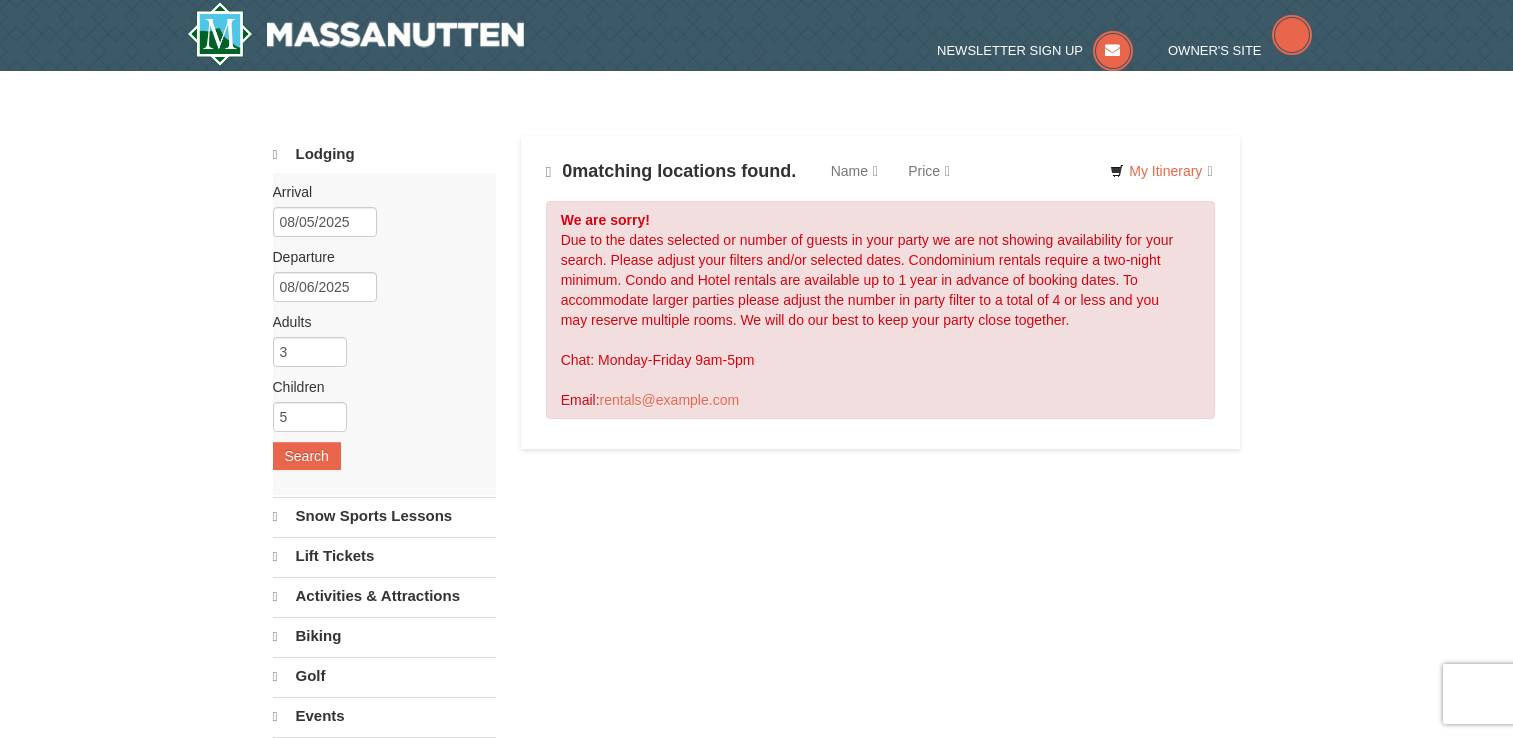 scroll, scrollTop: 0, scrollLeft: 0, axis: both 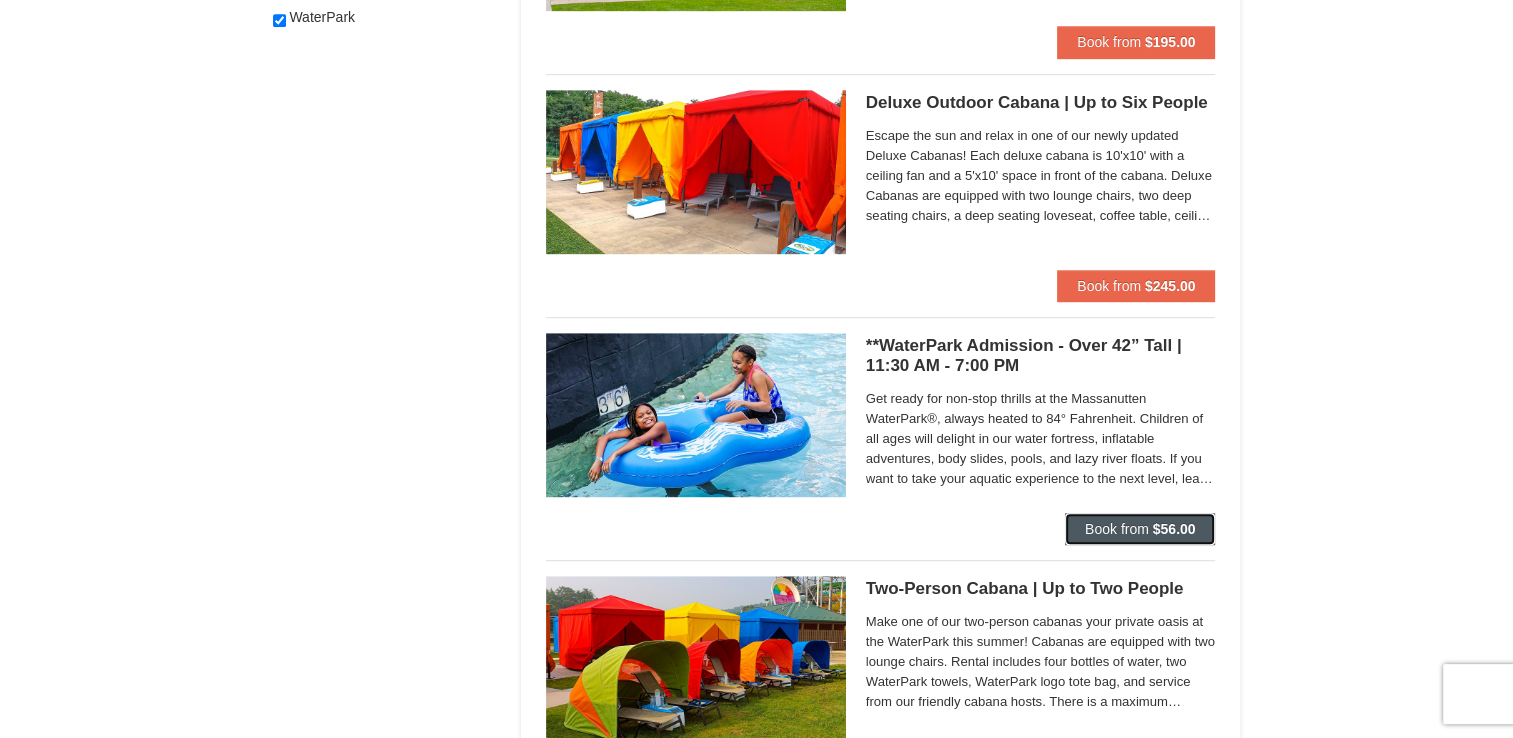 click on "Book from" at bounding box center (1117, 529) 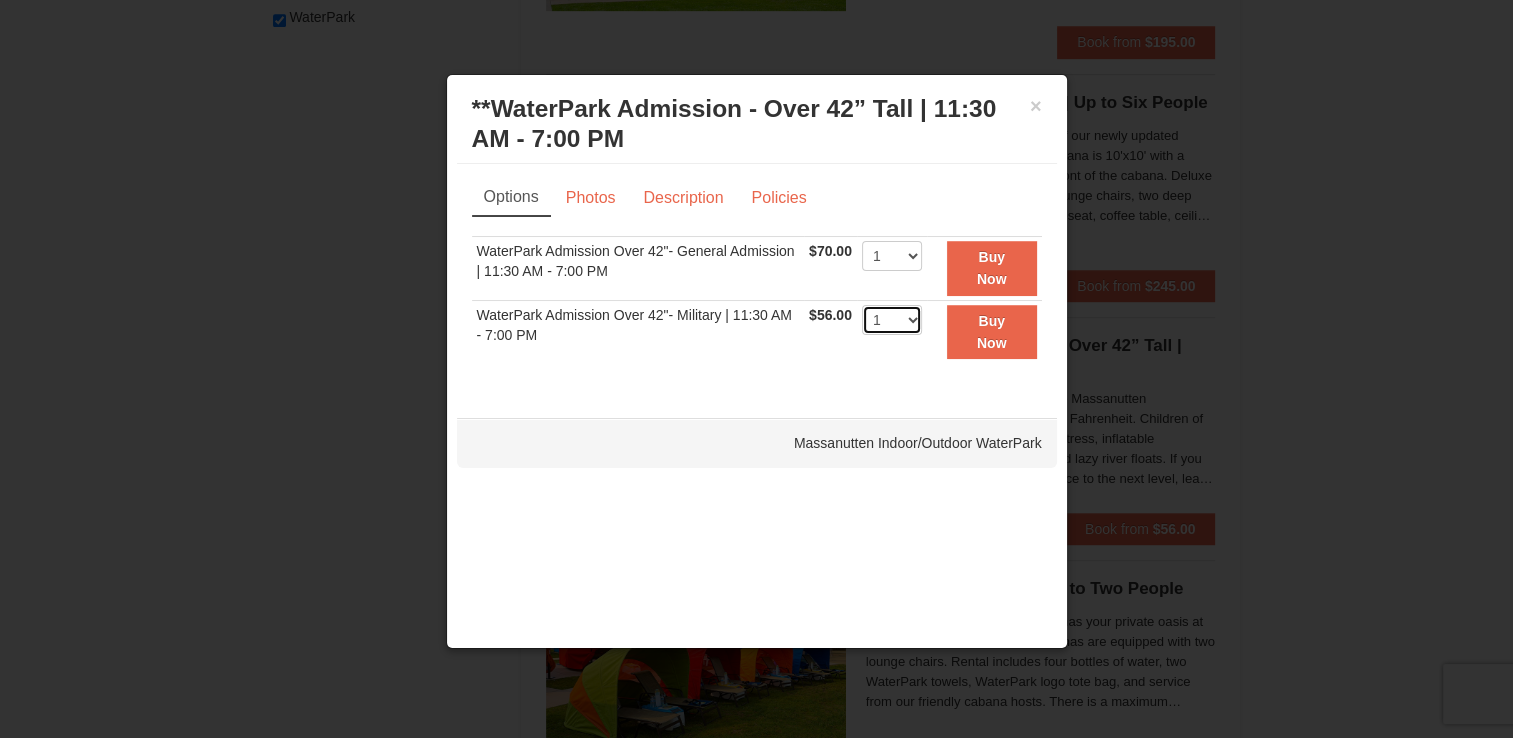 click on "1
2
3
4
5
6
7
8
9
10
11
12
13
14
15
16
17
18
19
20
21 22" at bounding box center [892, 320] 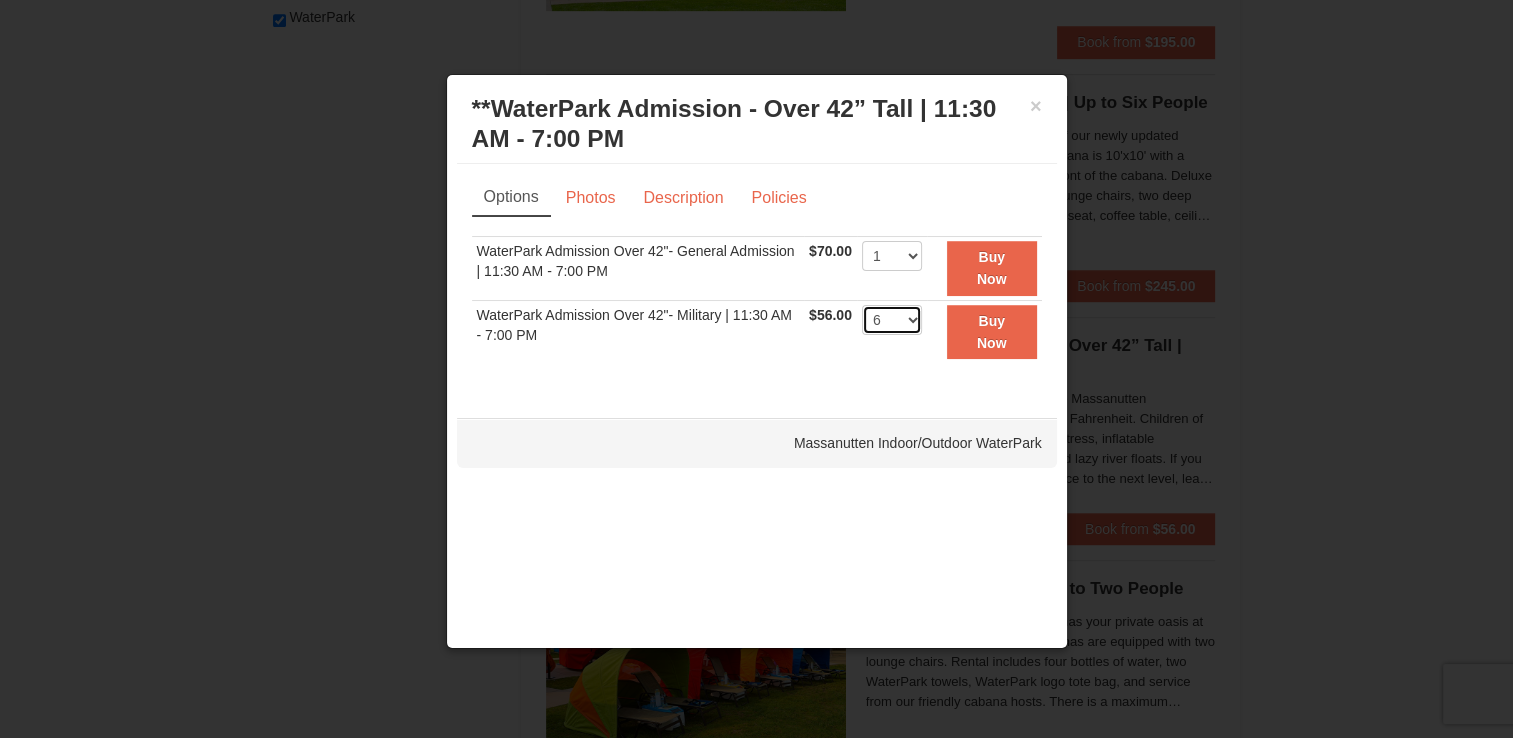 click on "1
2
3
4
5
6
7
8
9
10
11
12
13
14
15
16
17
18
19
20
21 22" at bounding box center (892, 320) 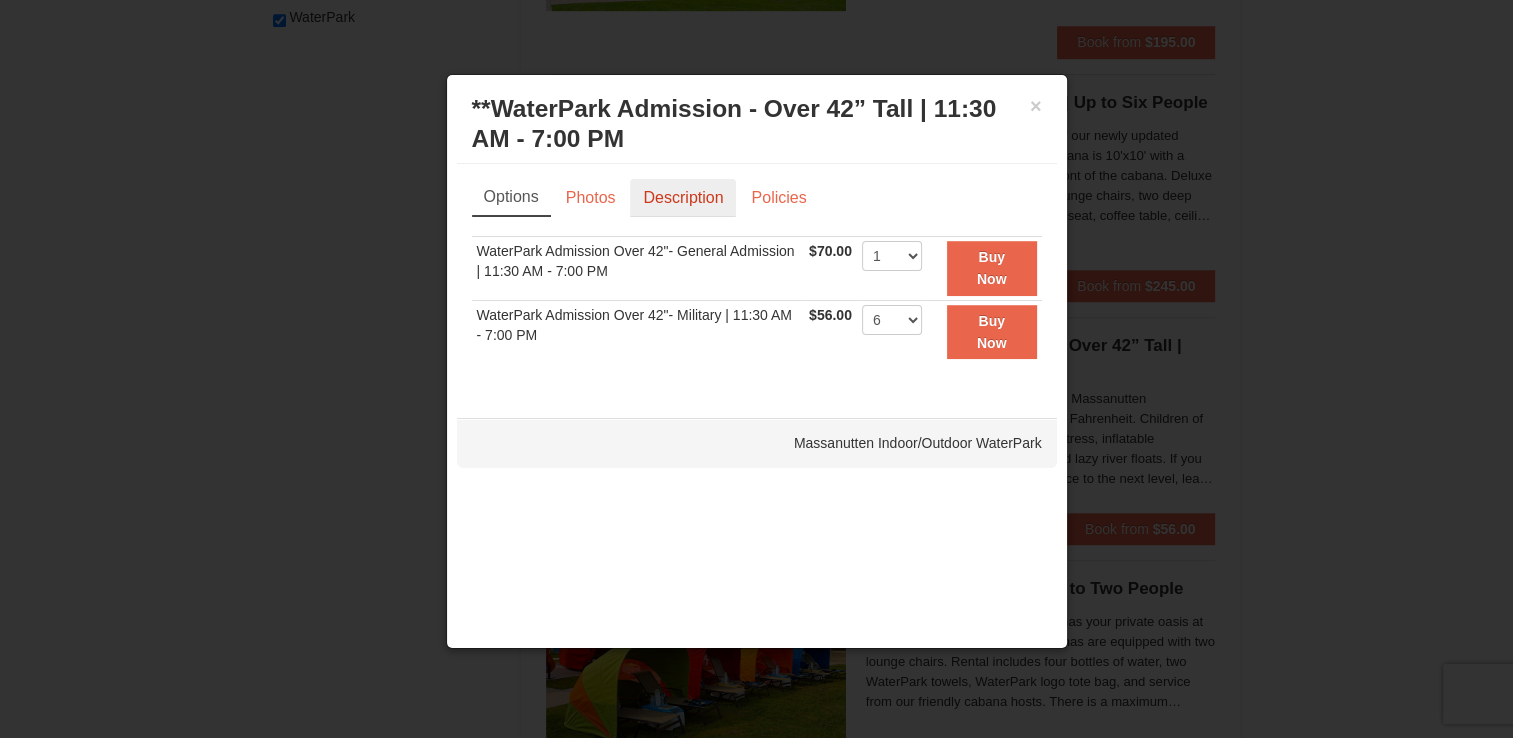 click on "Description" at bounding box center [683, 198] 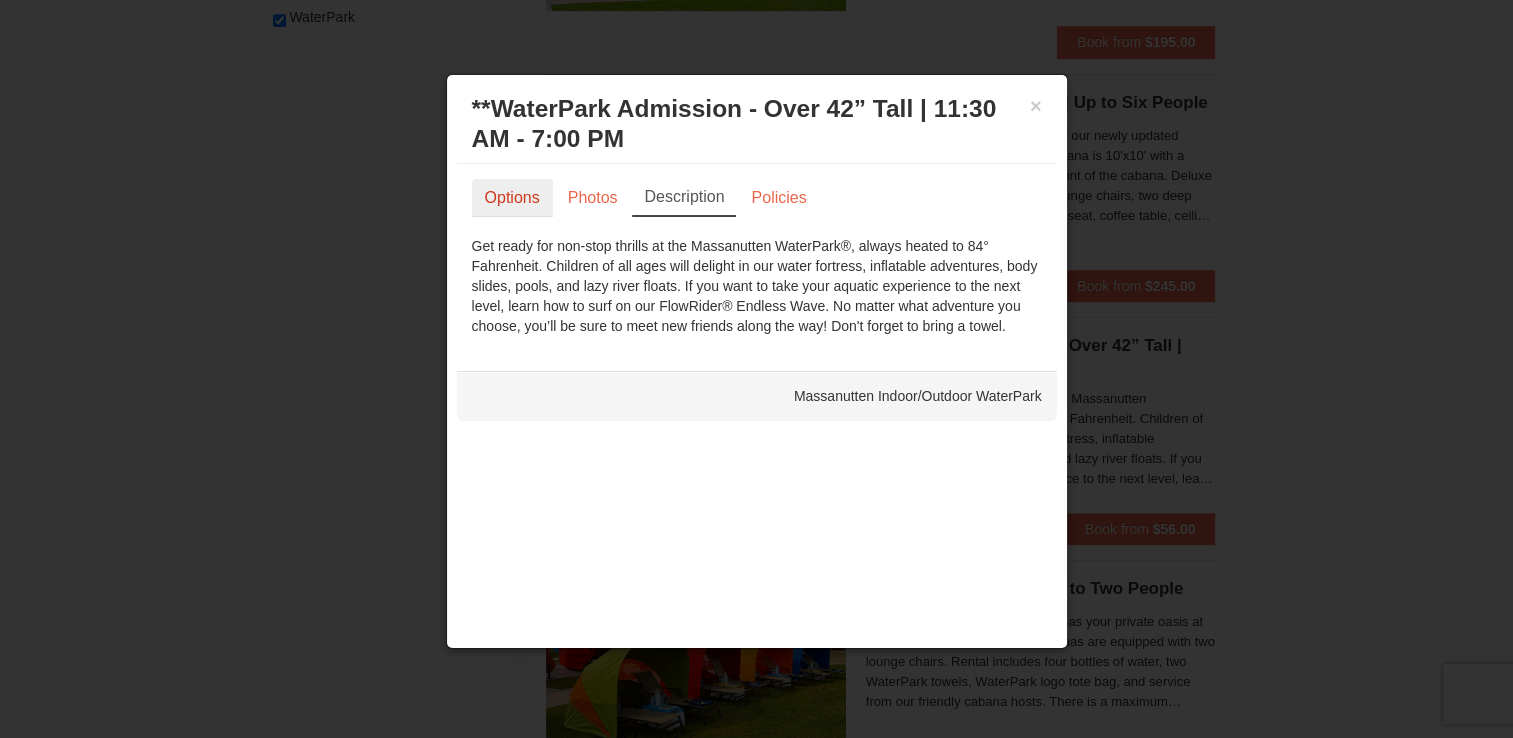 click on "Options" at bounding box center [512, 198] 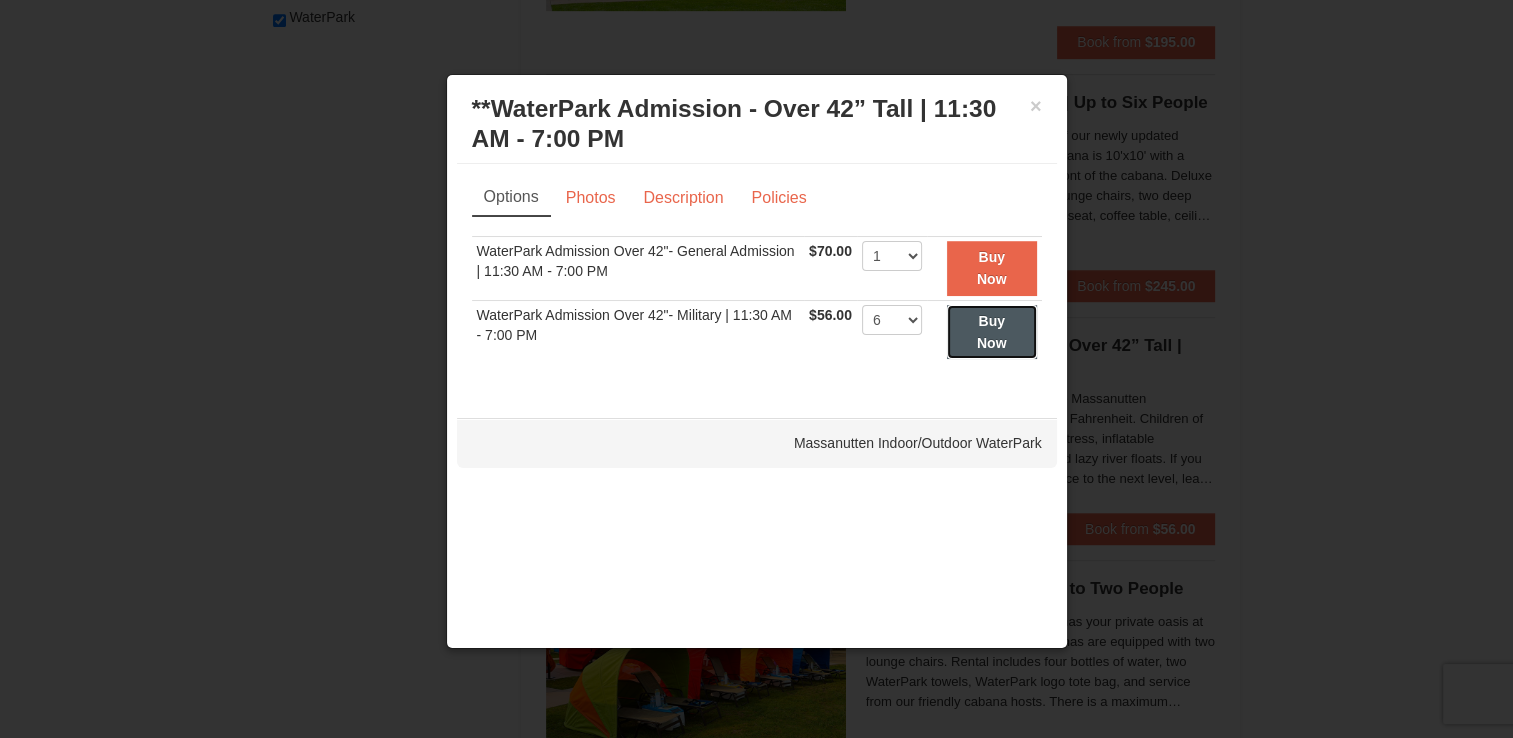click on "Buy Now" at bounding box center (992, 332) 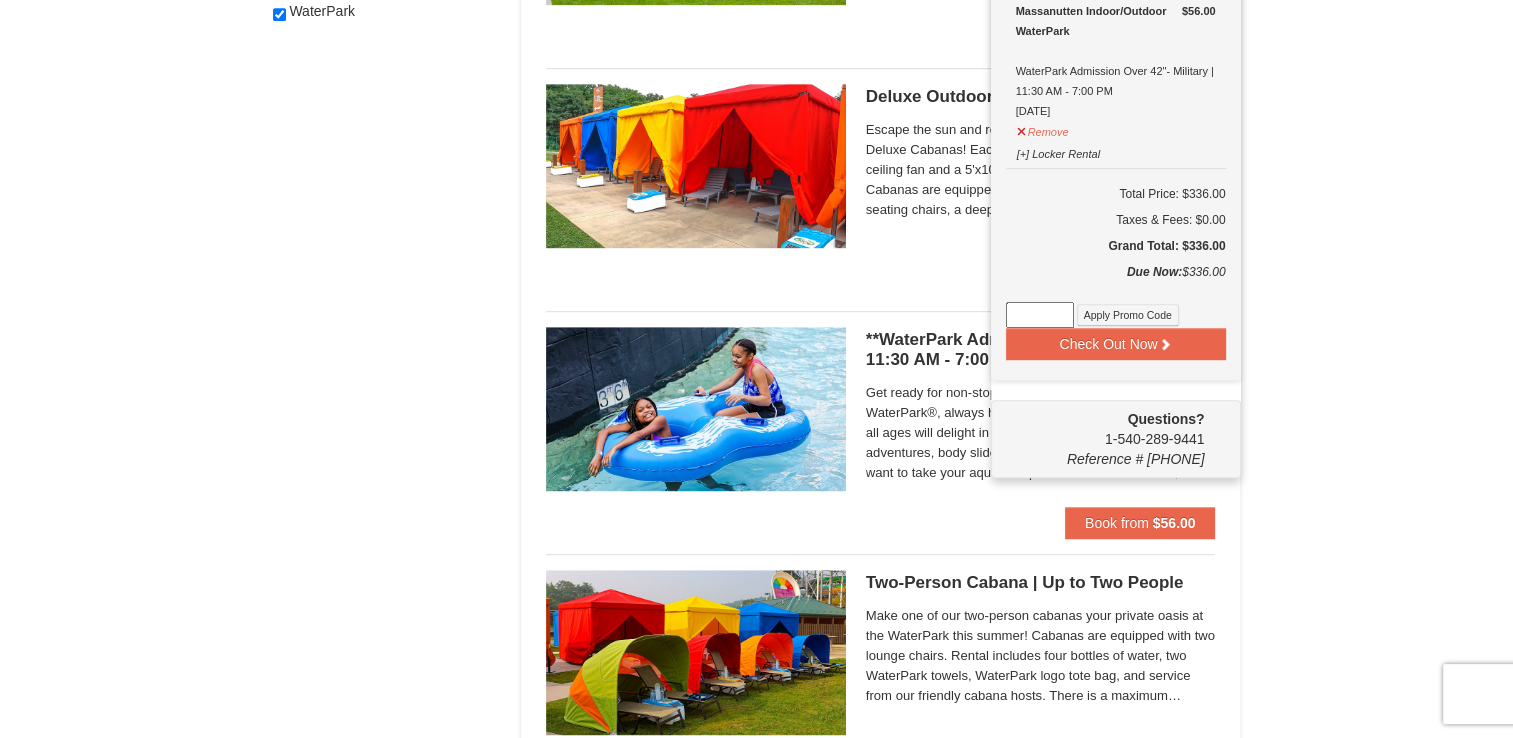 scroll, scrollTop: 1006, scrollLeft: 0, axis: vertical 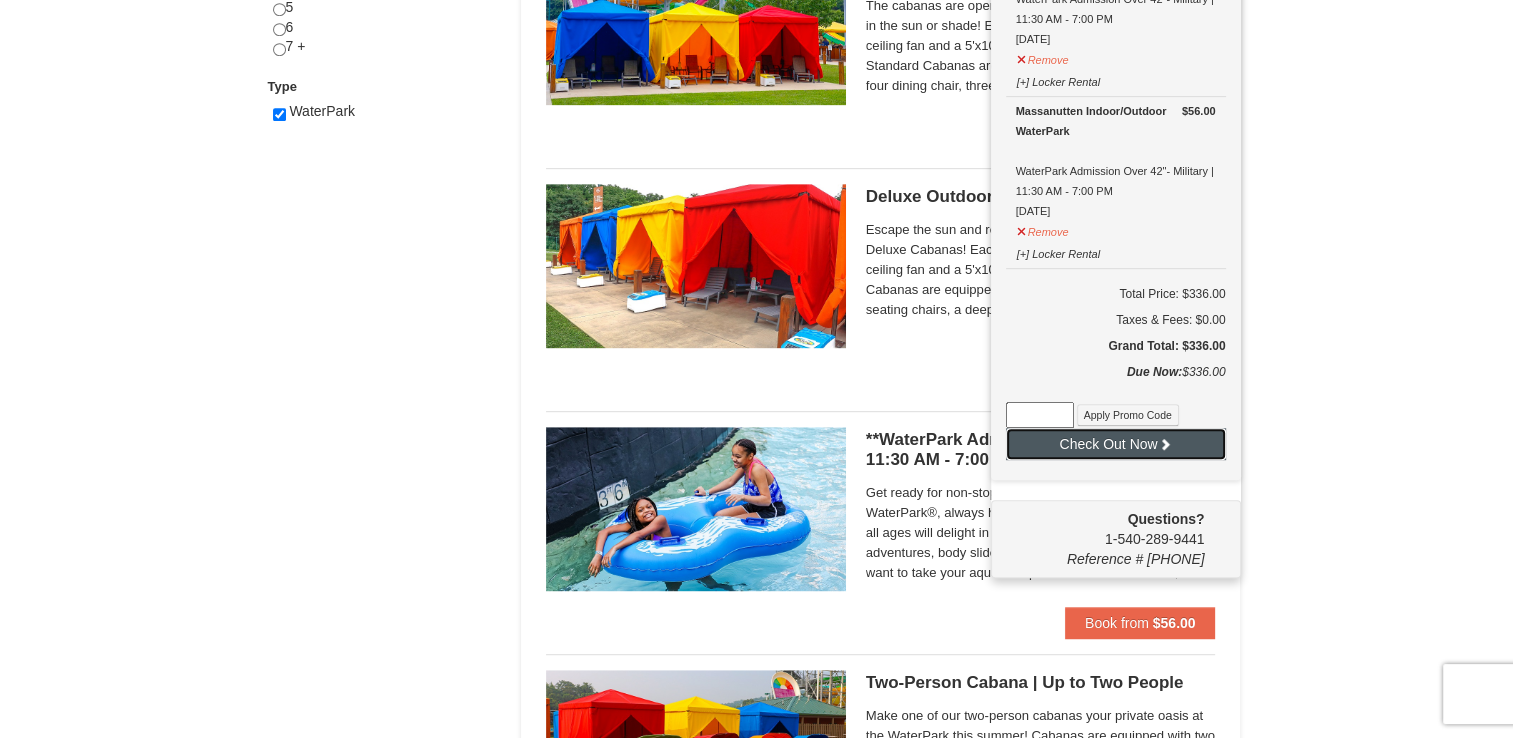 click on "Check Out Now" at bounding box center (1116, 444) 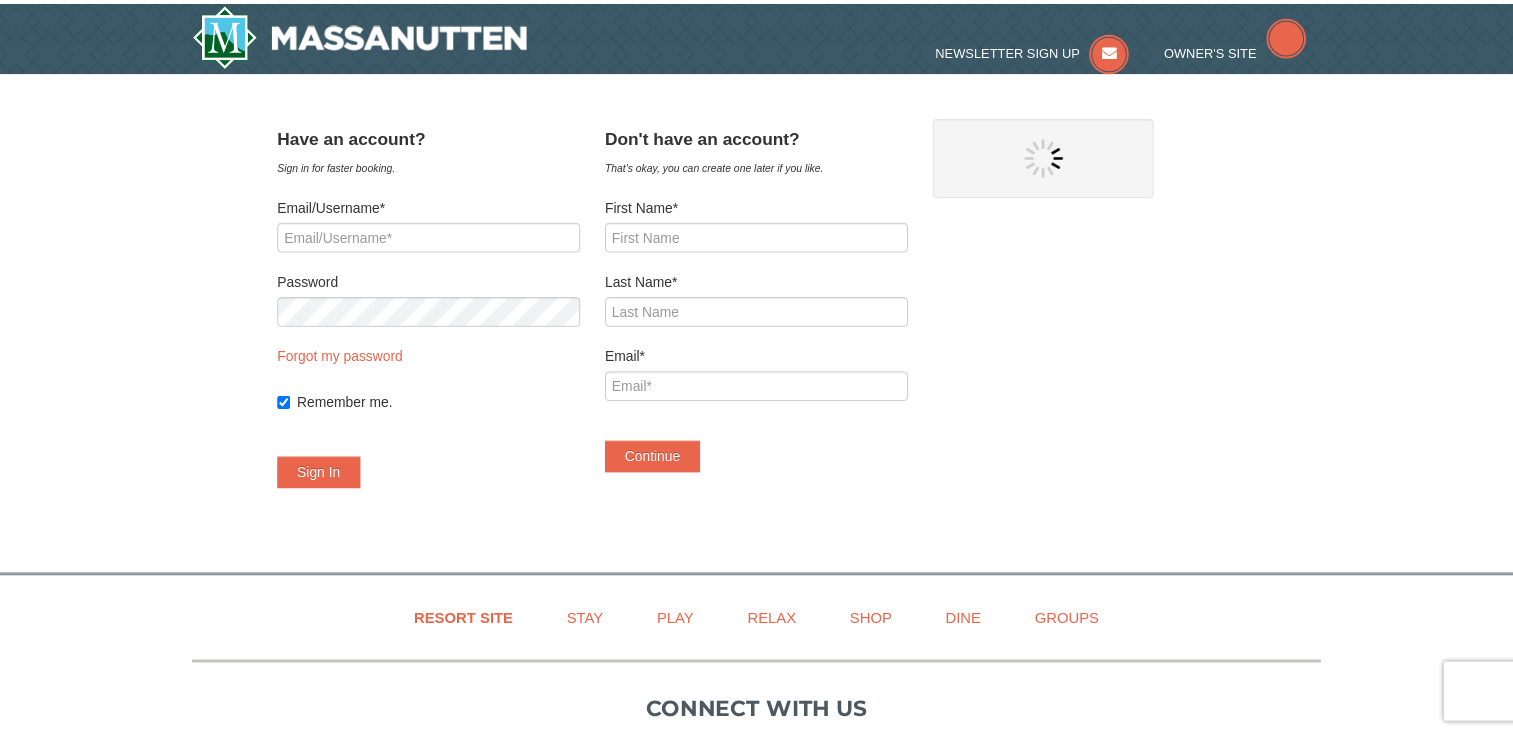 scroll, scrollTop: 0, scrollLeft: 0, axis: both 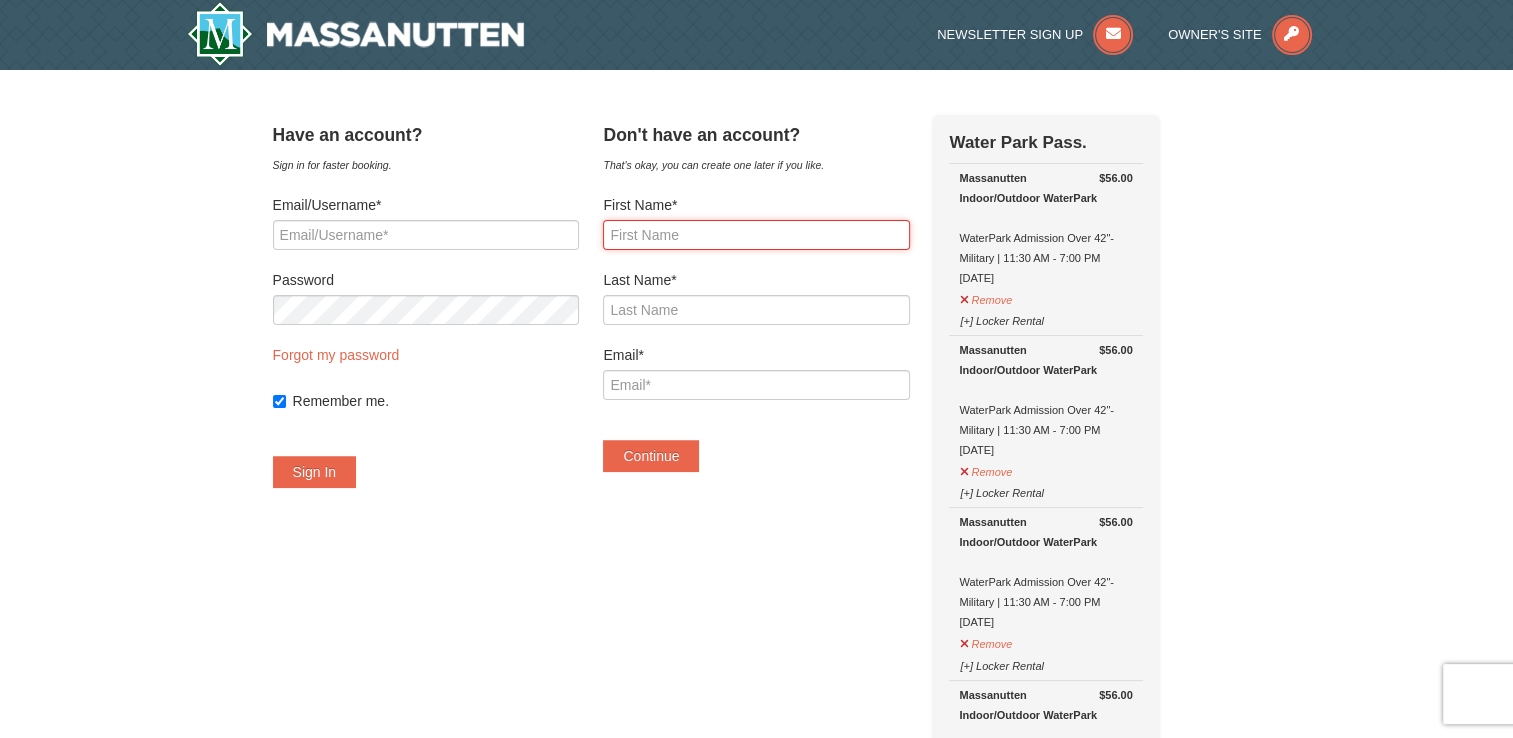 click on "First Name*" at bounding box center (756, 235) 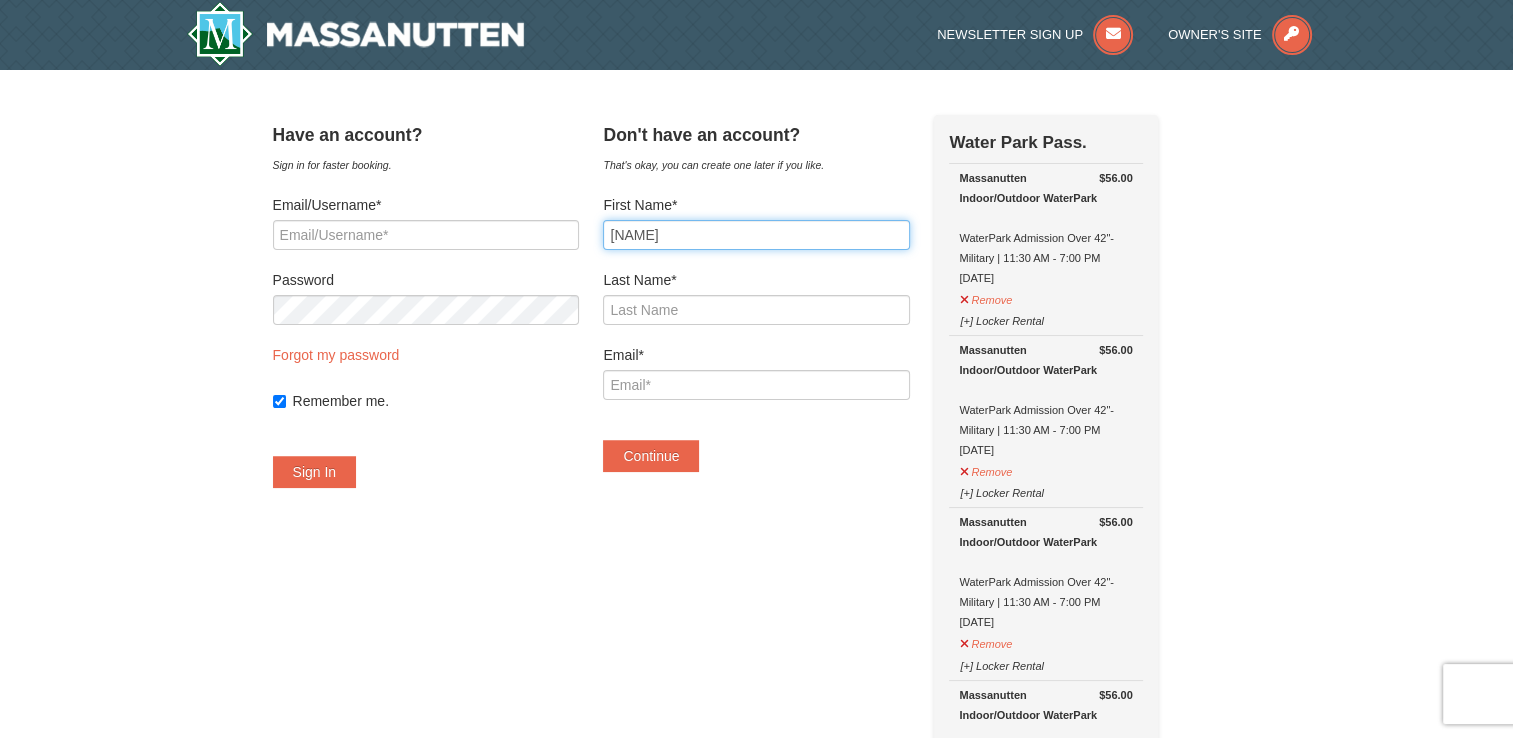 type on "Aly" 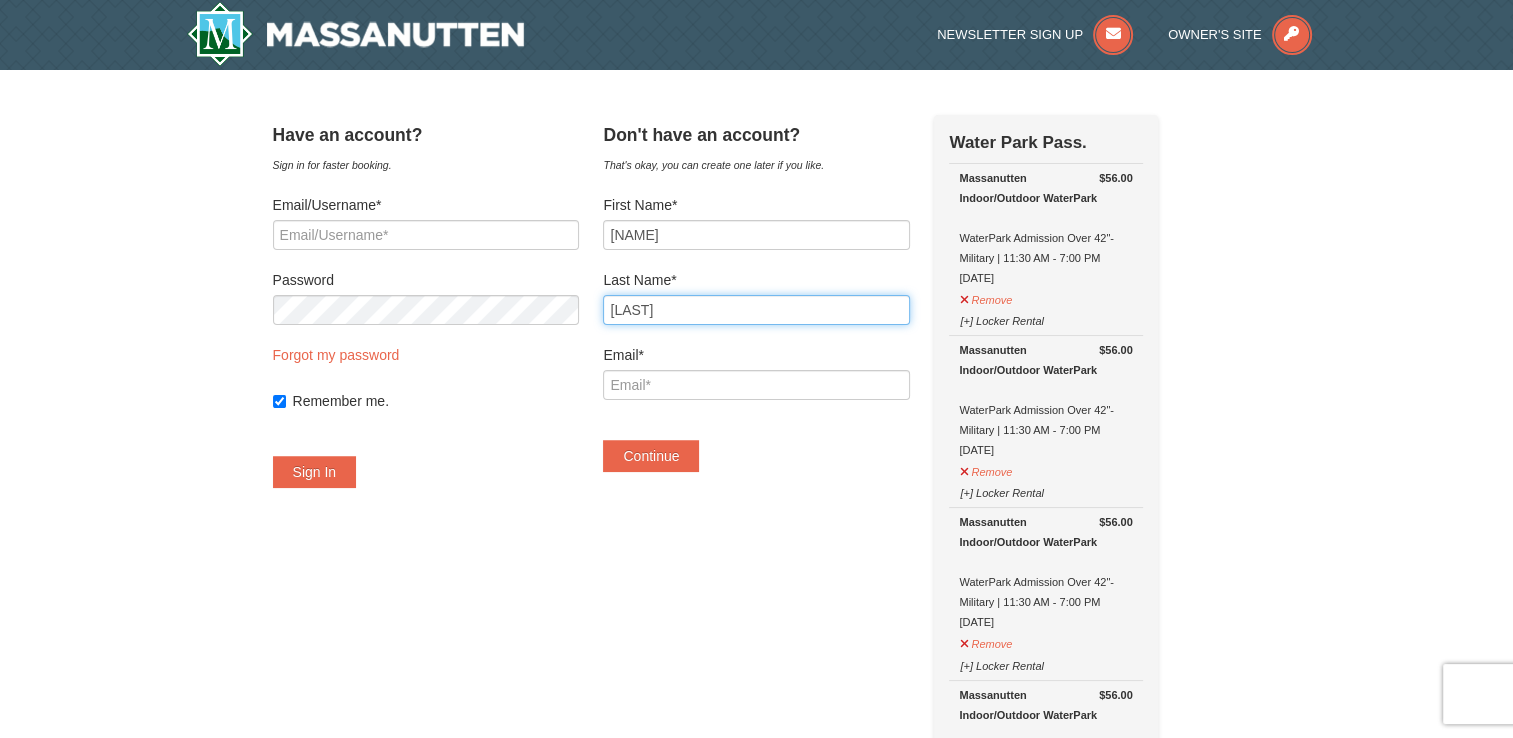 type on "Frost" 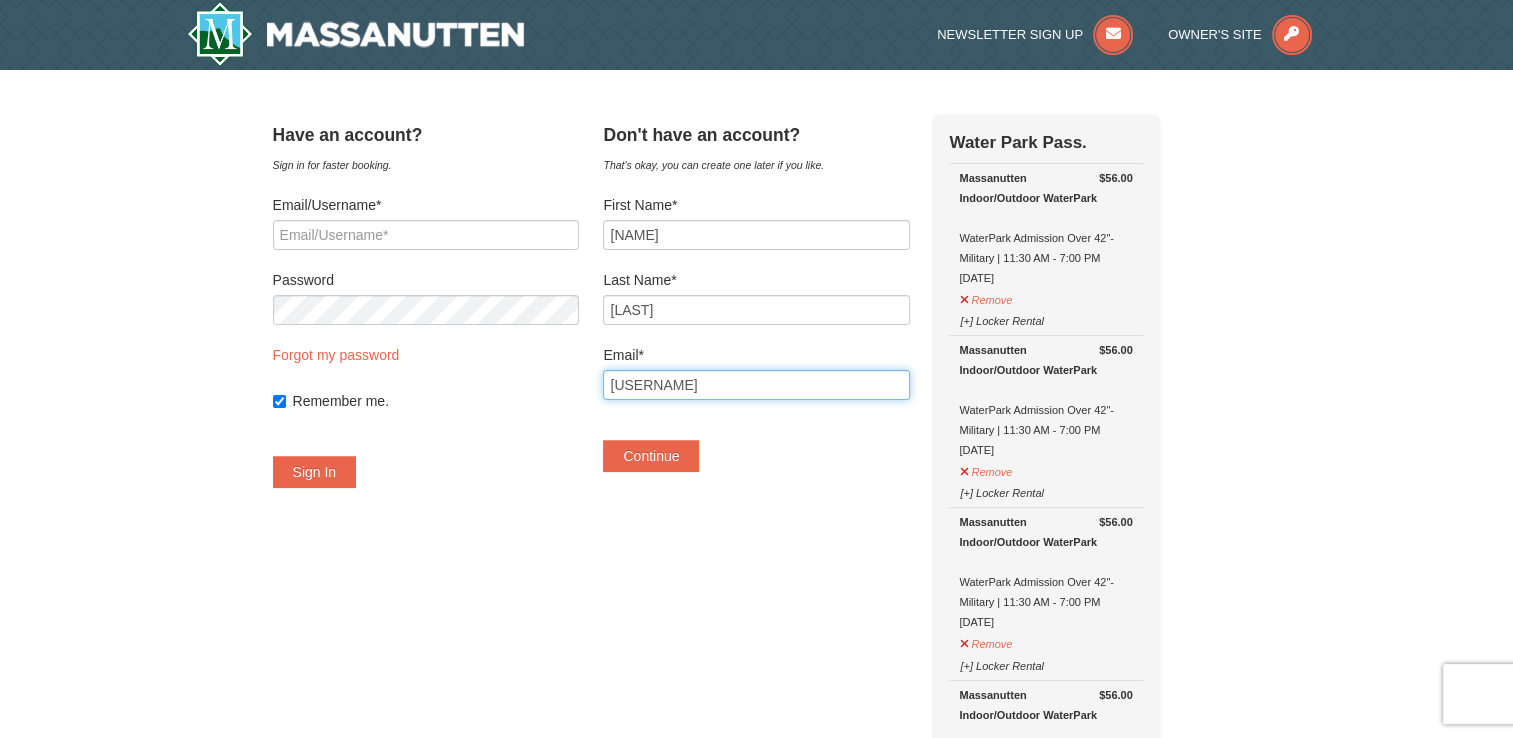 type on "aly.frost" 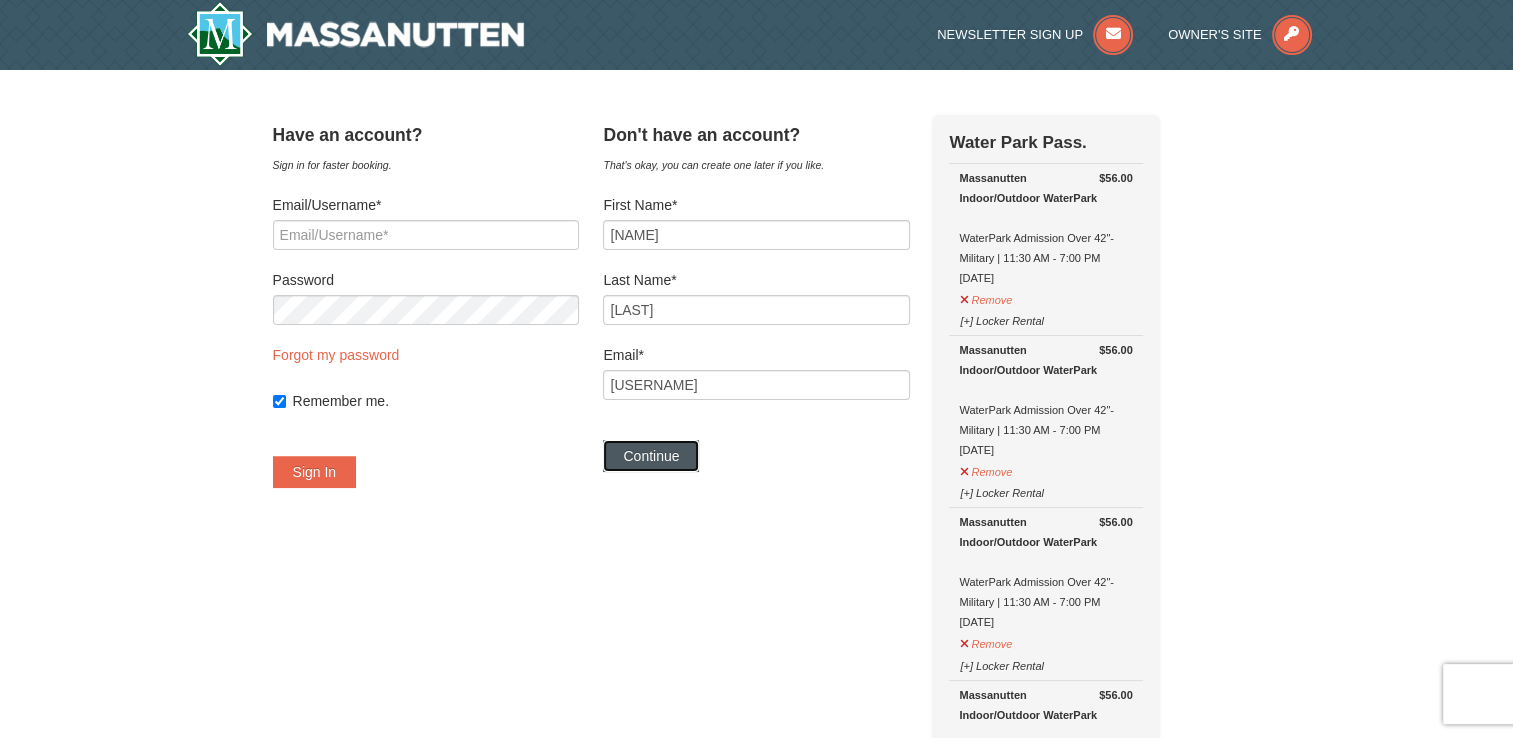 type 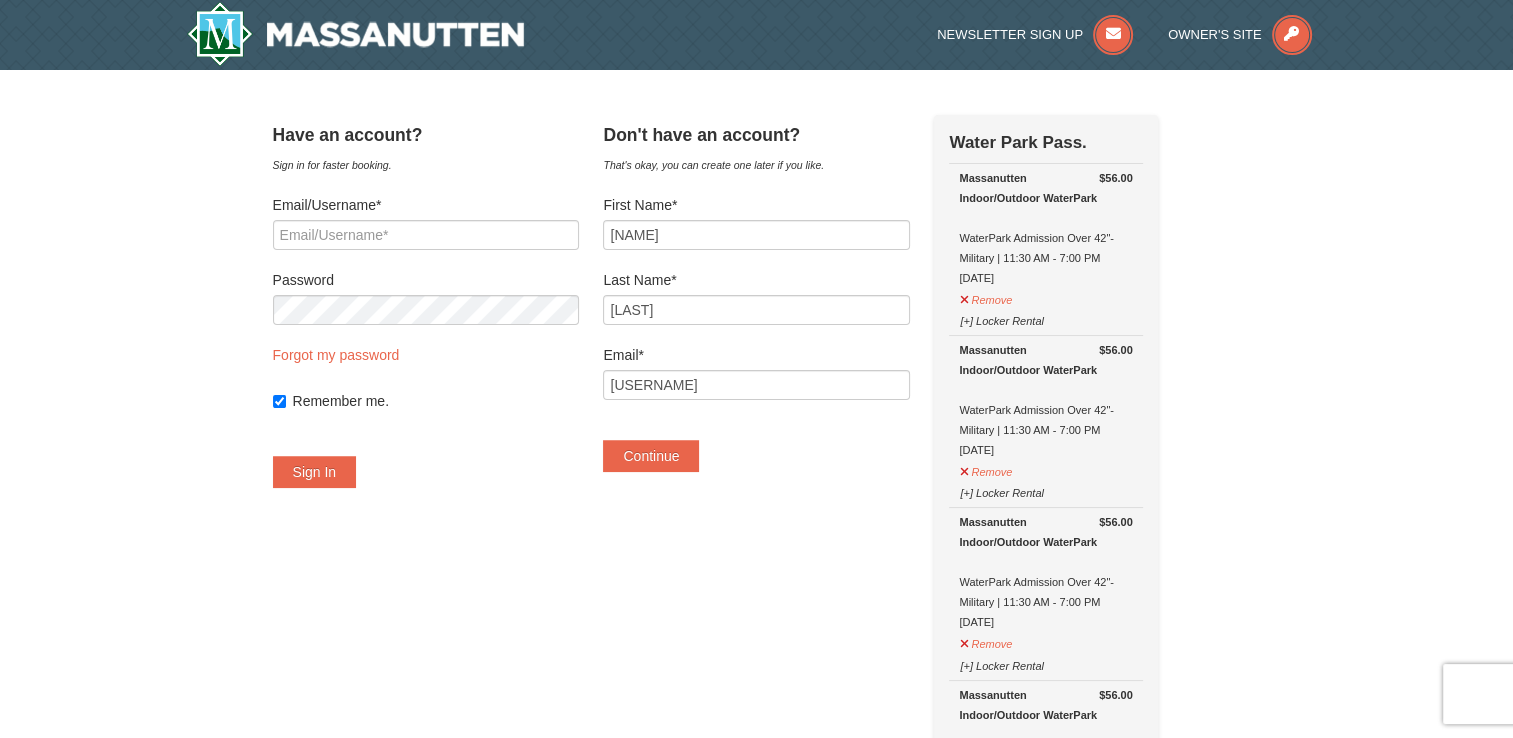 click on "Email*
aly.frost" at bounding box center (756, 372) 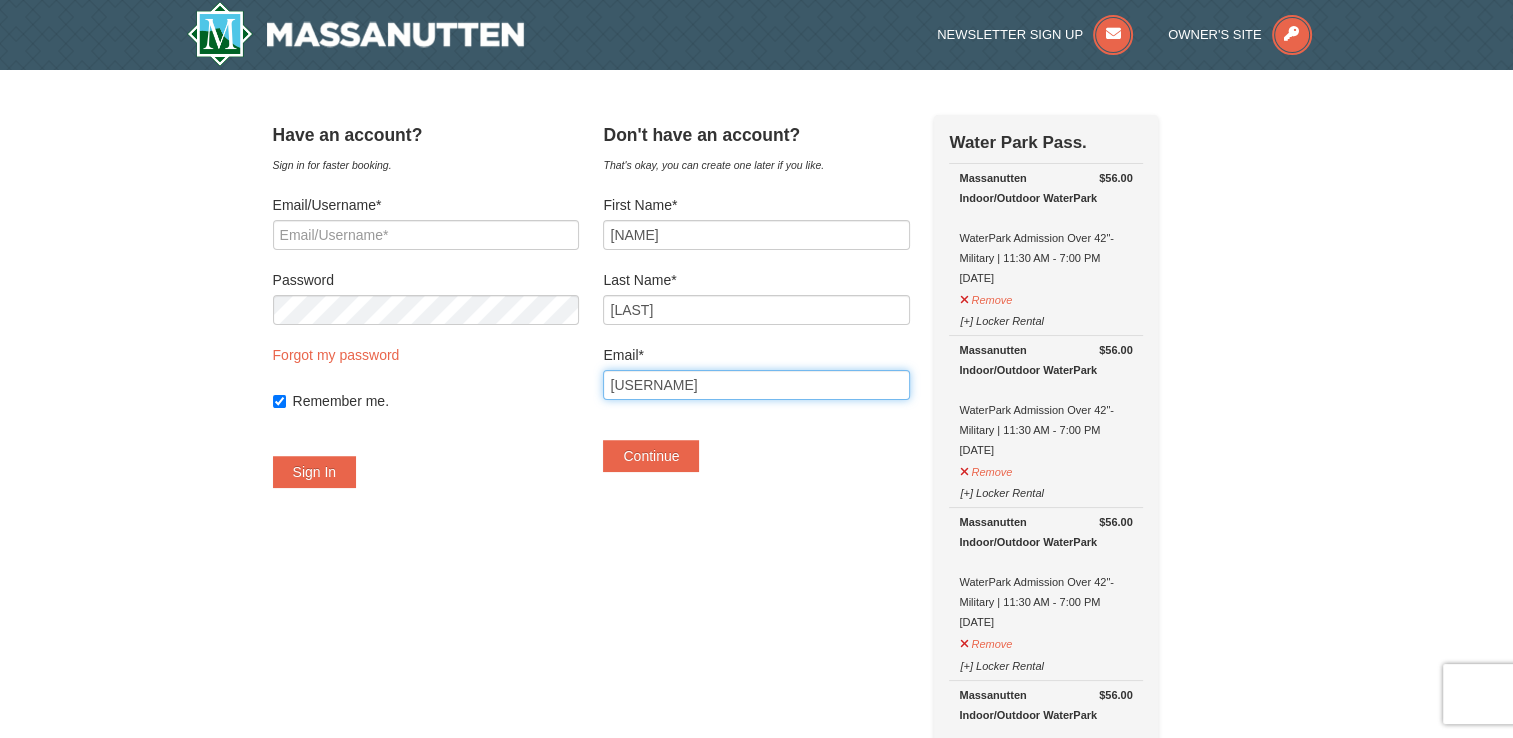drag, startPoint x: 832, startPoint y: 380, endPoint x: 821, endPoint y: 380, distance: 11 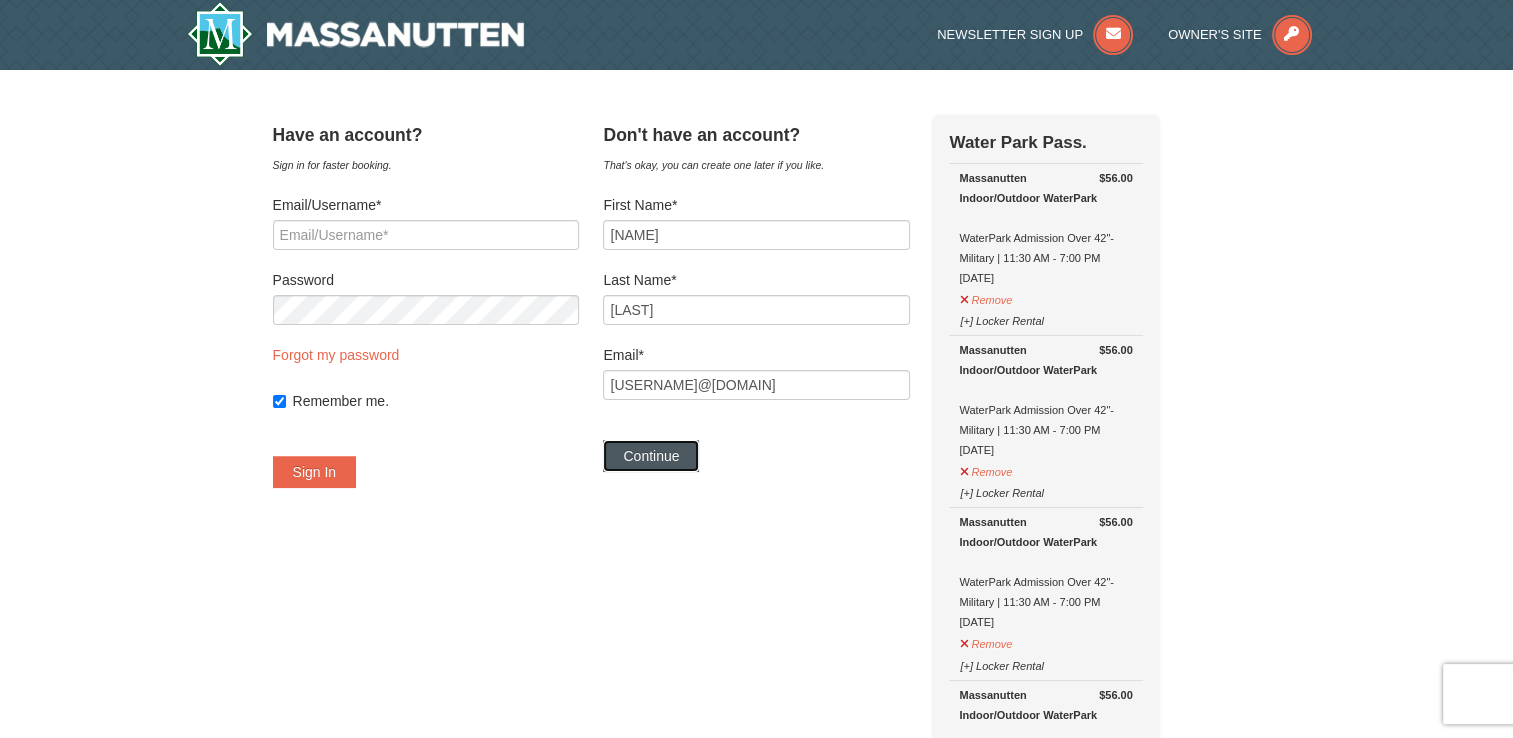 click on "Continue" at bounding box center [651, 456] 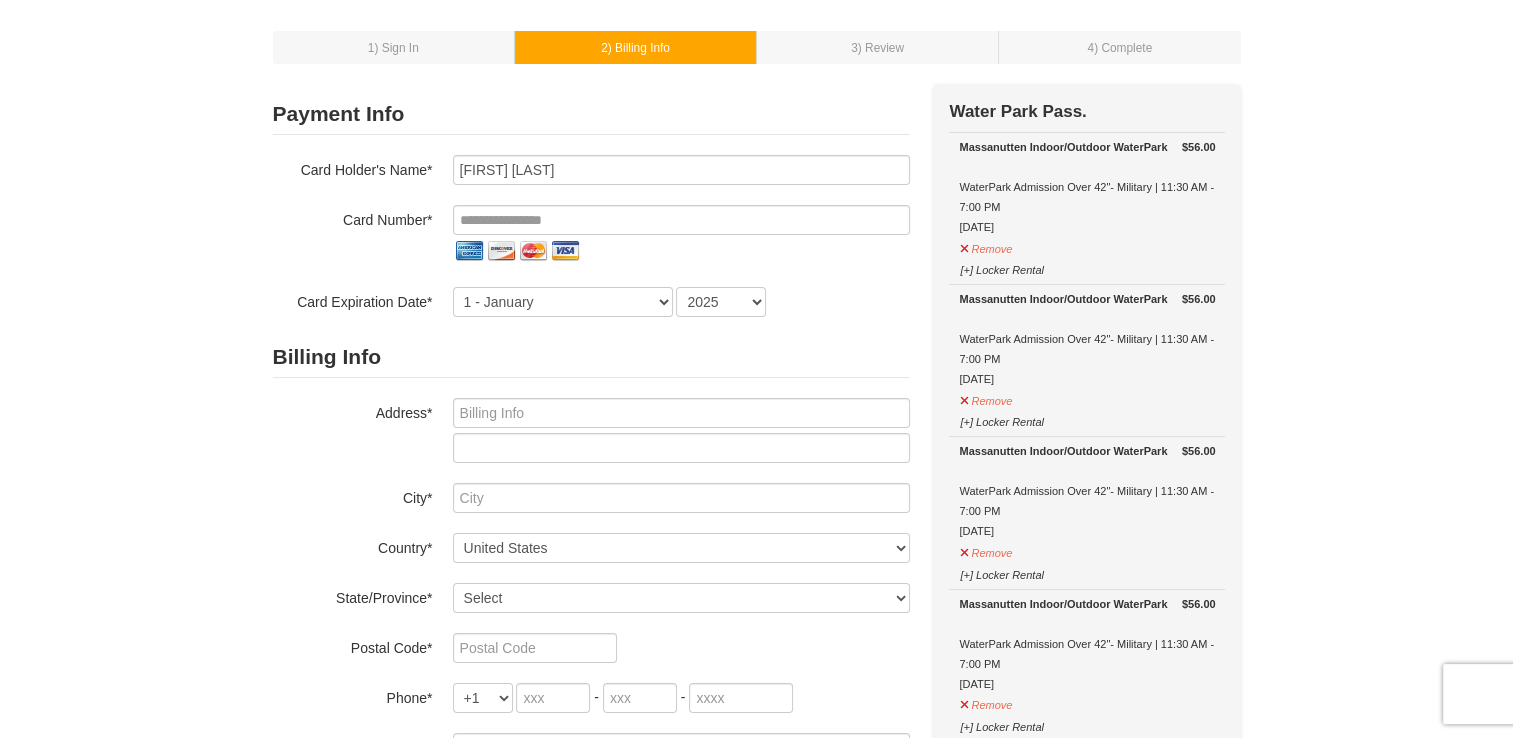 scroll, scrollTop: 0, scrollLeft: 0, axis: both 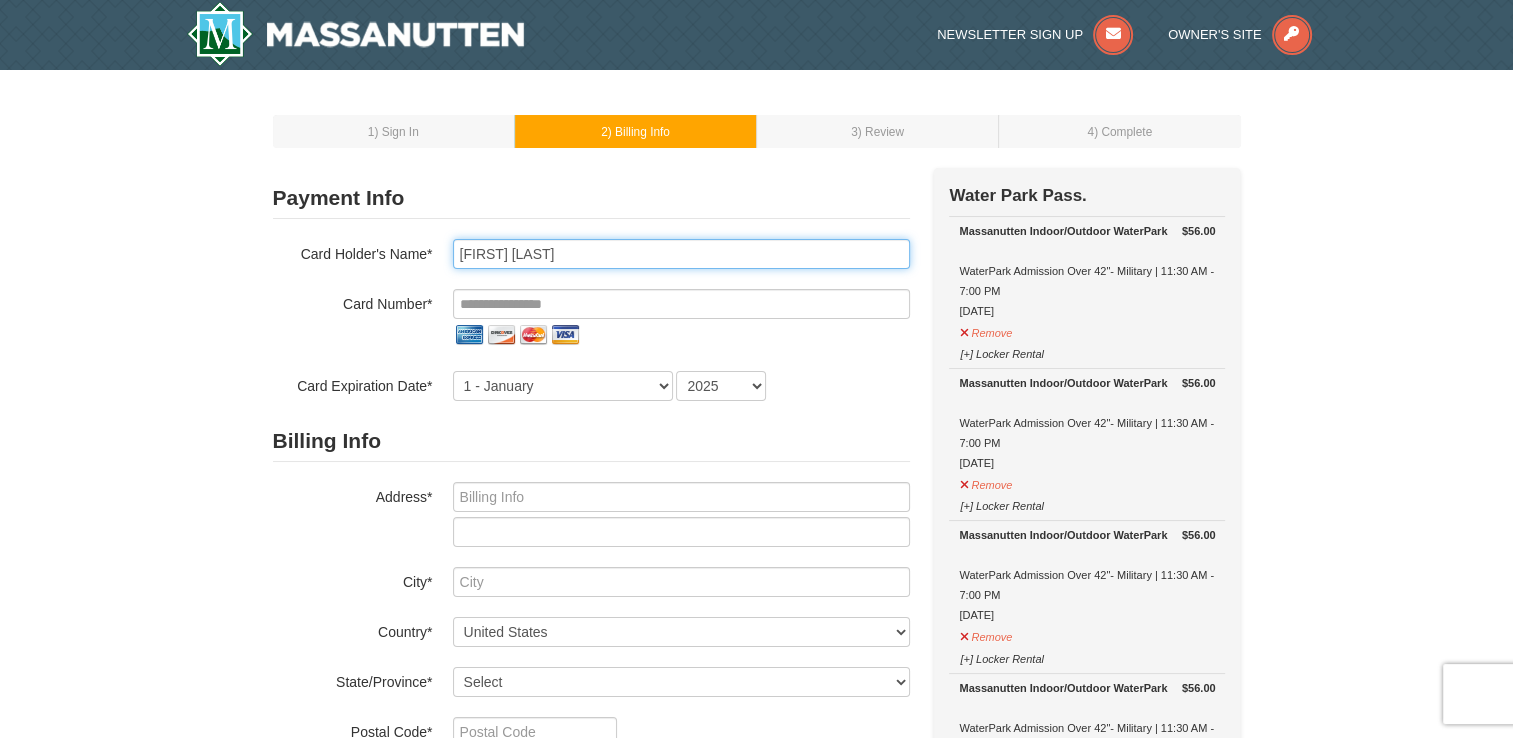 drag, startPoint x: 576, startPoint y: 266, endPoint x: 360, endPoint y: 207, distance: 223.91293 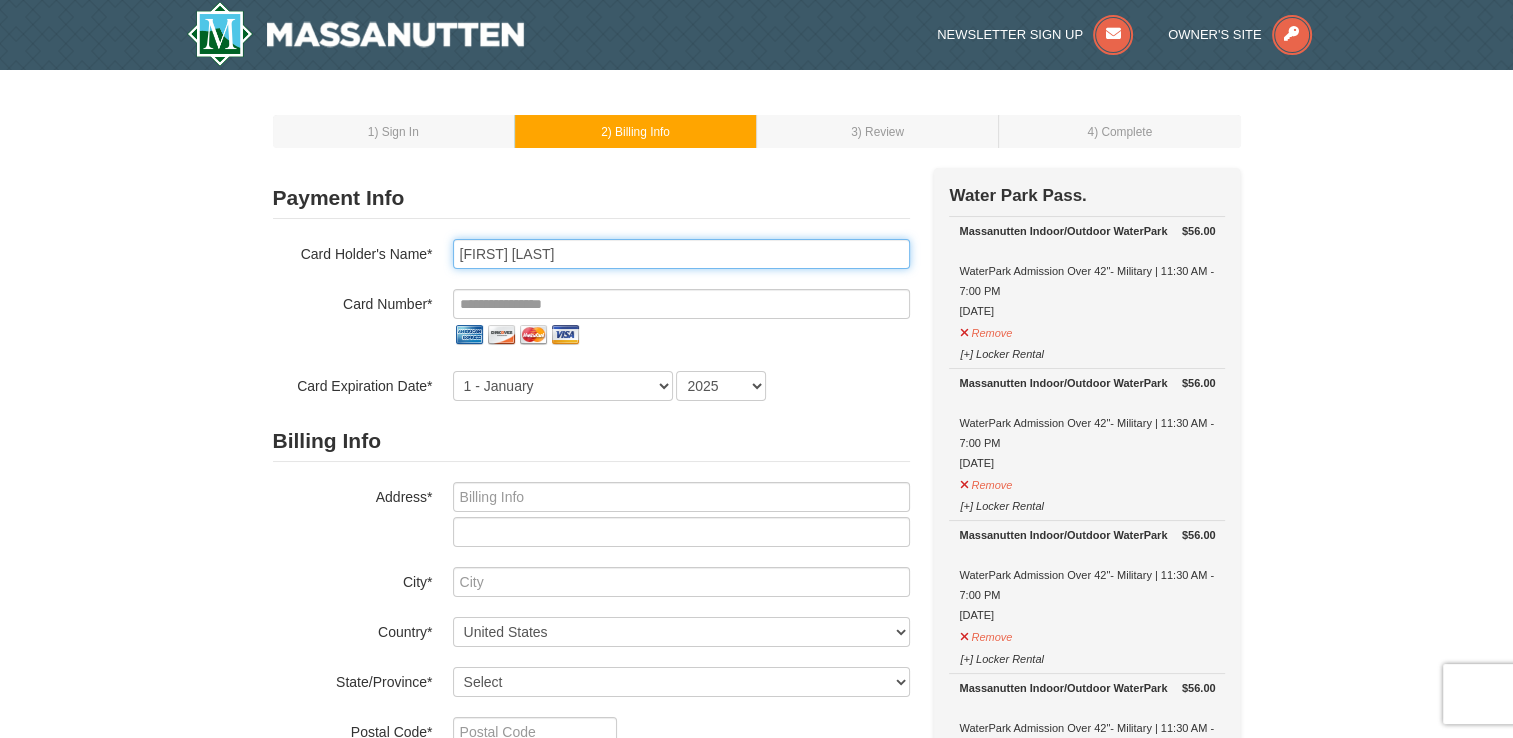 click on "Payment Info
Card To Use*
New Card
CVV*
Card Holder's Name*
Aly Frost
Card Number*
Card Expiration Date* 1 - January 5 - May" at bounding box center (591, 289) 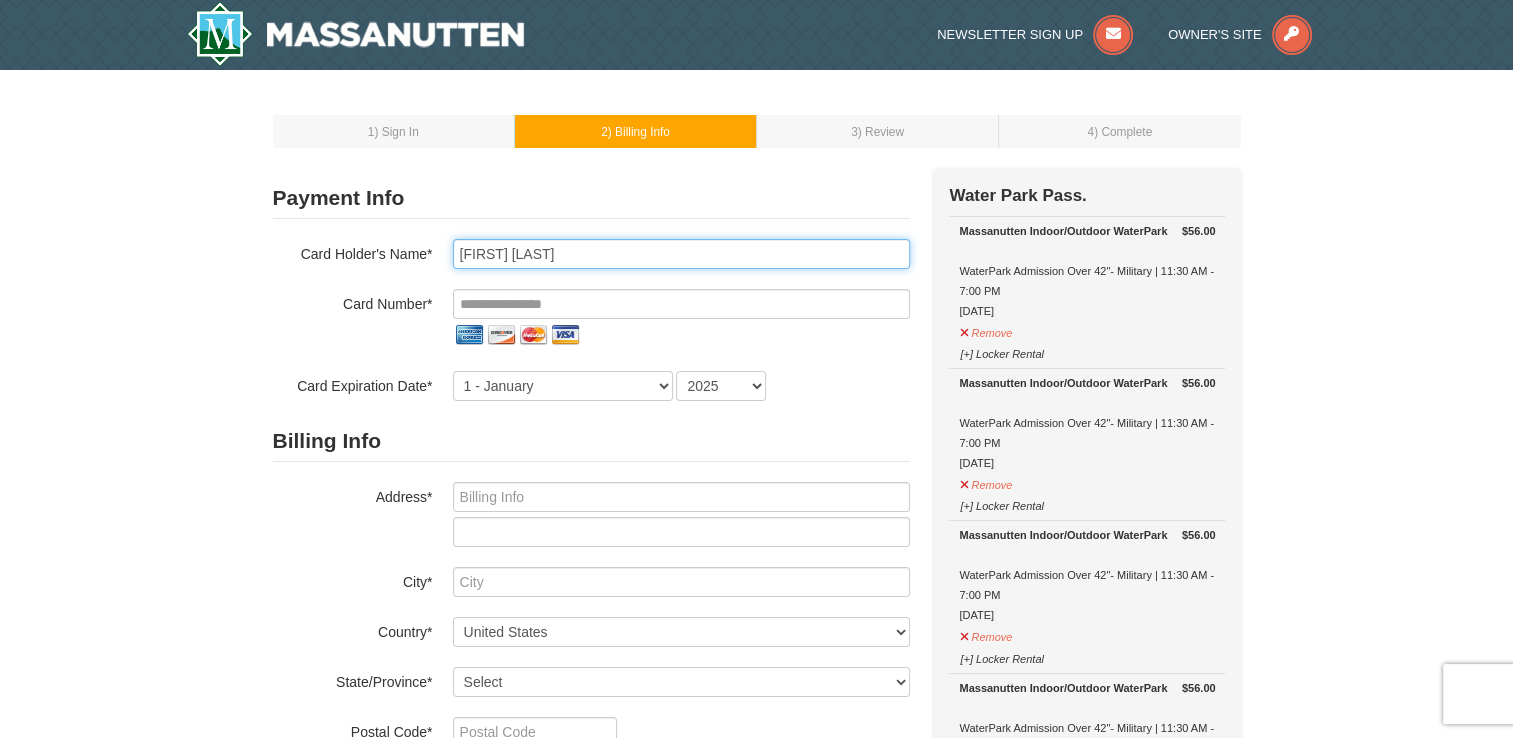 type on "Wendy Delker" 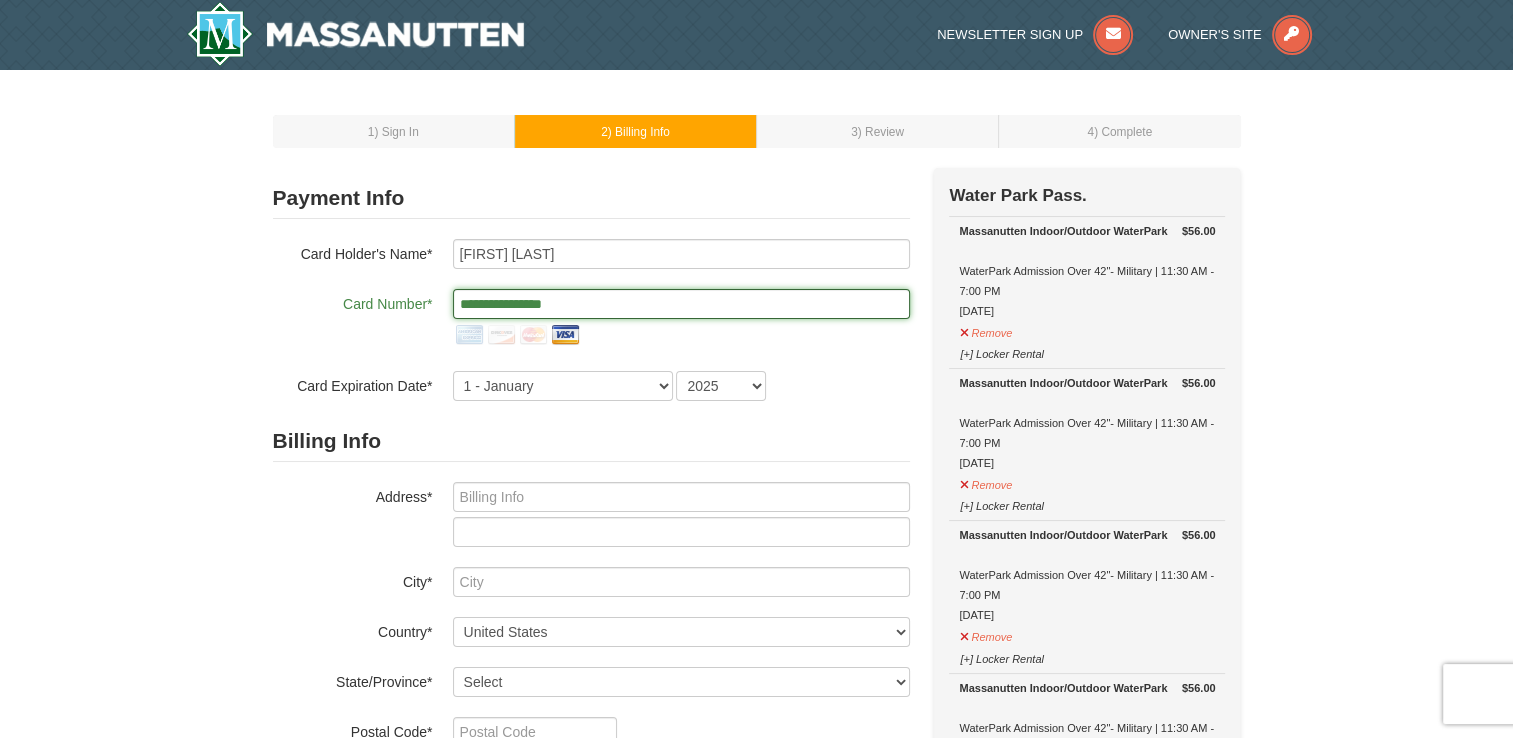 type on "**********" 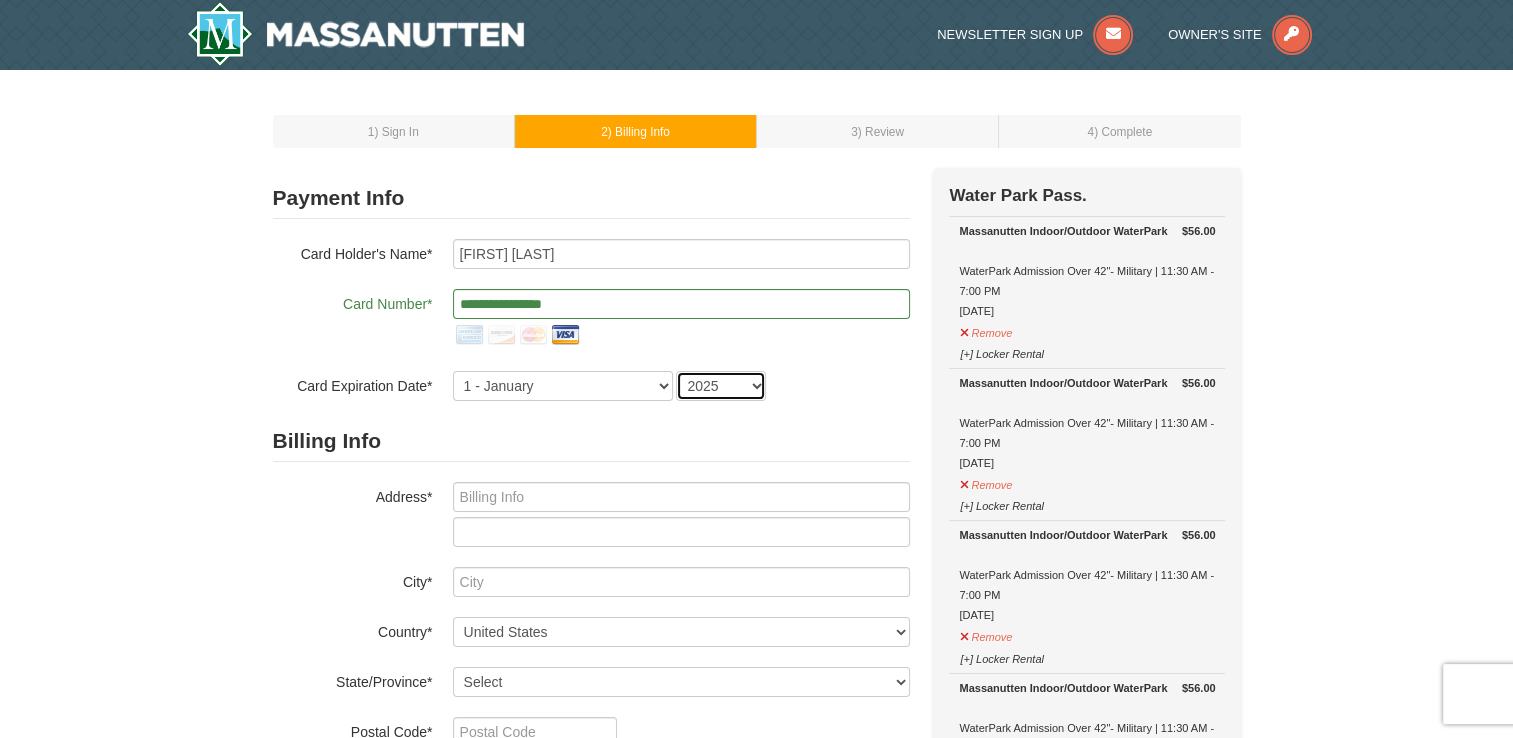 click on "2025 2026 2027 2028 2029 2030 2031 2032 2033 2034" at bounding box center [721, 386] 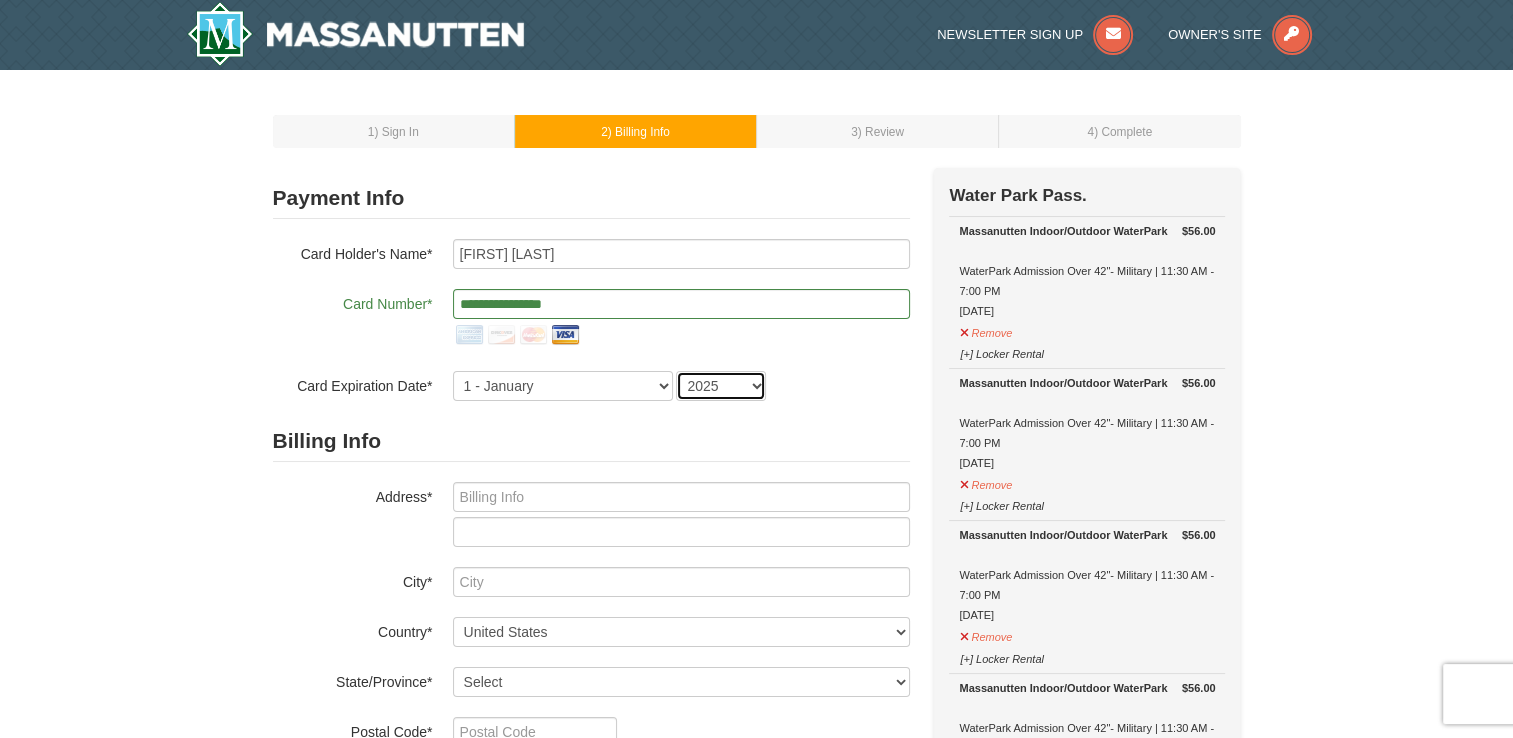 select on "2029" 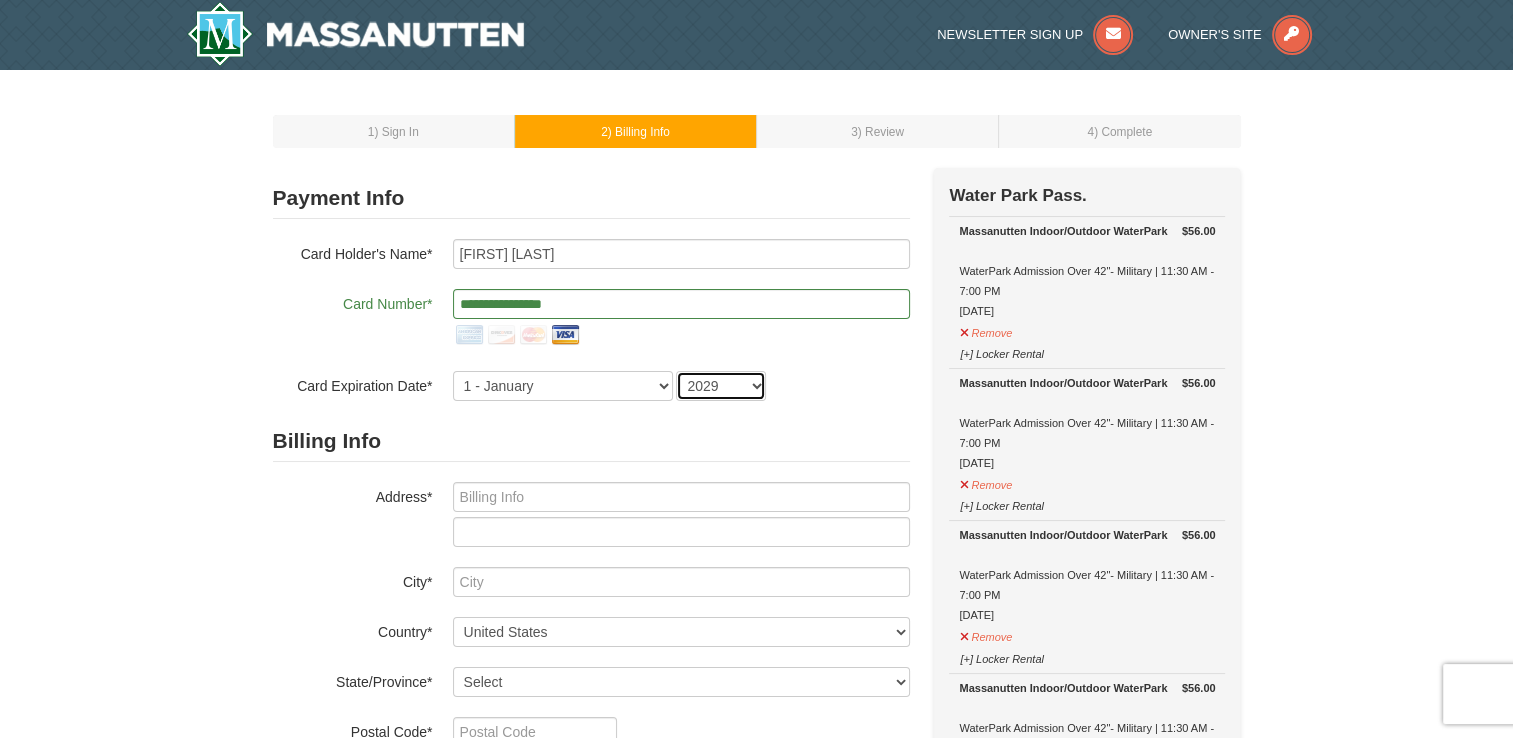 click on "2025 2026 2027 2028 2029 2030 2031 2032 2033 2034" at bounding box center (721, 386) 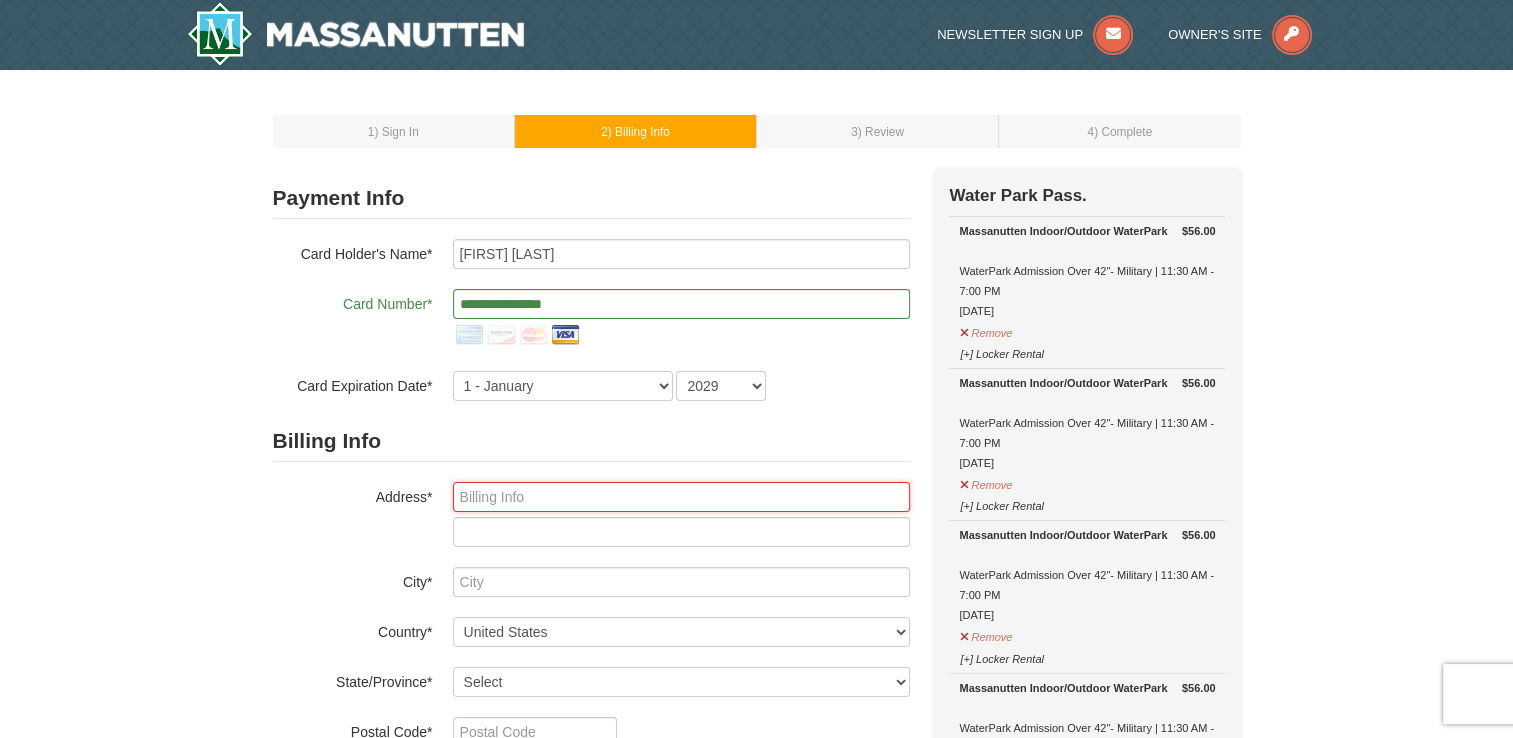 click at bounding box center (681, 497) 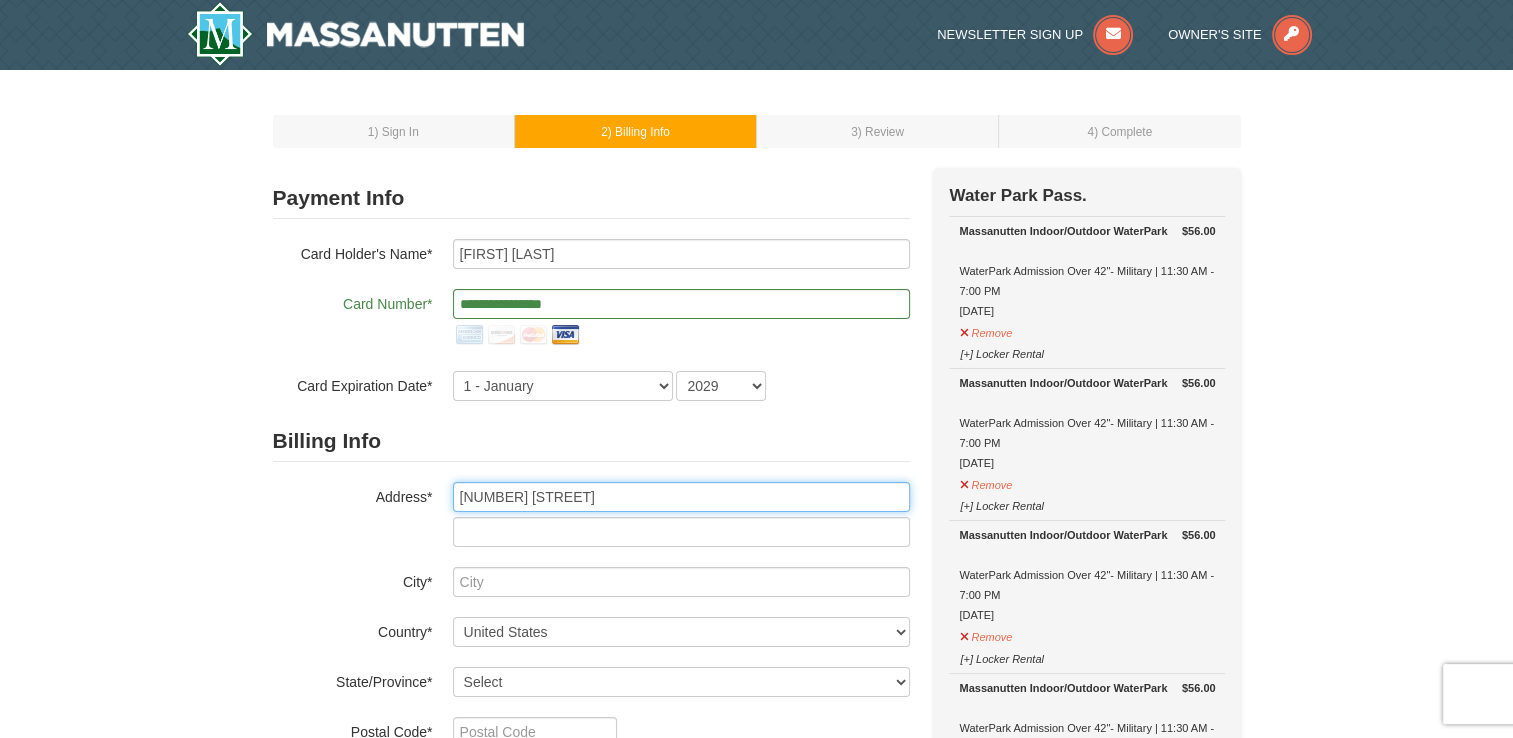 type on "89 Kathy Mae Ct" 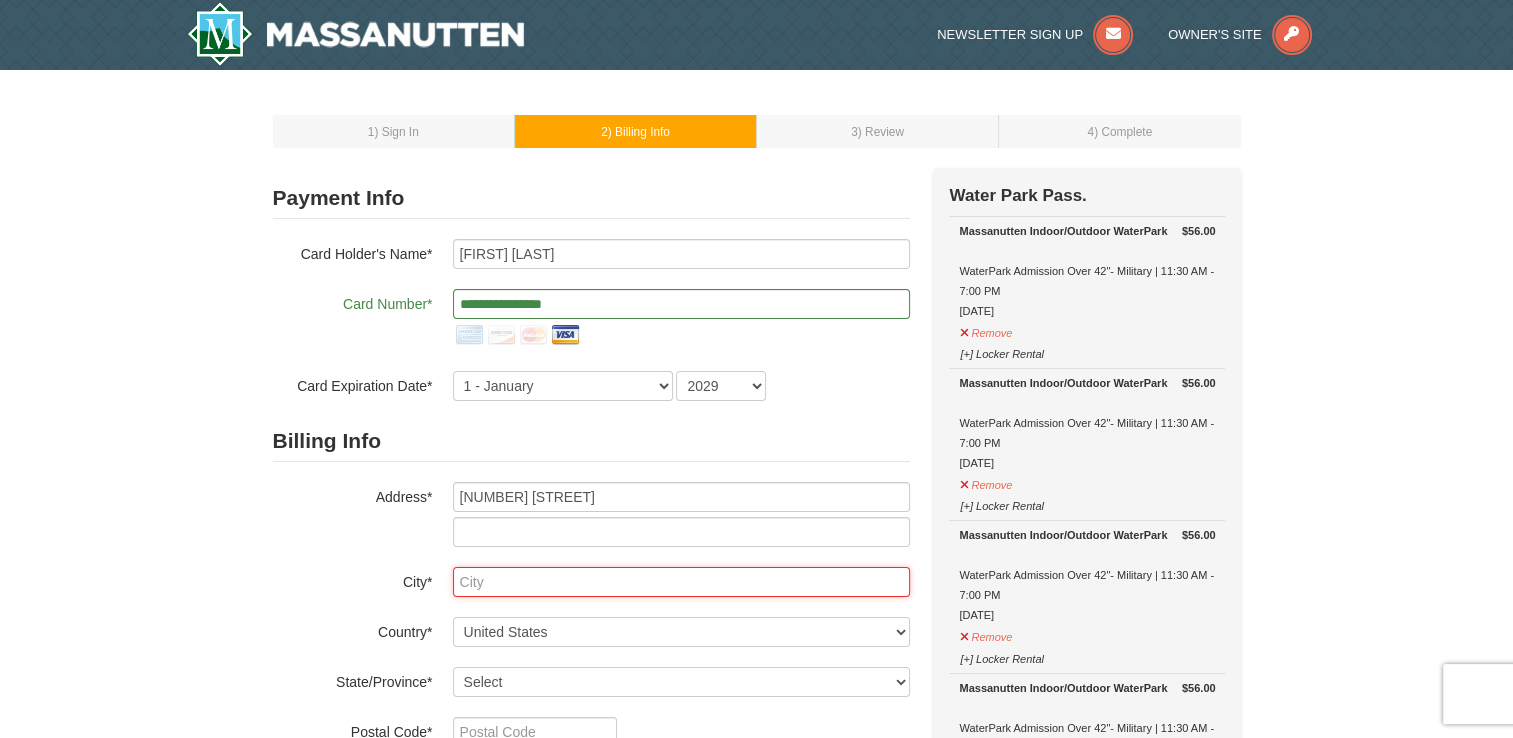 type on "89 Kathy Mae Ct Angier NC 27501" 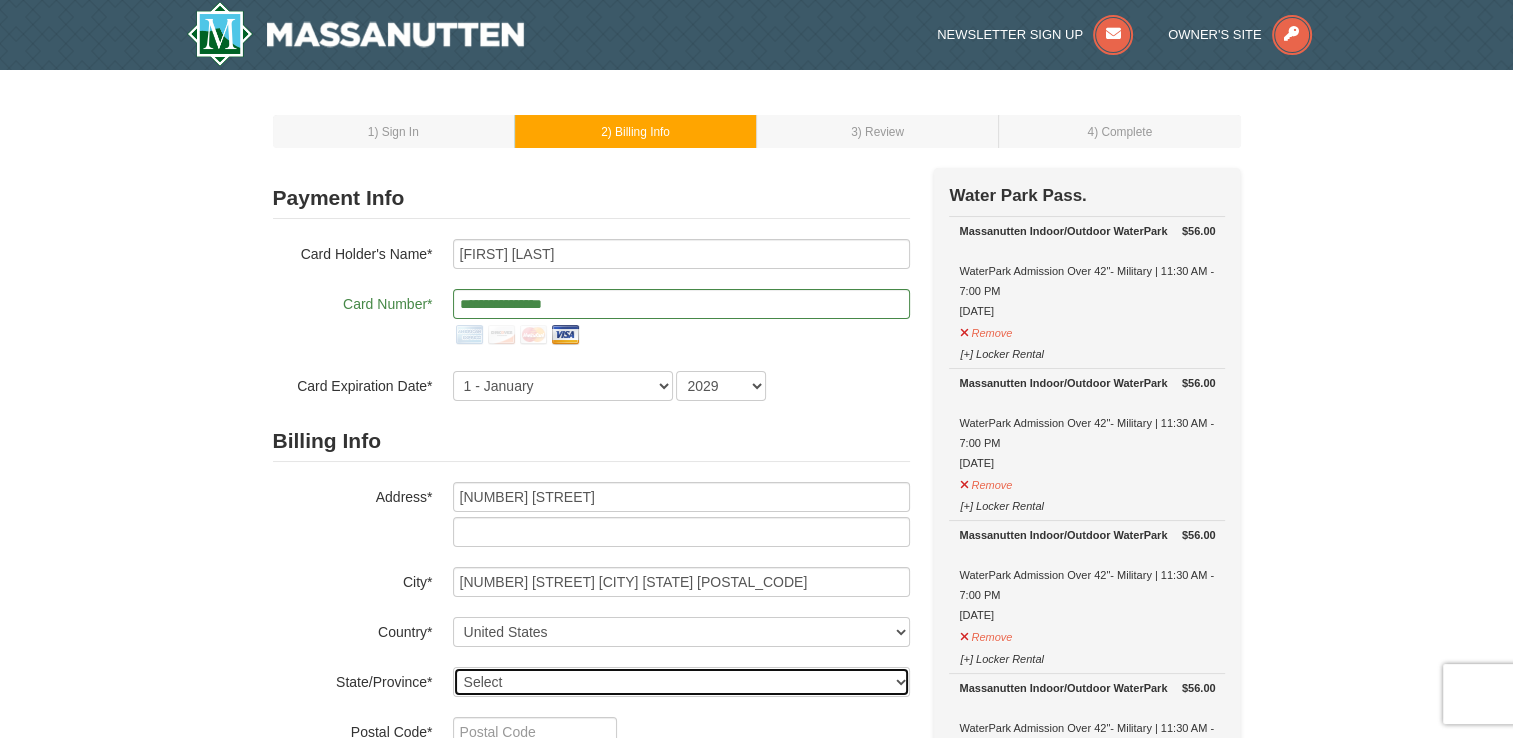 select on "NC" 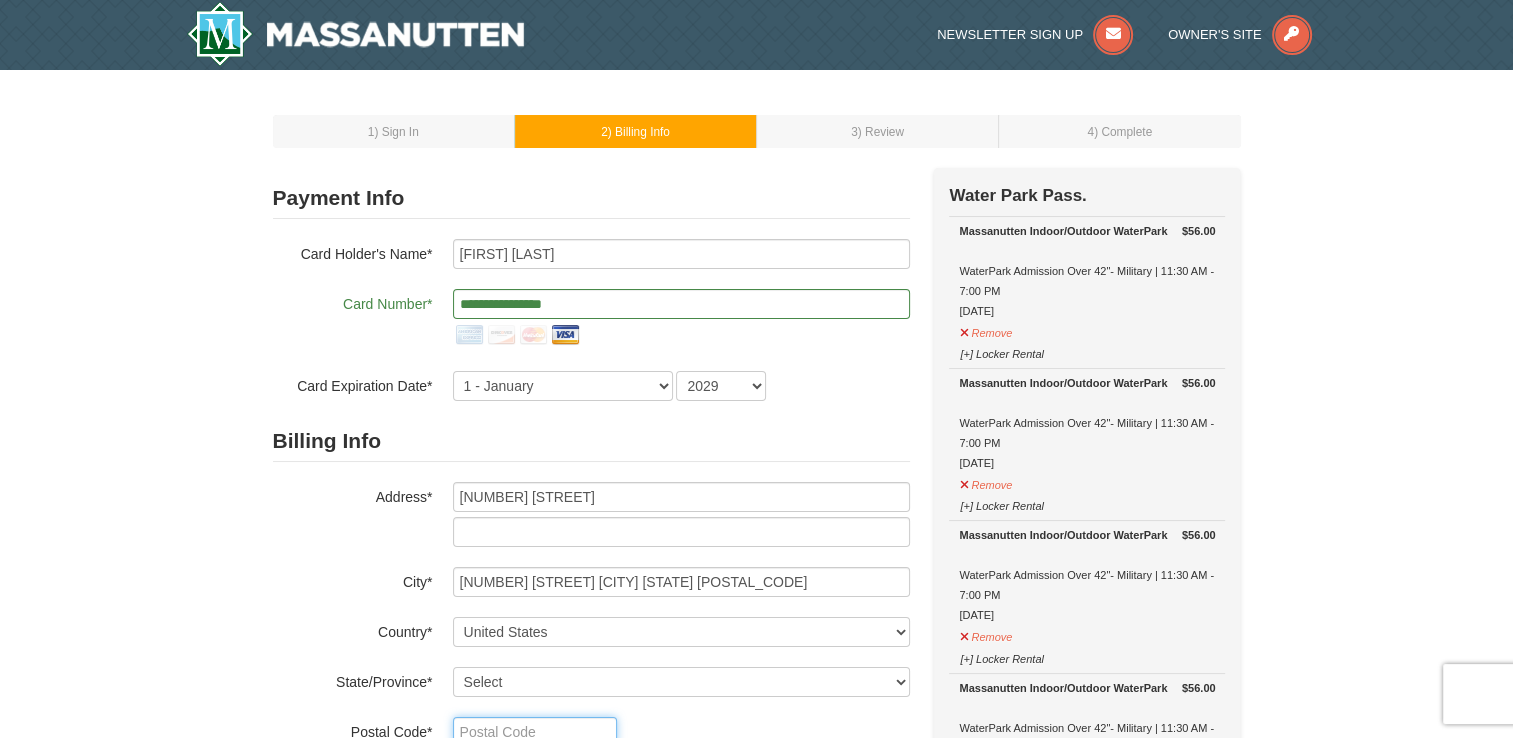 type on "27501" 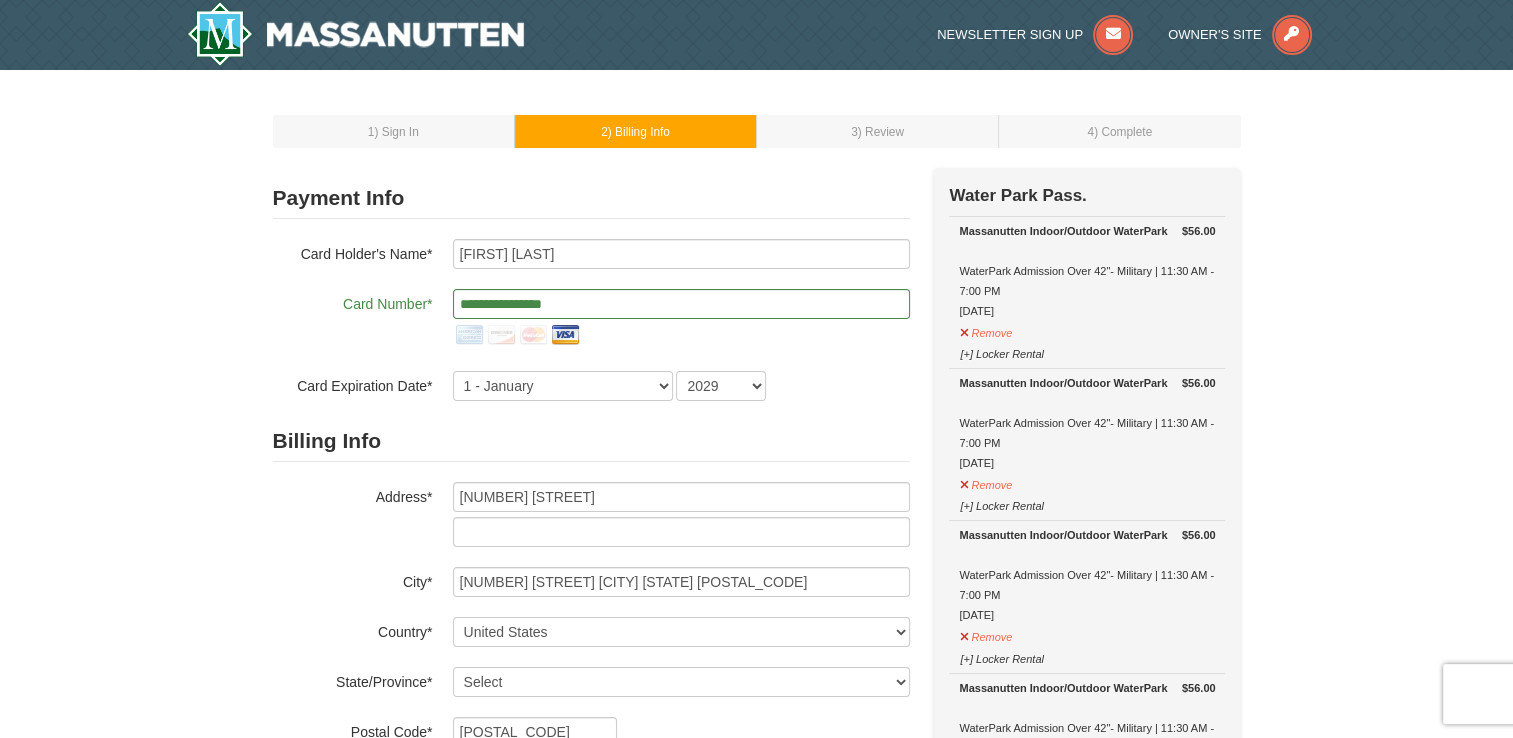 type on "801" 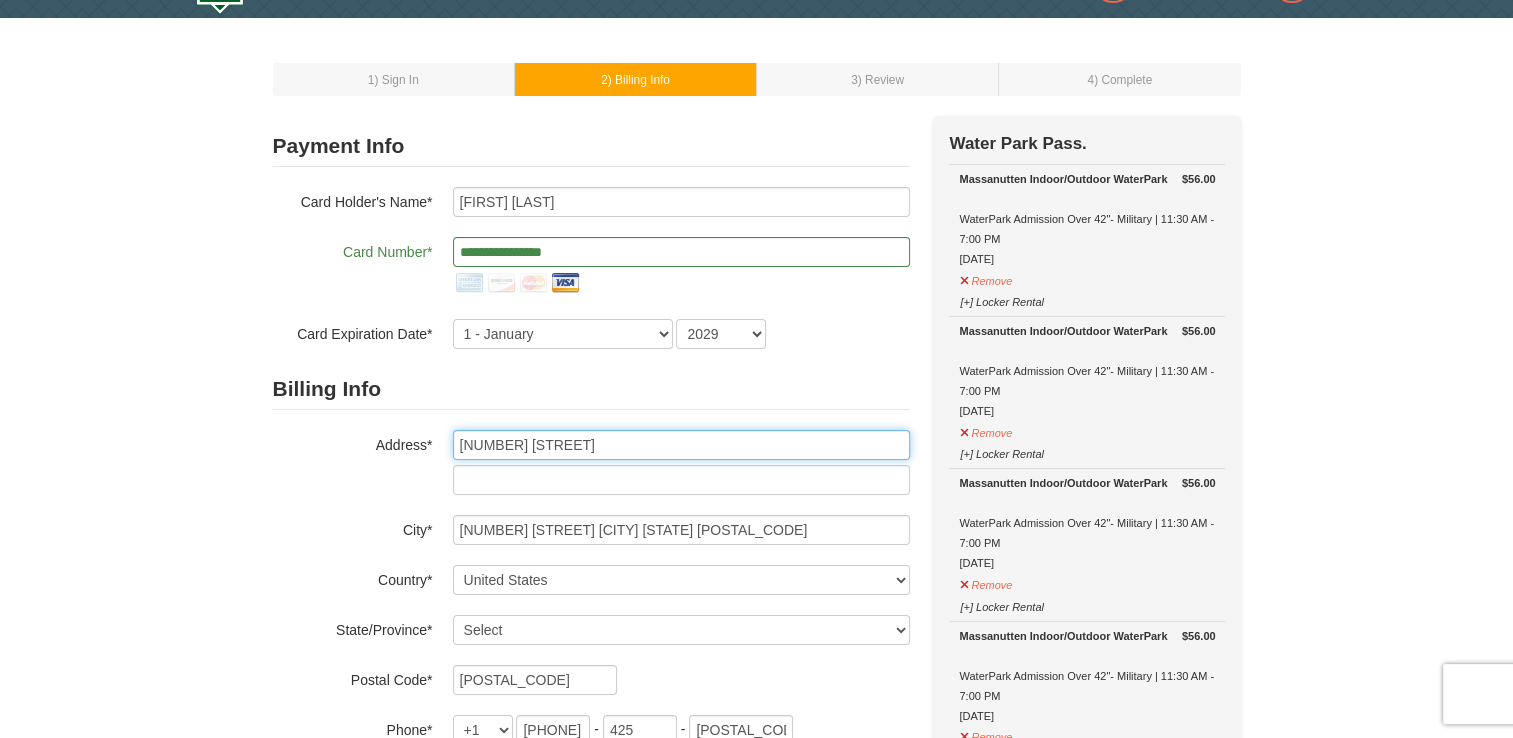 scroll, scrollTop: 100, scrollLeft: 0, axis: vertical 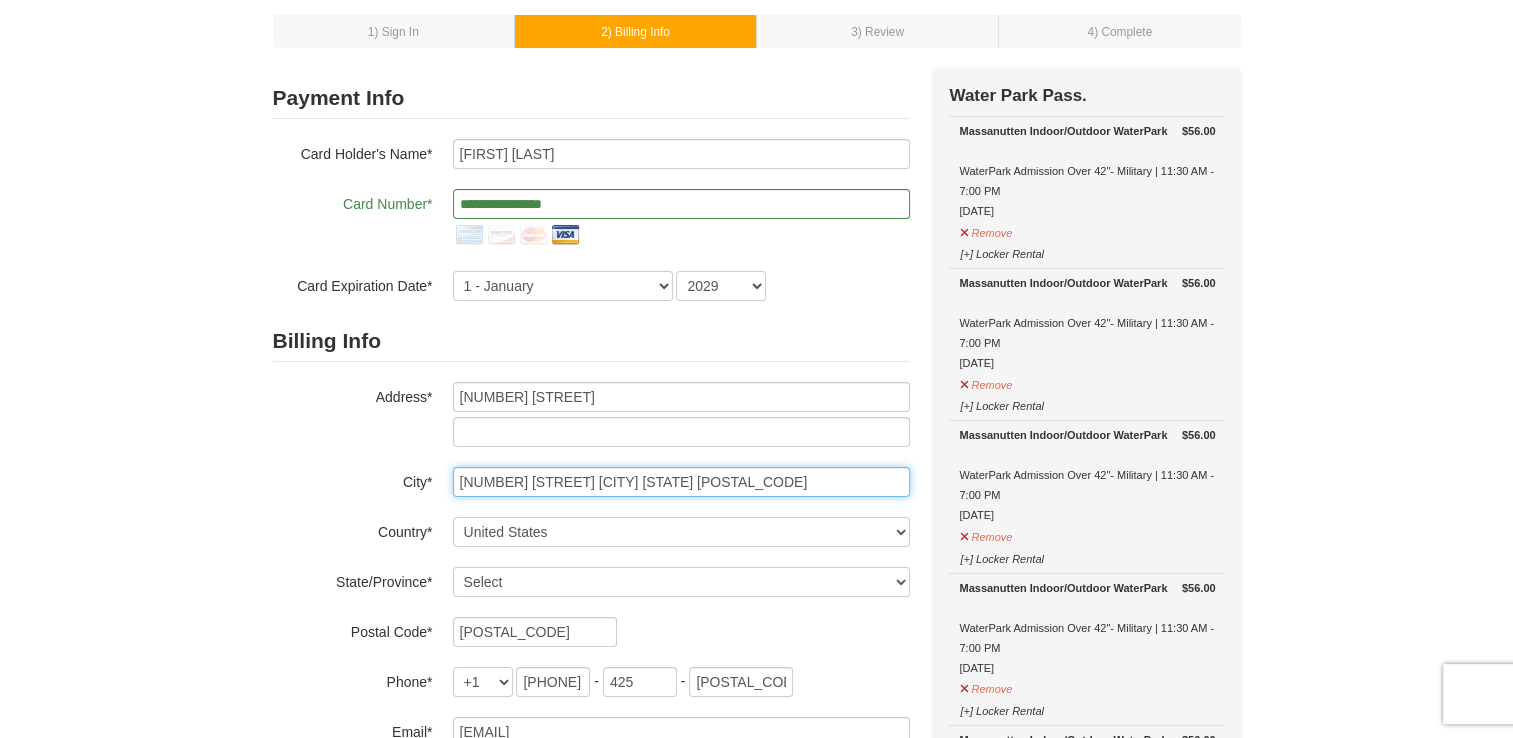 drag, startPoint x: 745, startPoint y: 485, endPoint x: 387, endPoint y: 431, distance: 362.0497 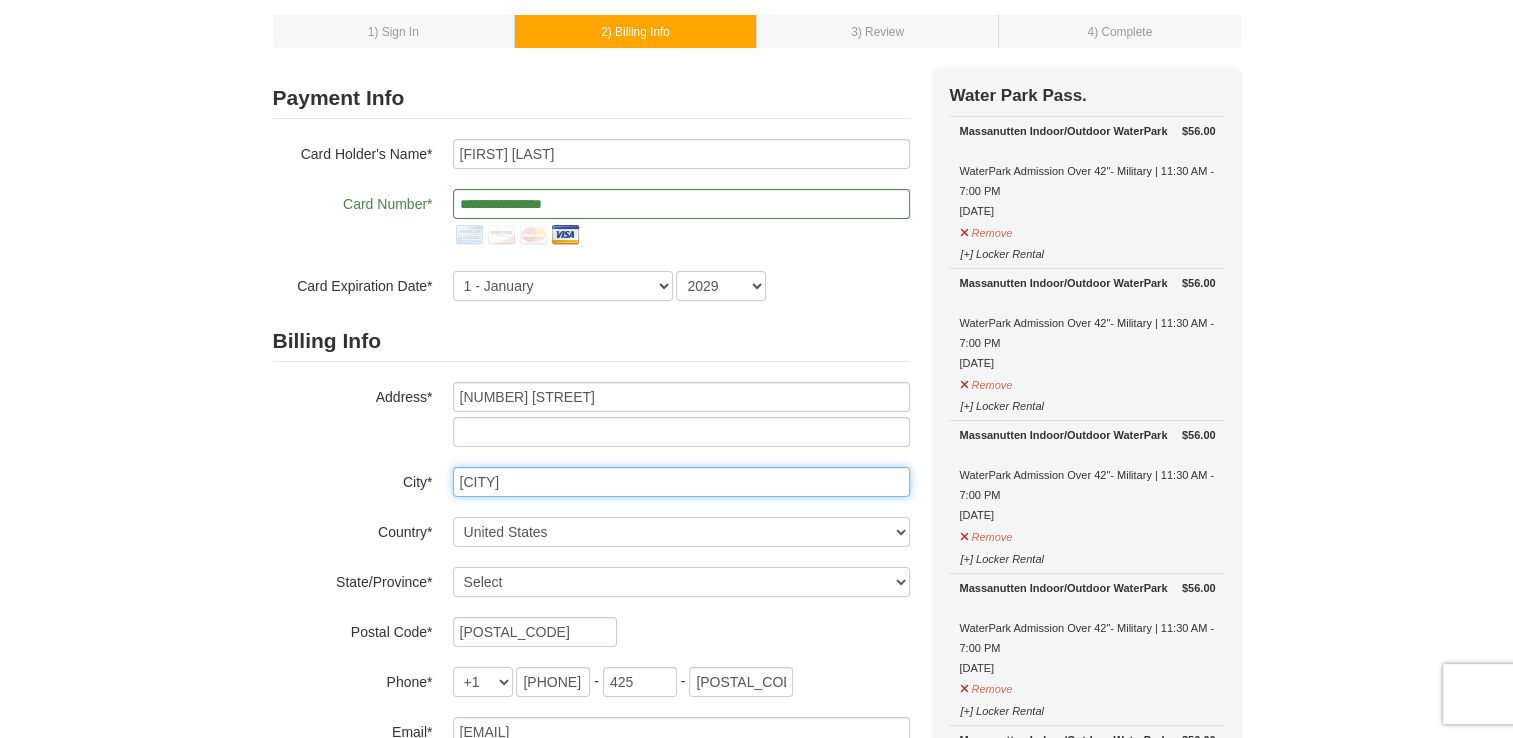 type on "[CITY]" 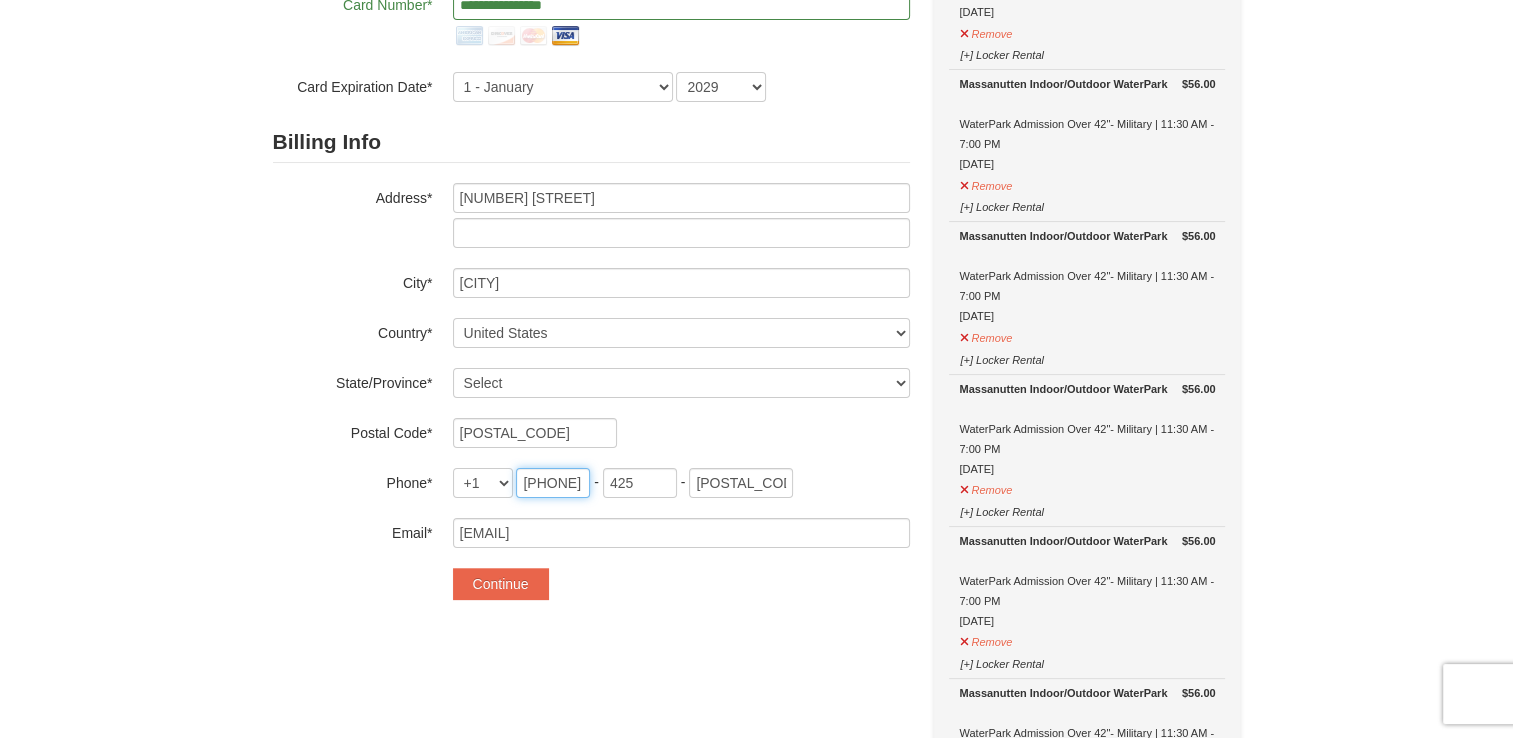 scroll, scrollTop: 300, scrollLeft: 0, axis: vertical 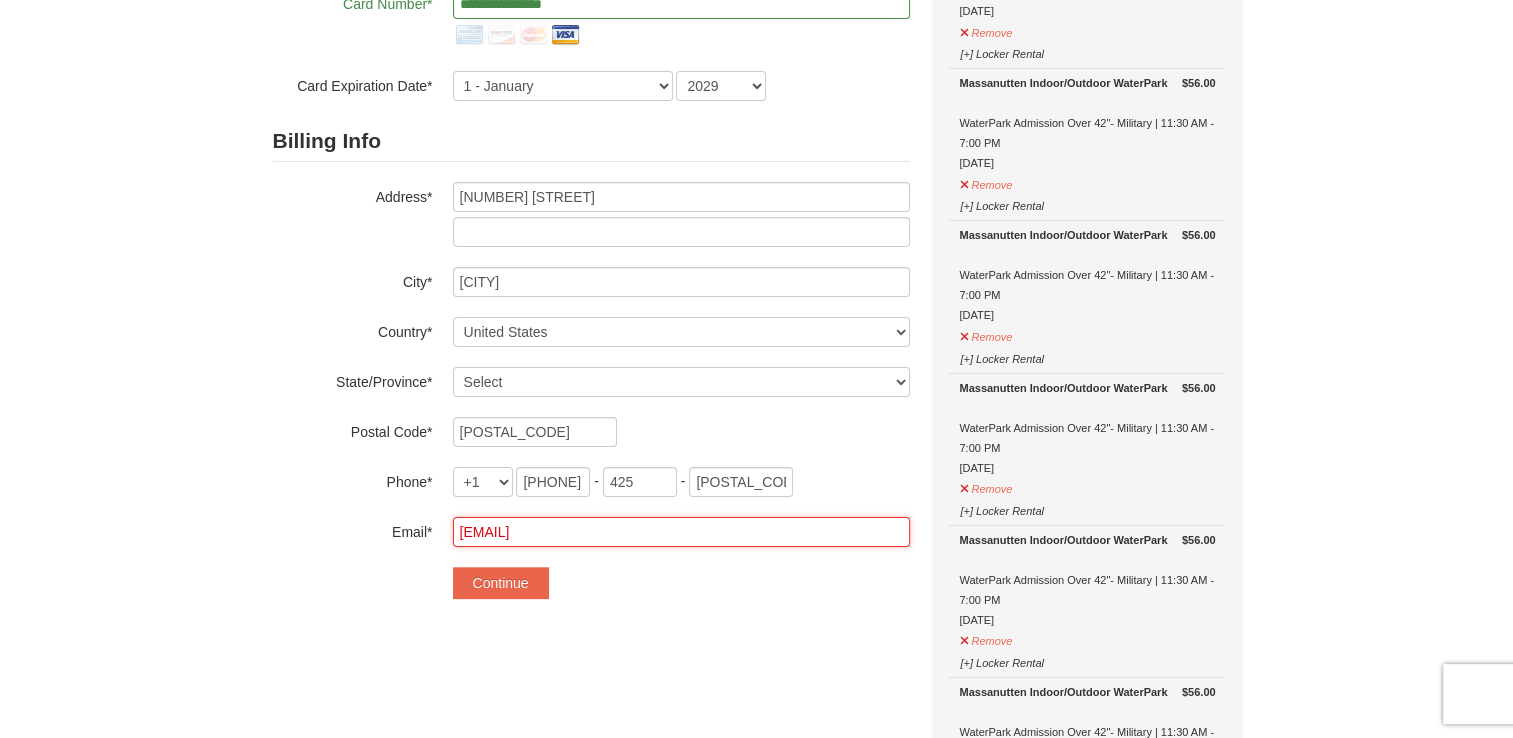 click on "[EMAIL]" at bounding box center (681, 532) 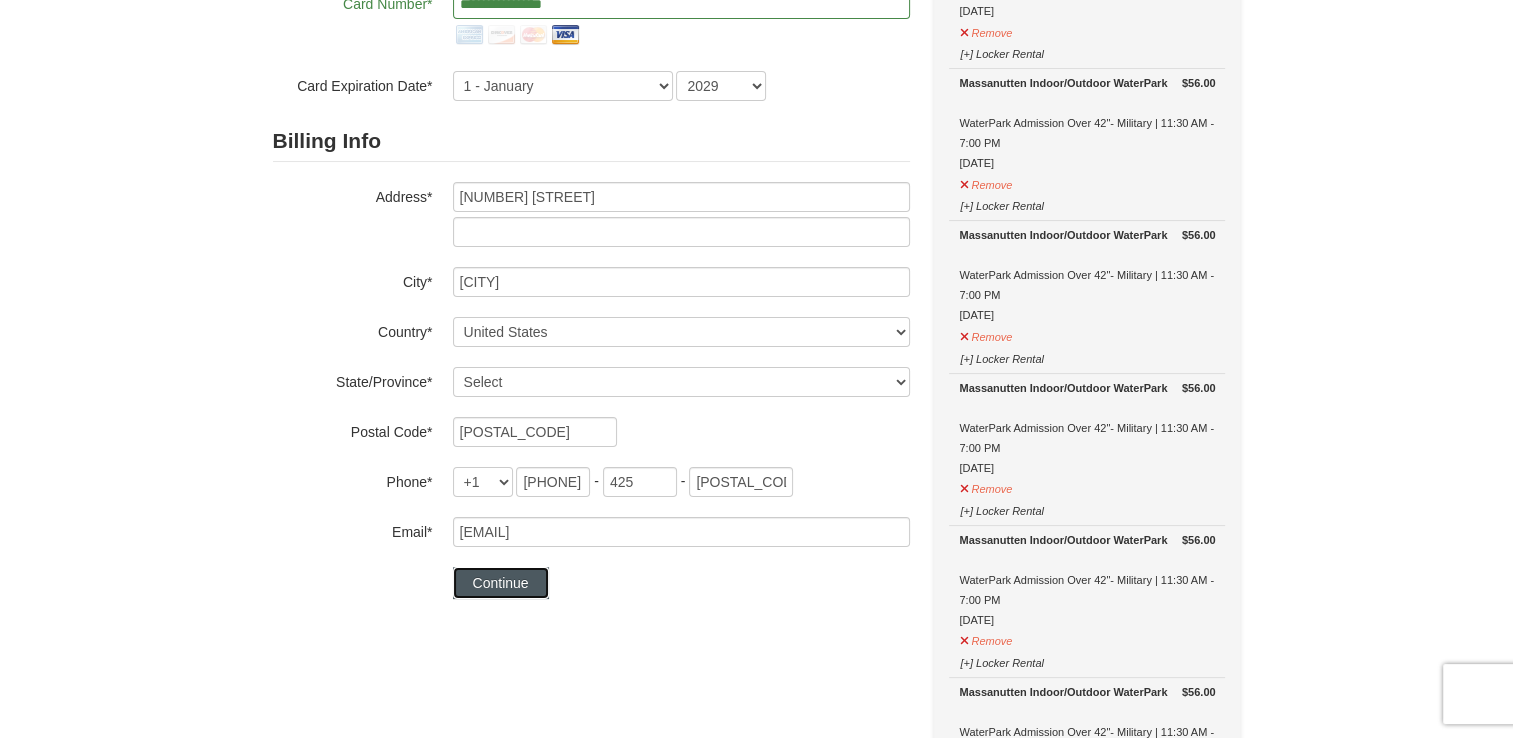click on "Continue" at bounding box center (501, 583) 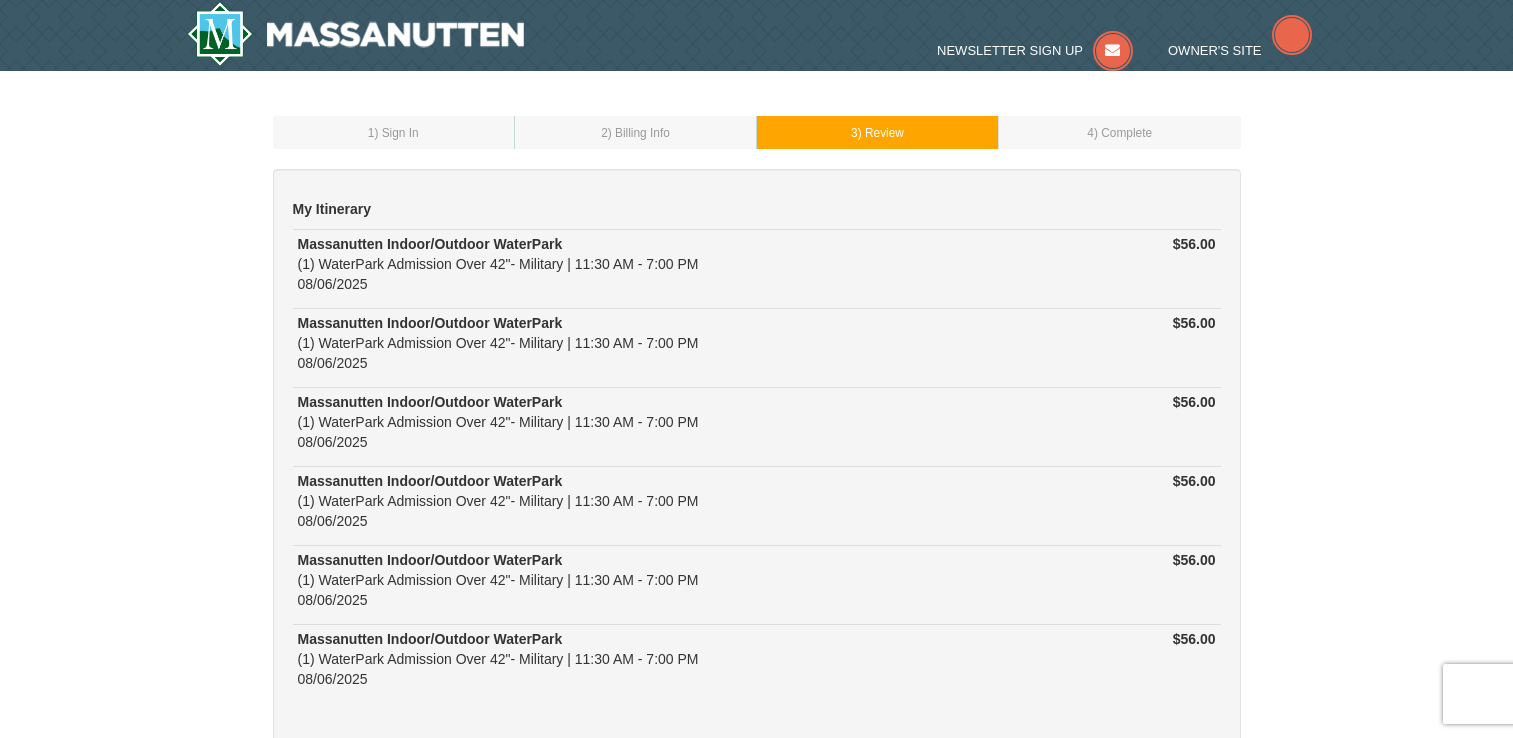 scroll, scrollTop: 0, scrollLeft: 0, axis: both 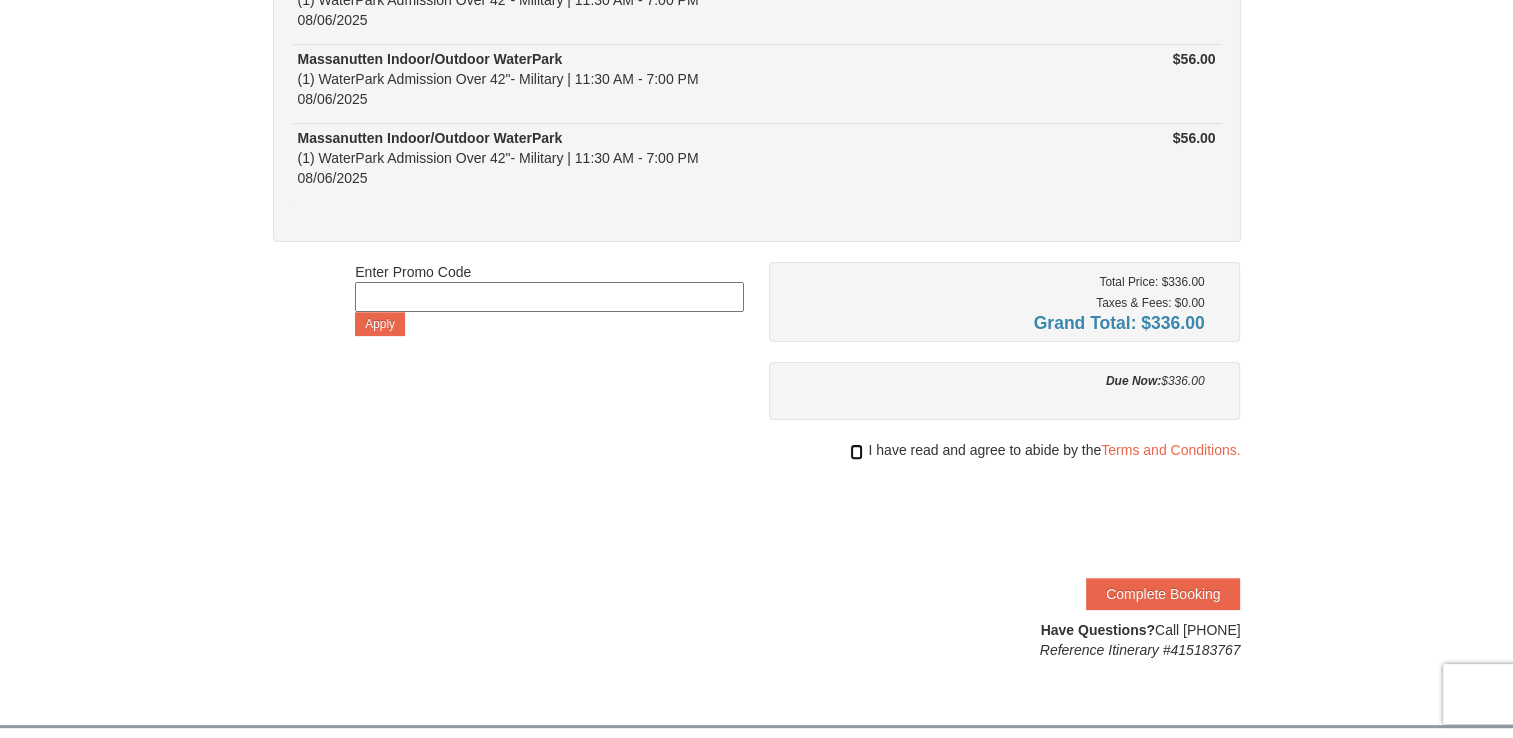 click at bounding box center (856, 452) 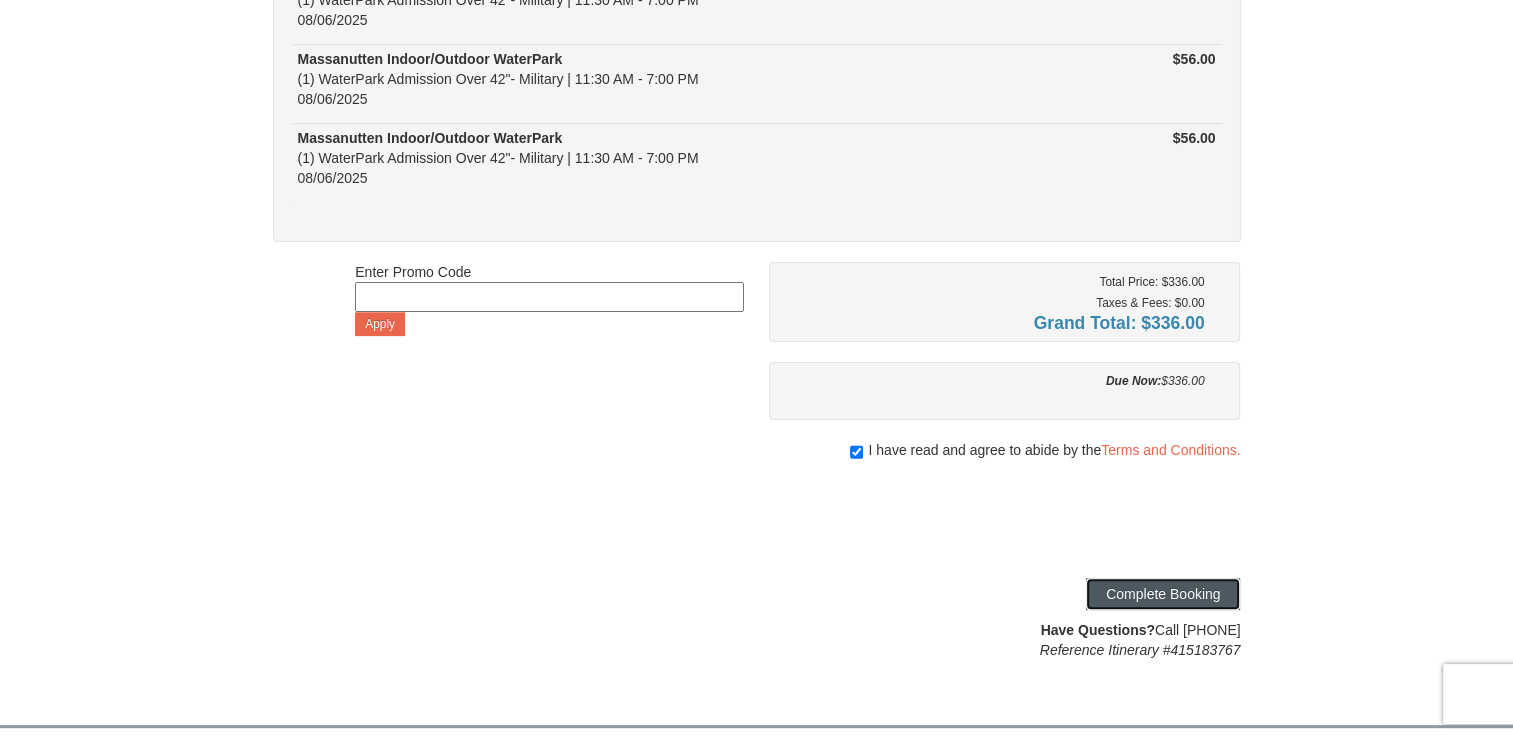 click on "Complete Booking" at bounding box center (1163, 594) 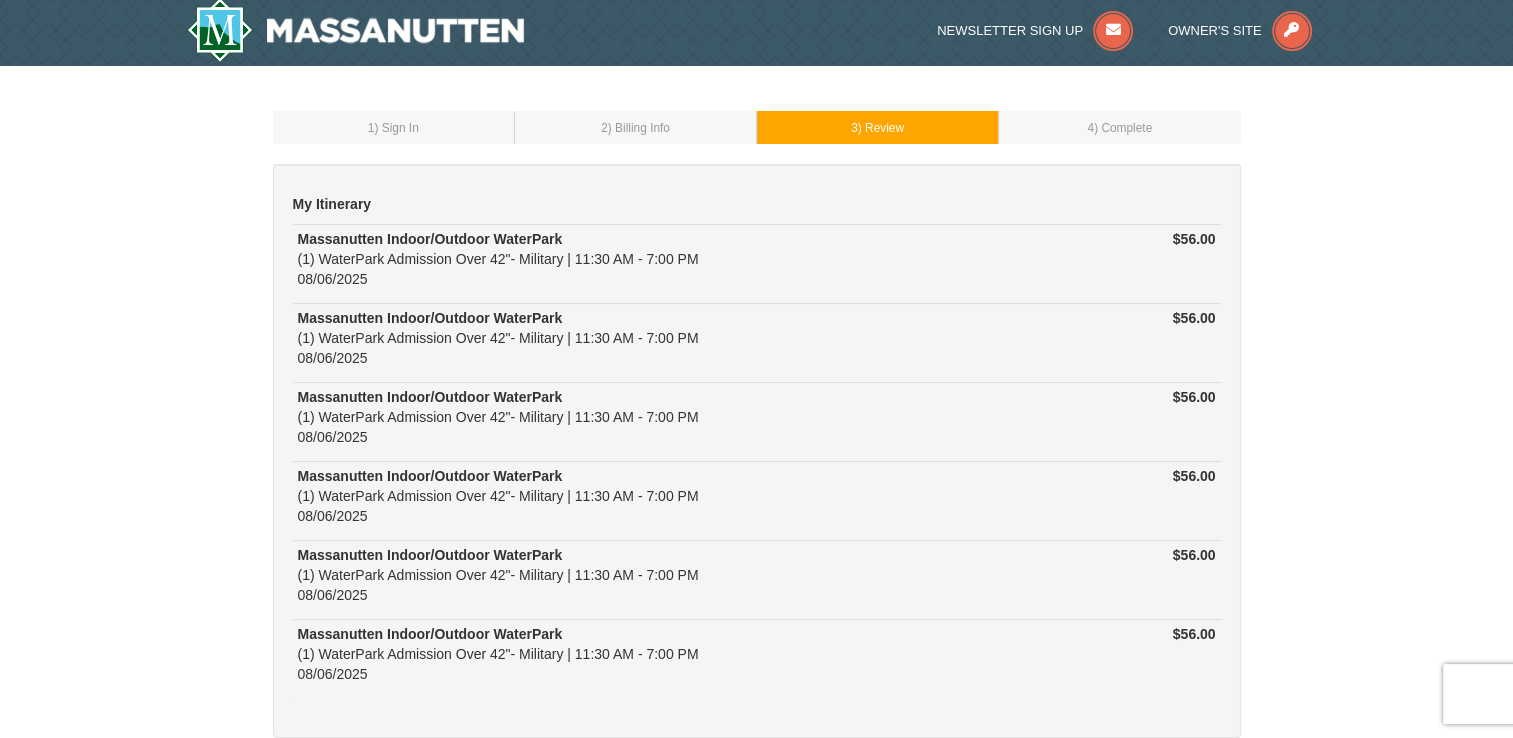 scroll, scrollTop: 0, scrollLeft: 0, axis: both 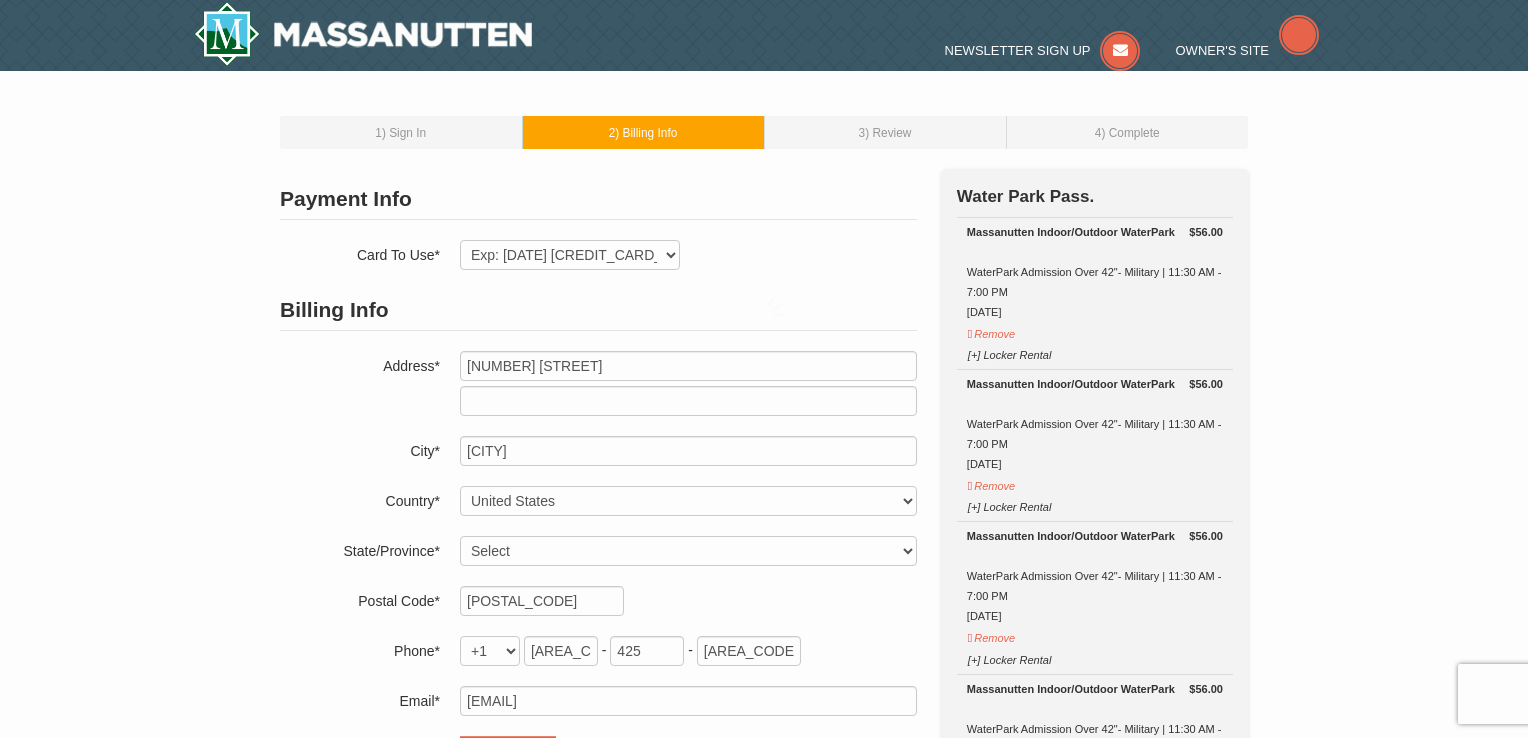 select on "[STATE]" 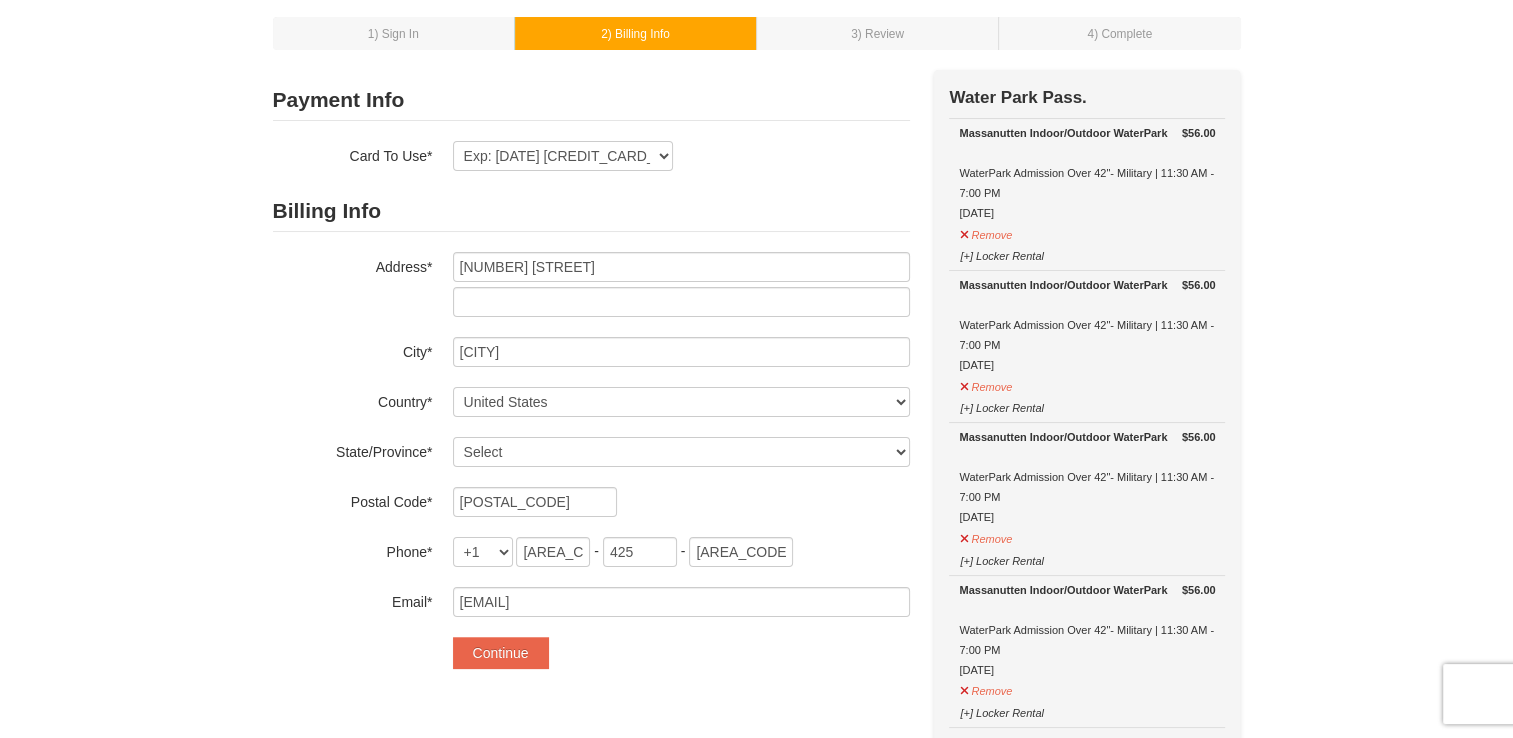 scroll, scrollTop: 0, scrollLeft: 0, axis: both 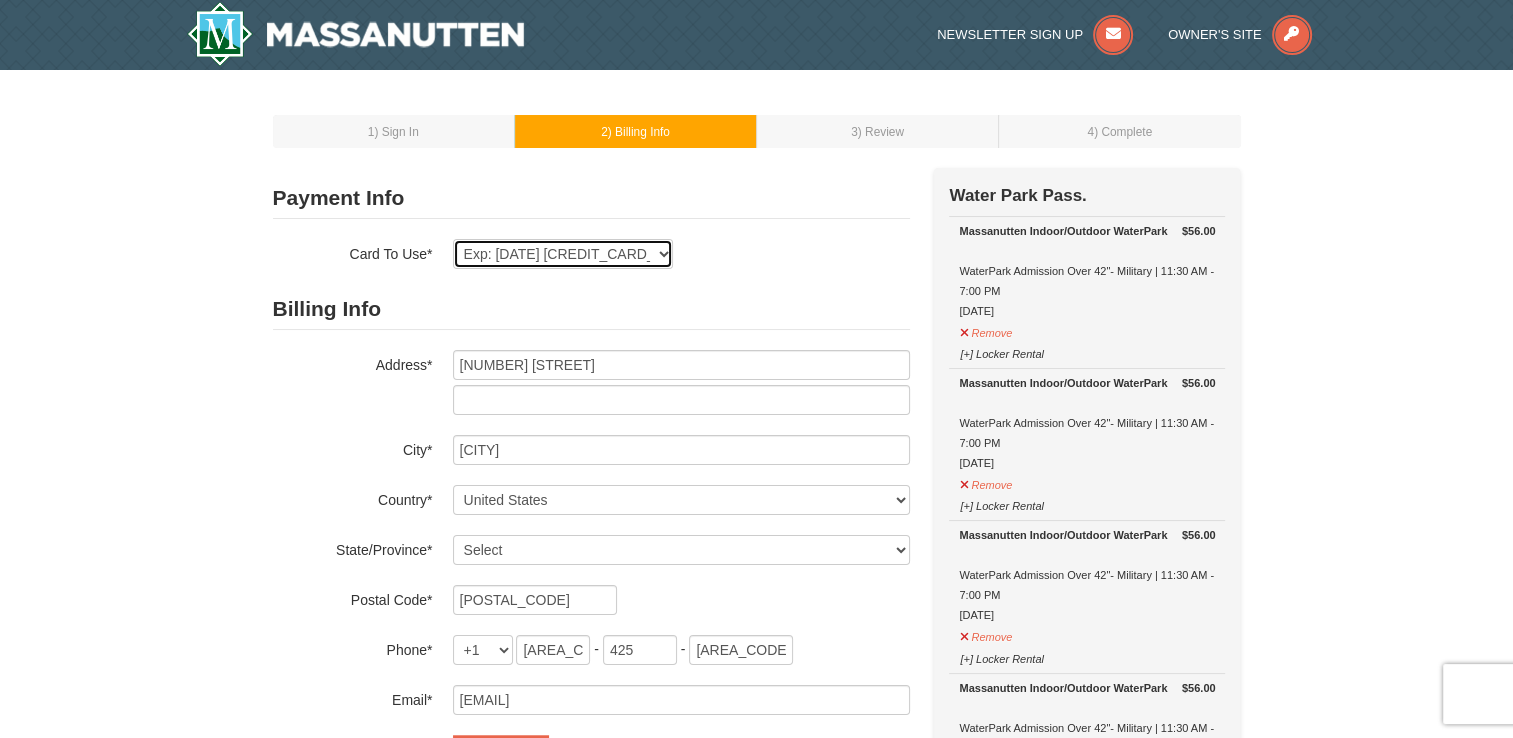click on "Exp: 01/29      VI-XXXX New Card" at bounding box center (563, 254) 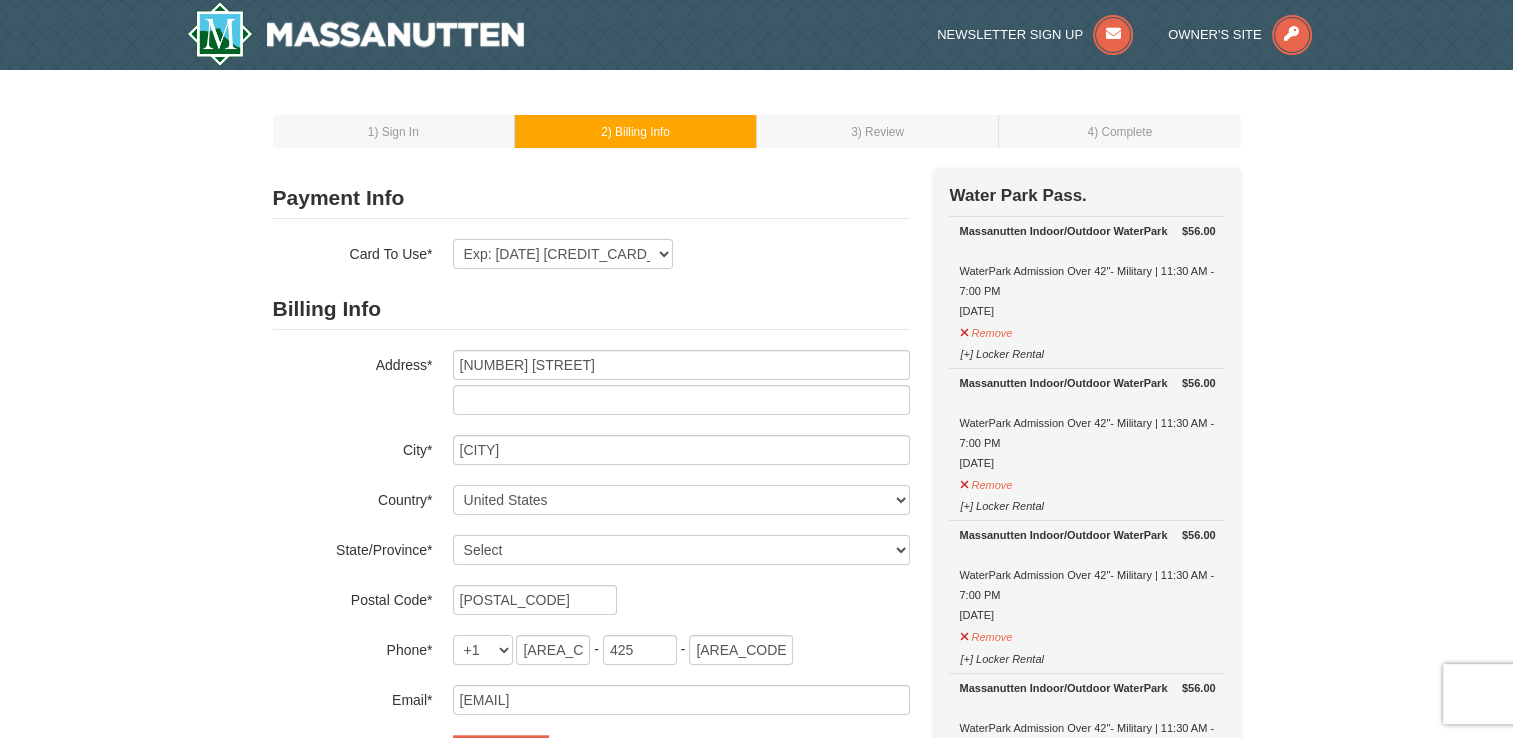 click on "1
) Sign In" at bounding box center (394, 131) 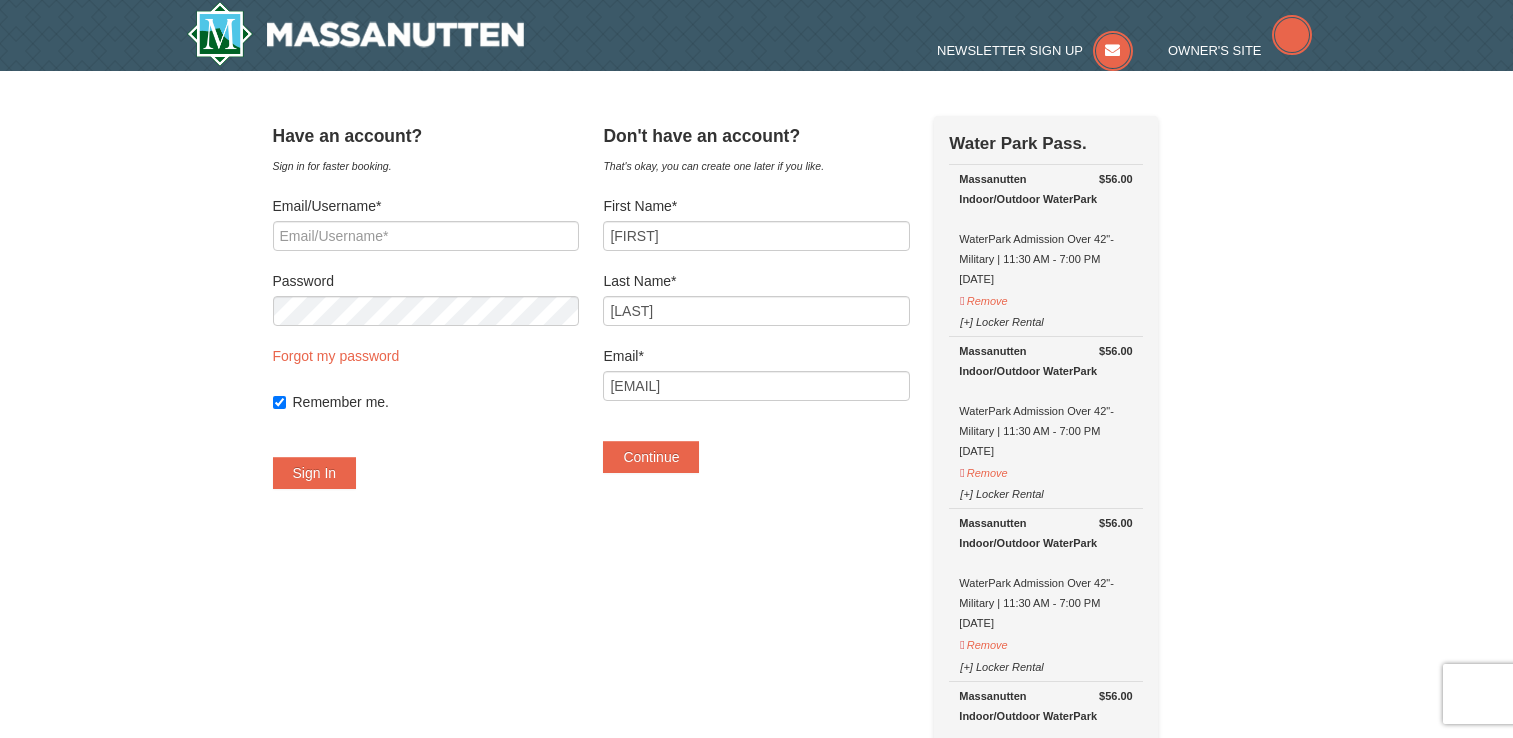 scroll, scrollTop: 0, scrollLeft: 0, axis: both 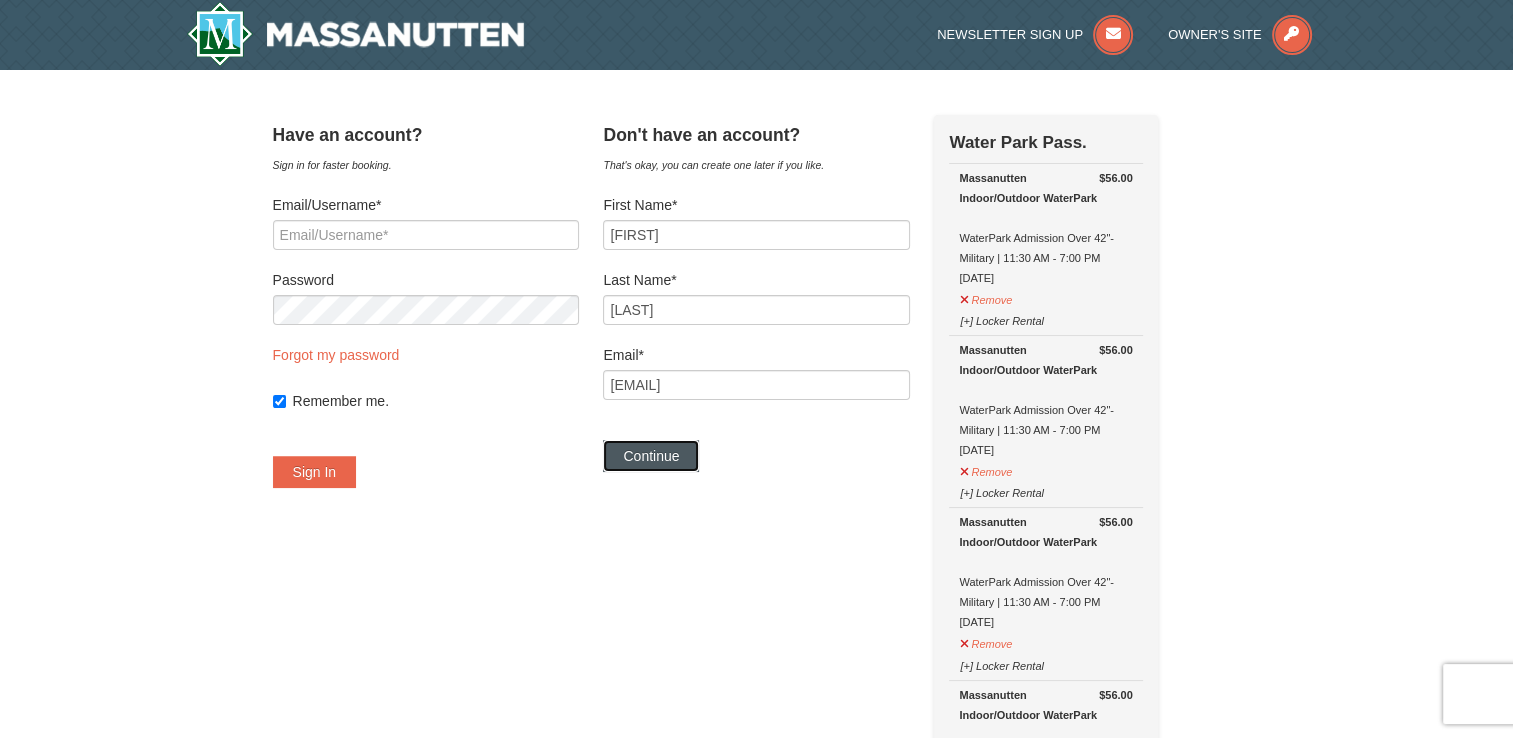 click on "Continue" at bounding box center (651, 456) 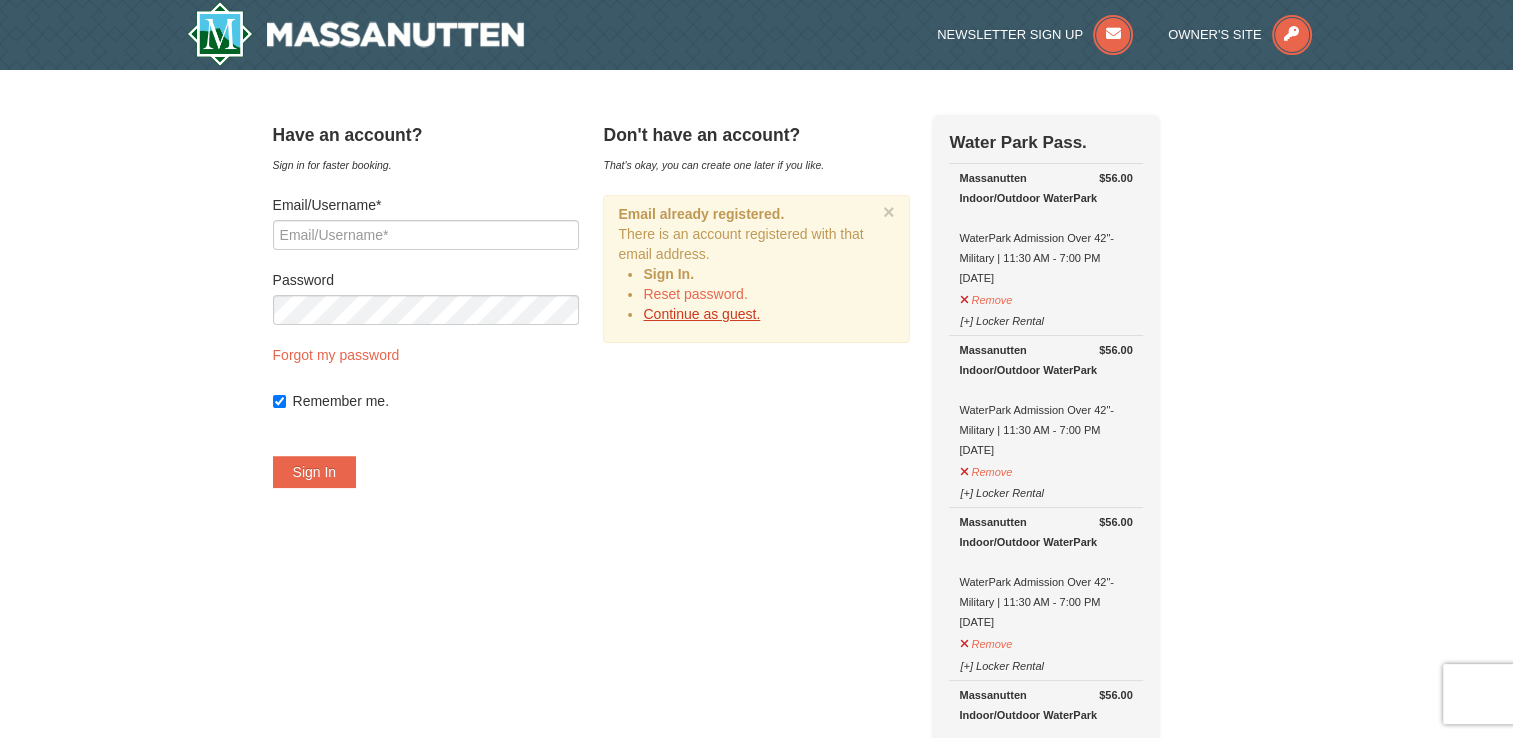 click on "Continue as guest." at bounding box center [701, 314] 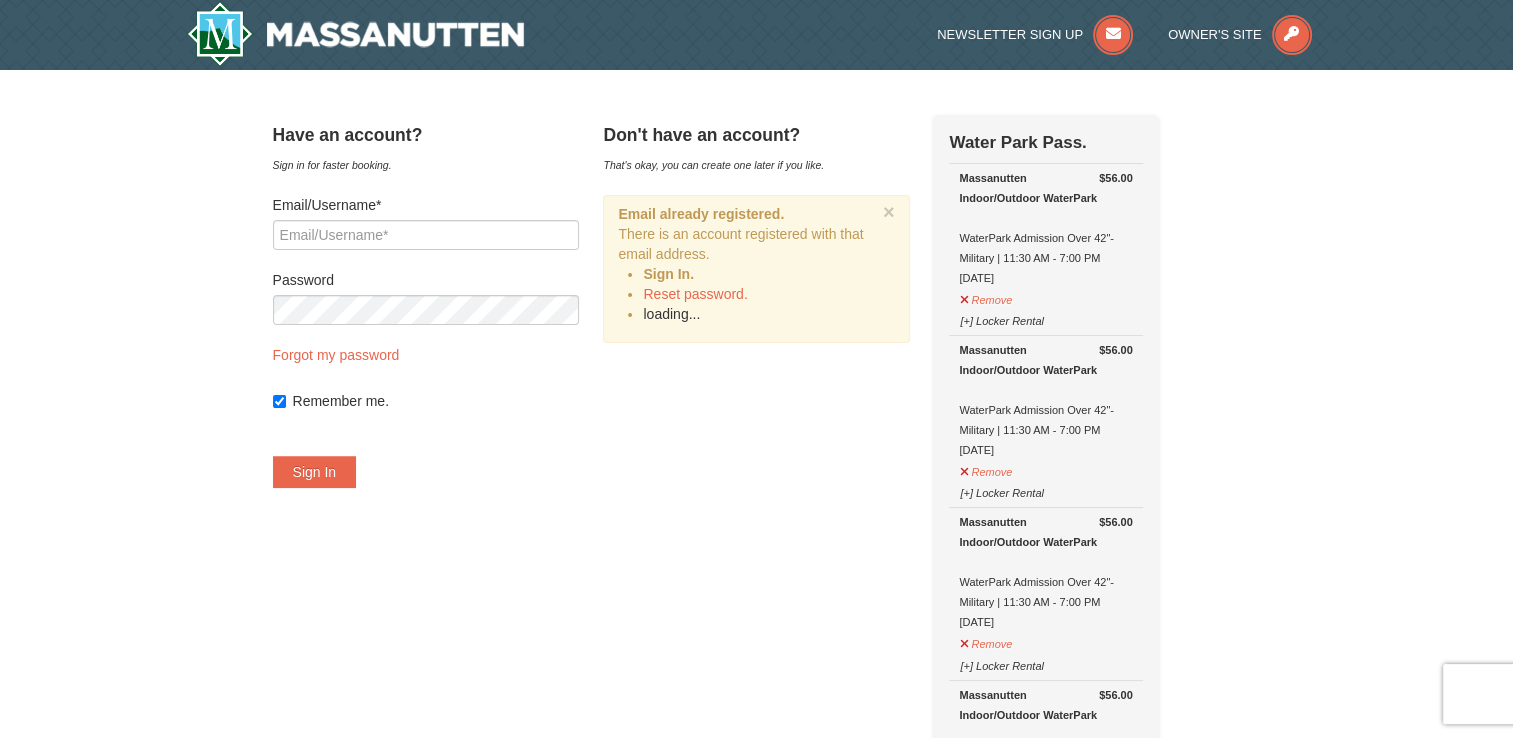 scroll, scrollTop: 305, scrollLeft: 0, axis: vertical 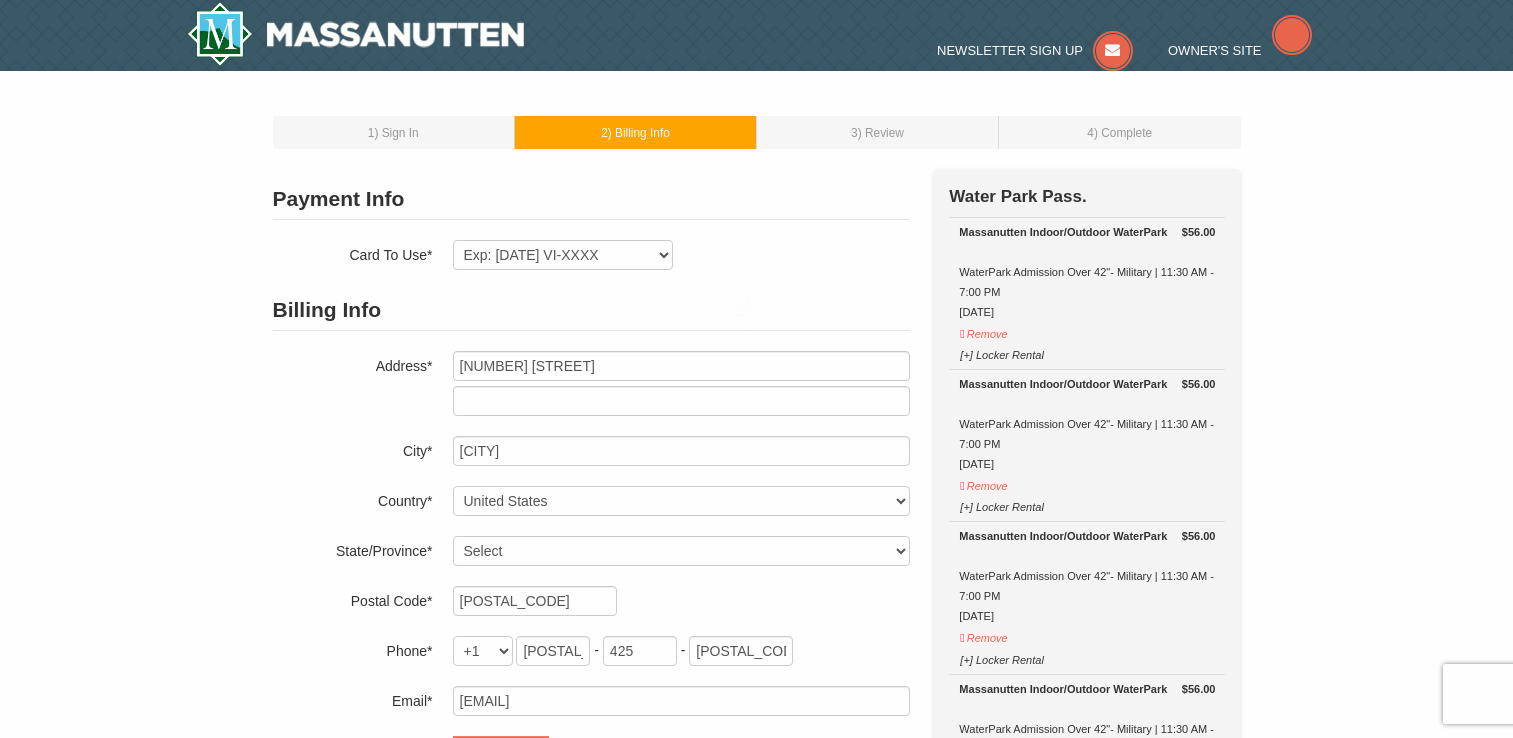 select on "[STATE]" 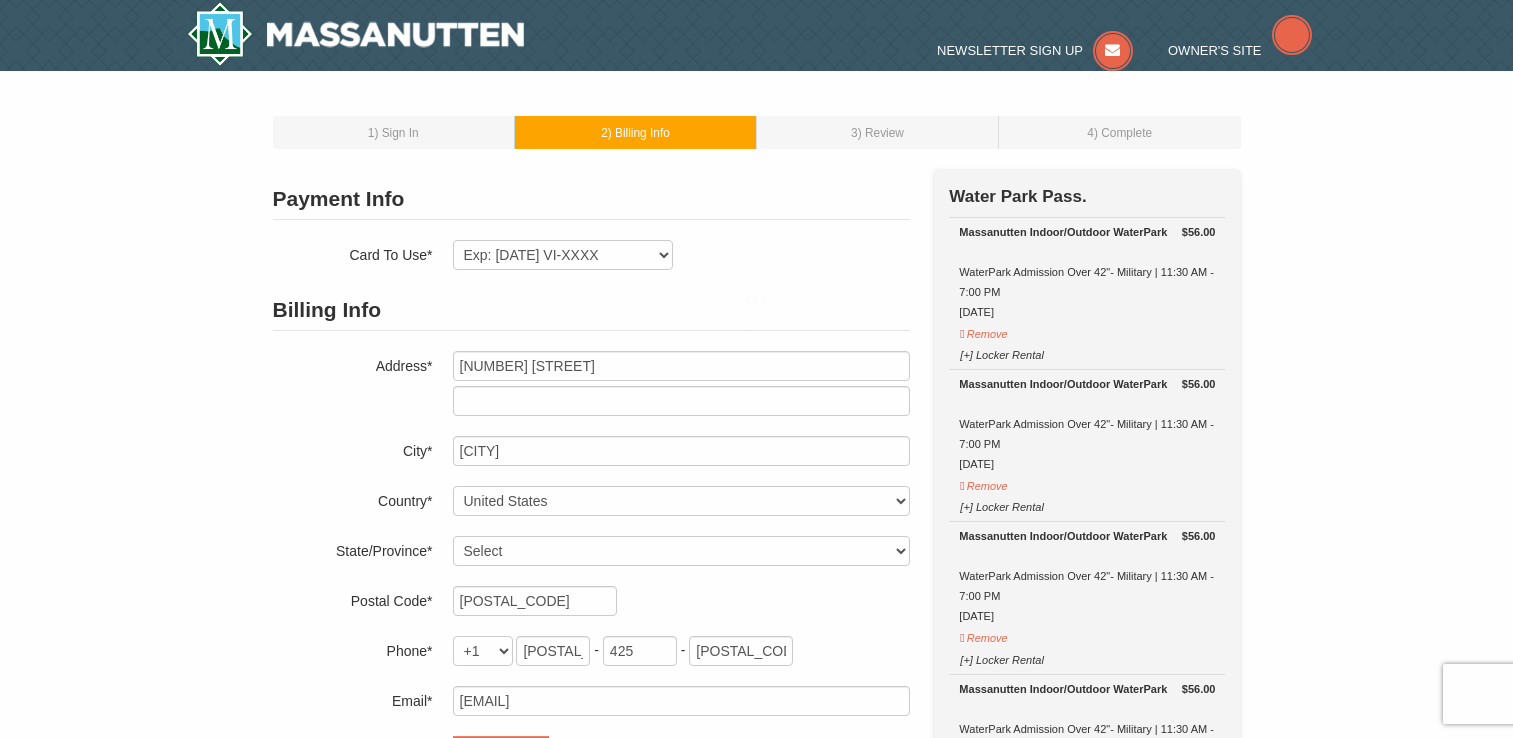 scroll, scrollTop: 0, scrollLeft: 0, axis: both 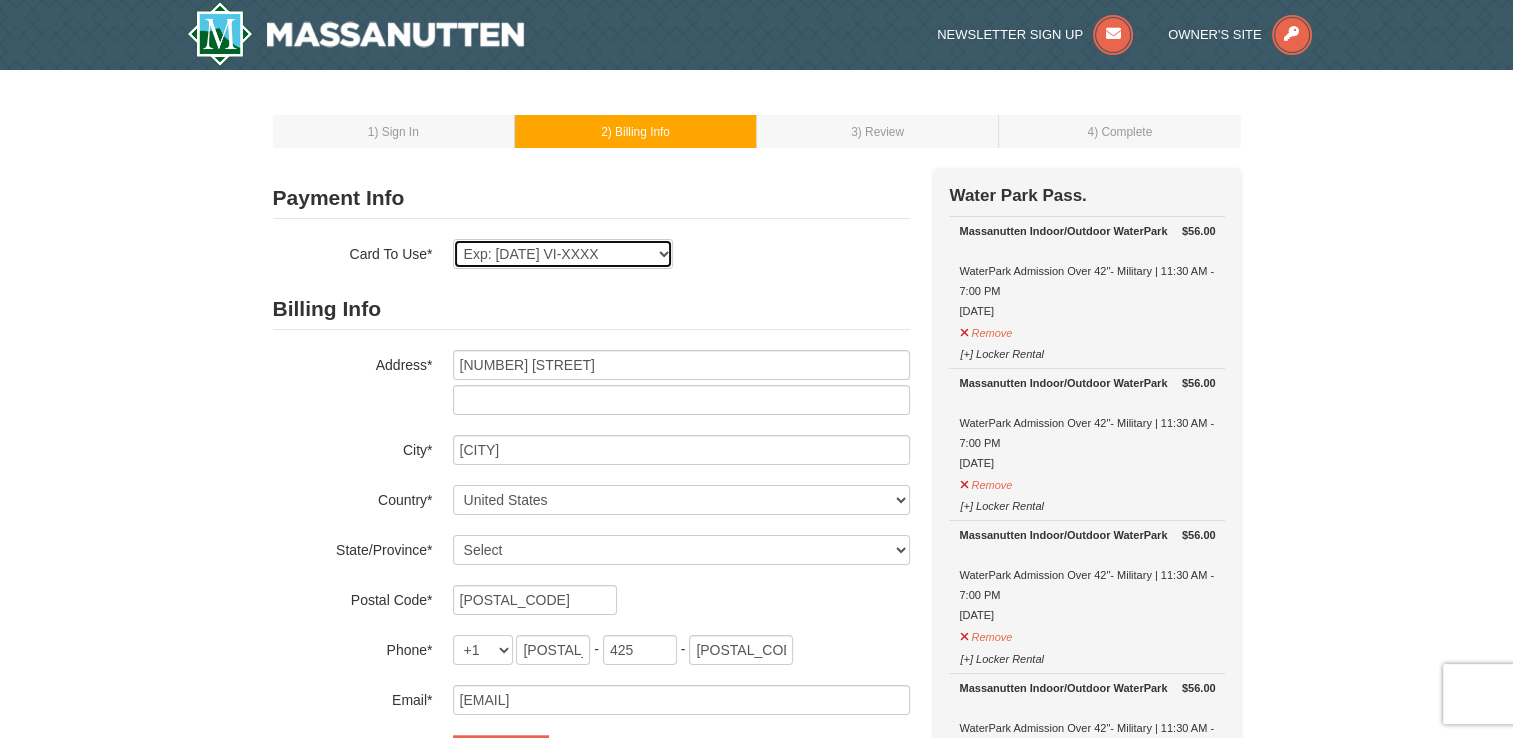 click on "Exp: 01/29      VI-XXXX New Card" at bounding box center (563, 254) 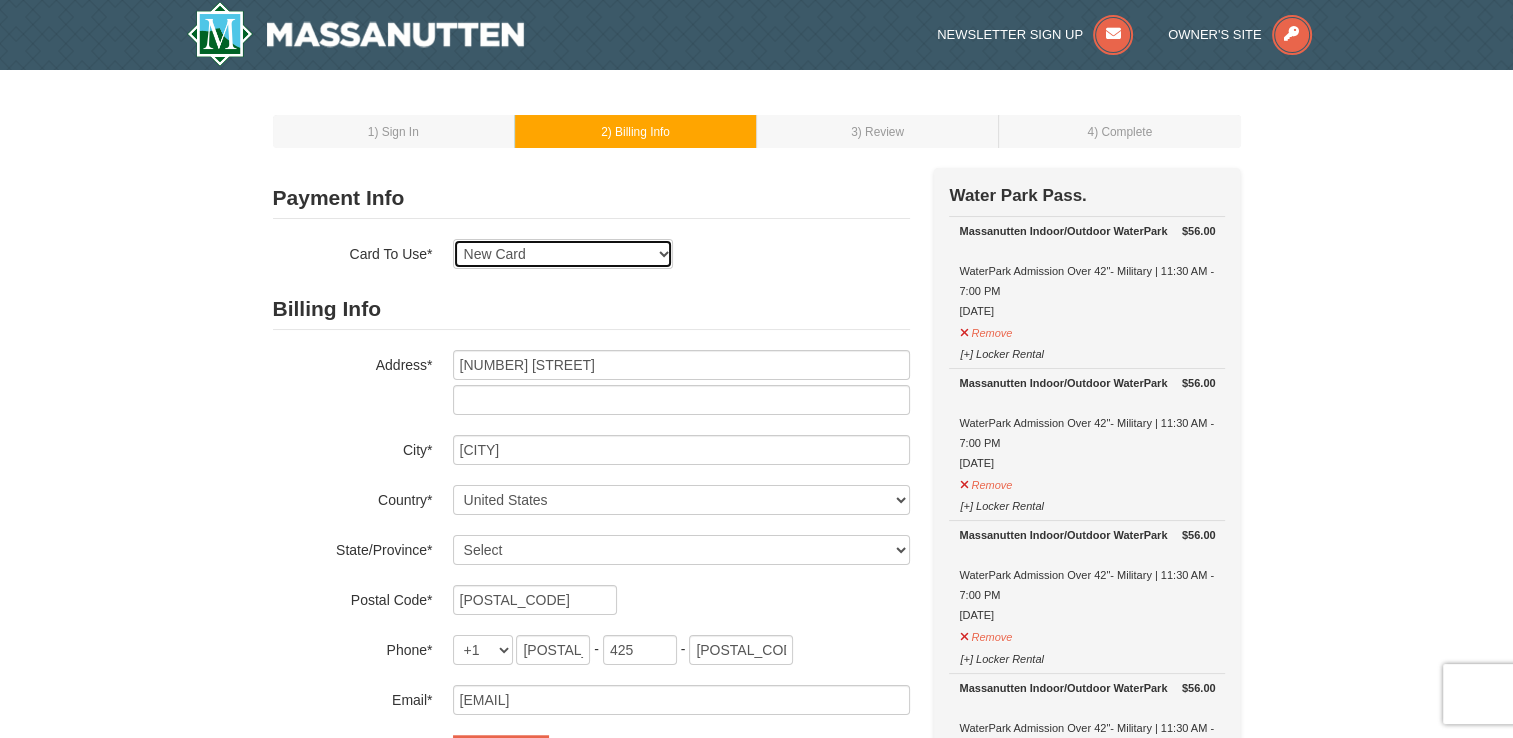 click on "Exp: 01/29      VI-XXXX New Card" at bounding box center (563, 254) 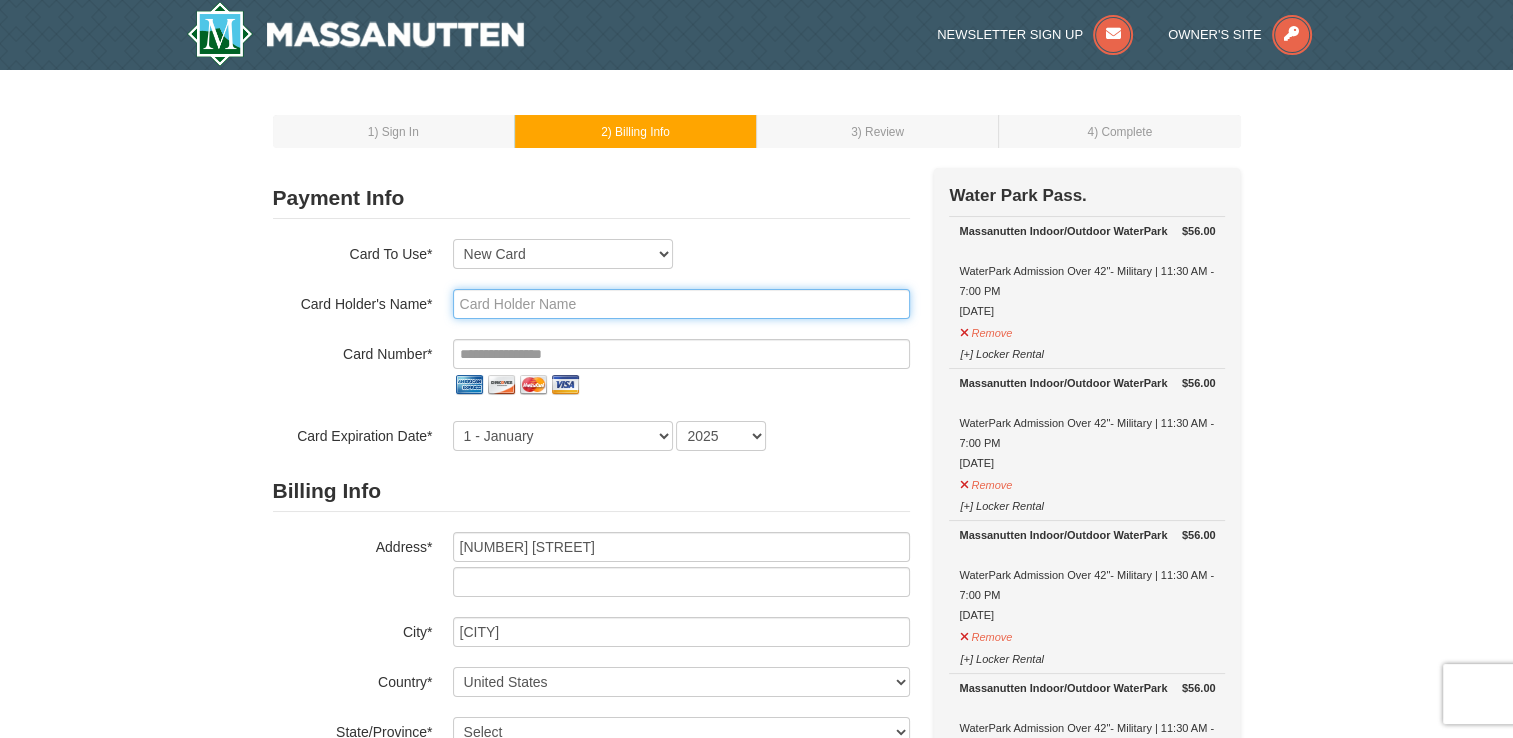 click at bounding box center [681, 304] 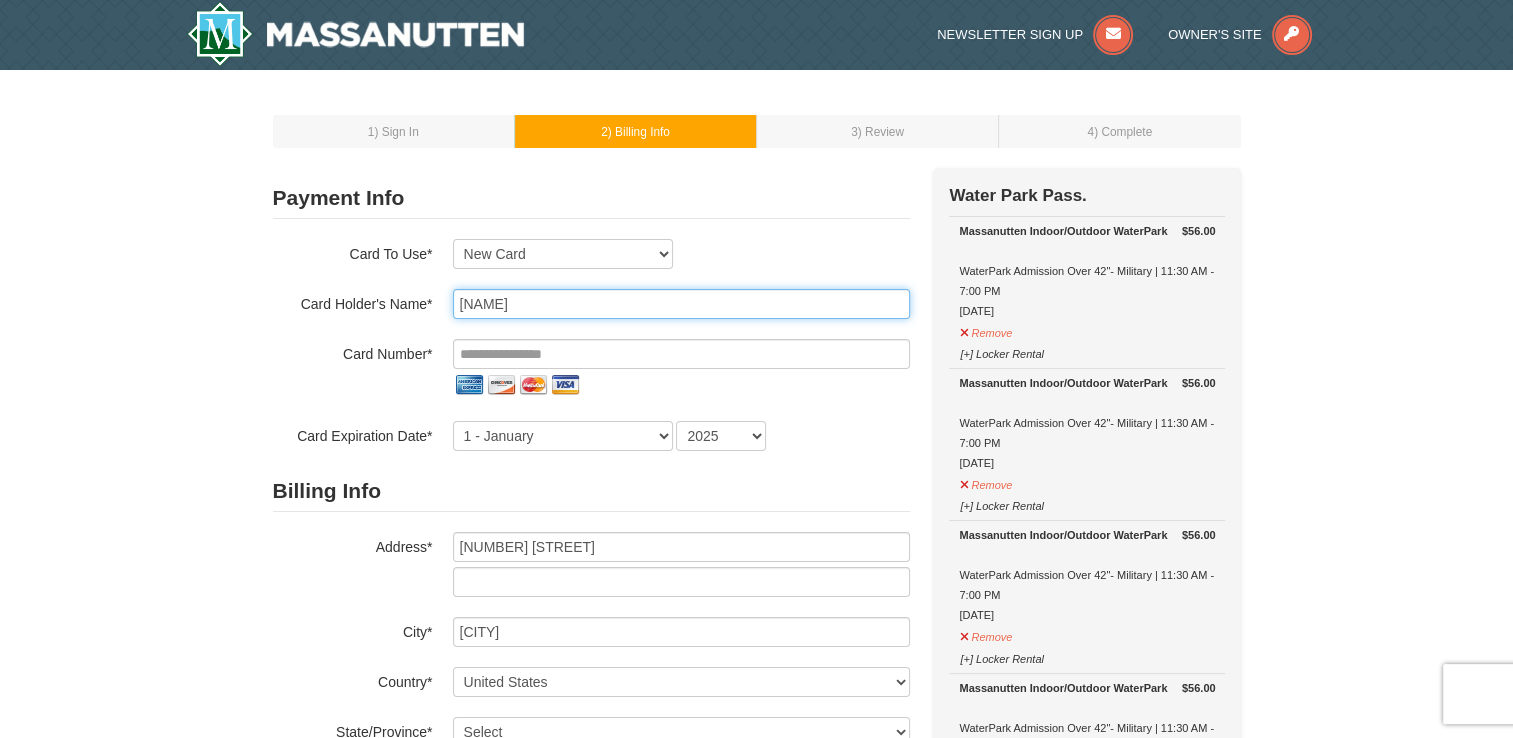 type on "Wendy Delker" 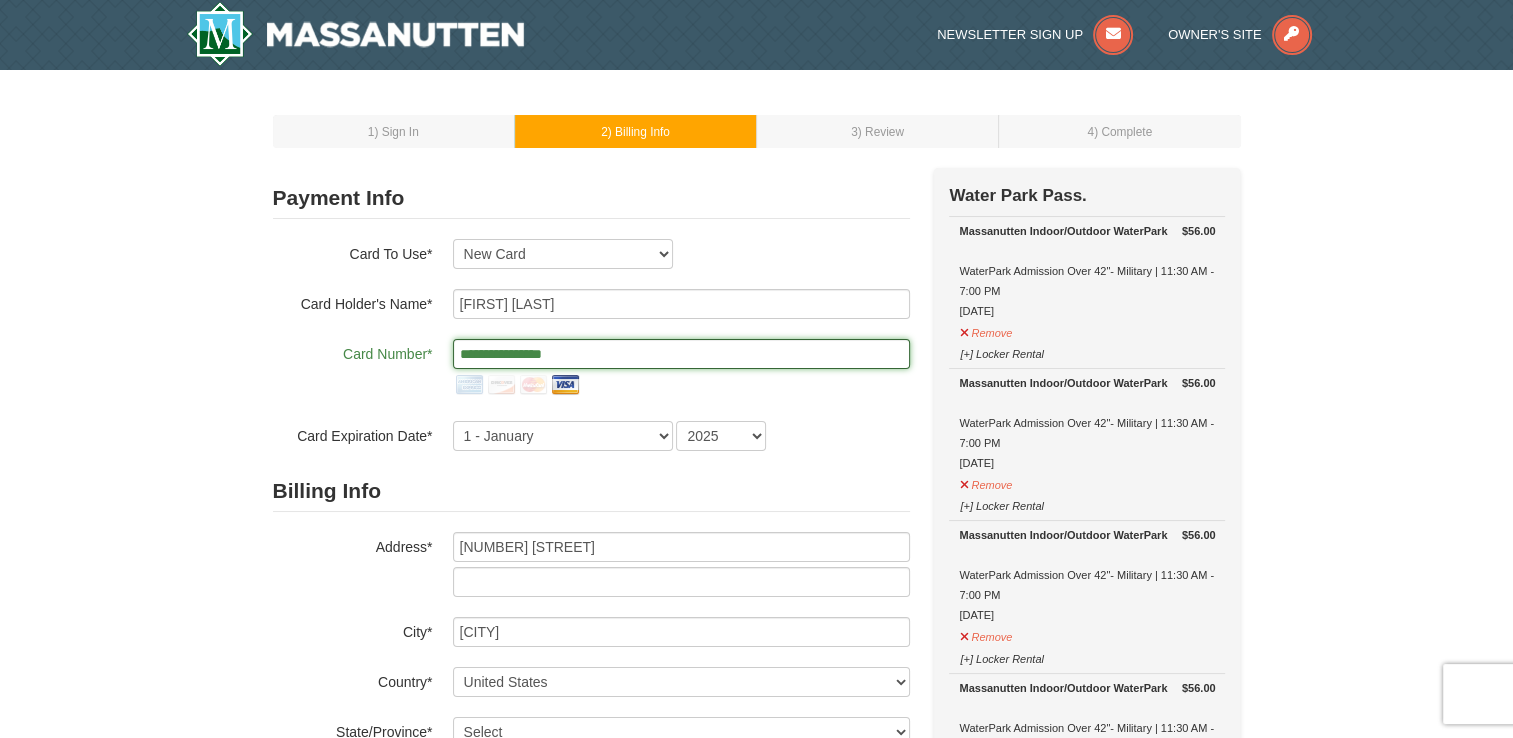 type on "**********" 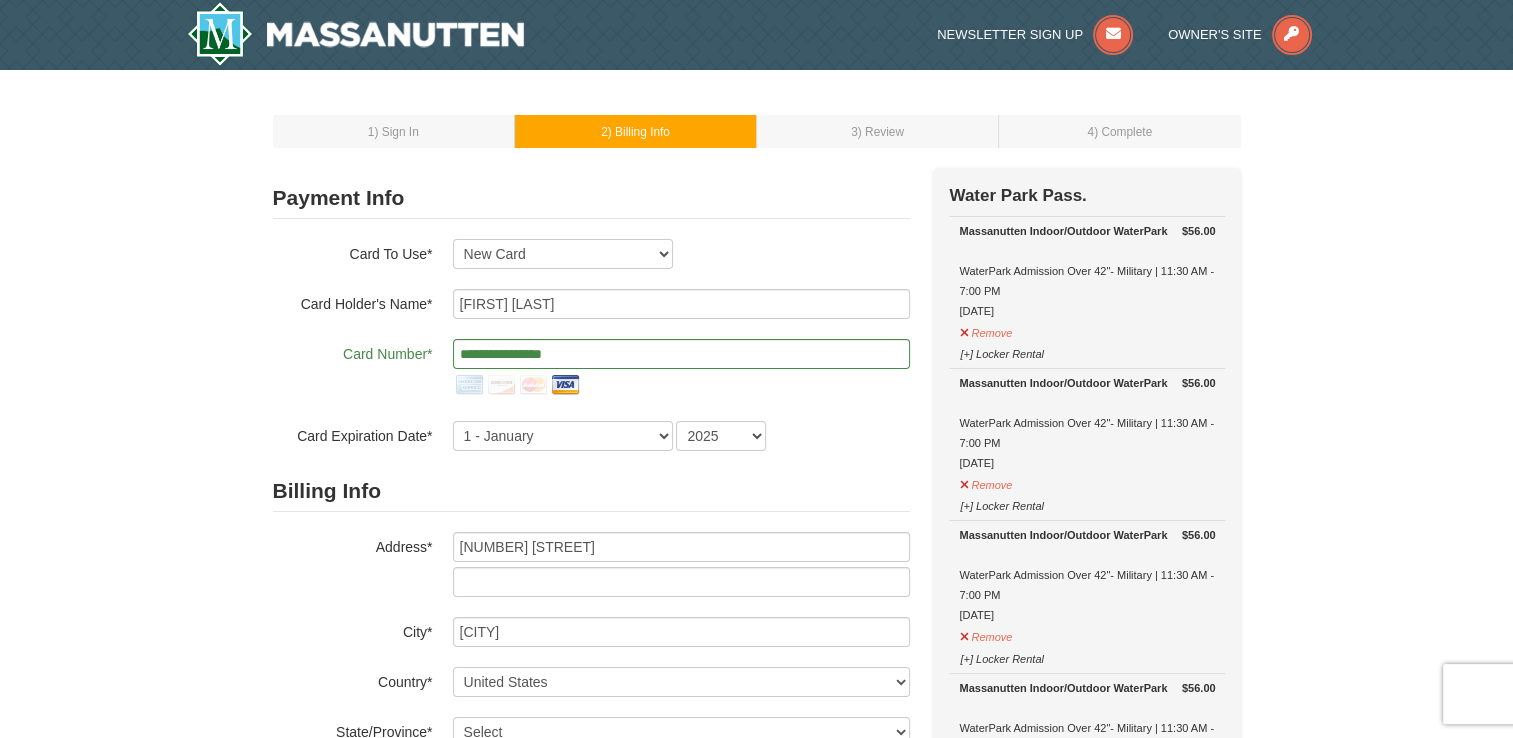 click on "1
) Sign In
2
) Billing Info
3
) Review
) Complete
×" at bounding box center [756, 993] 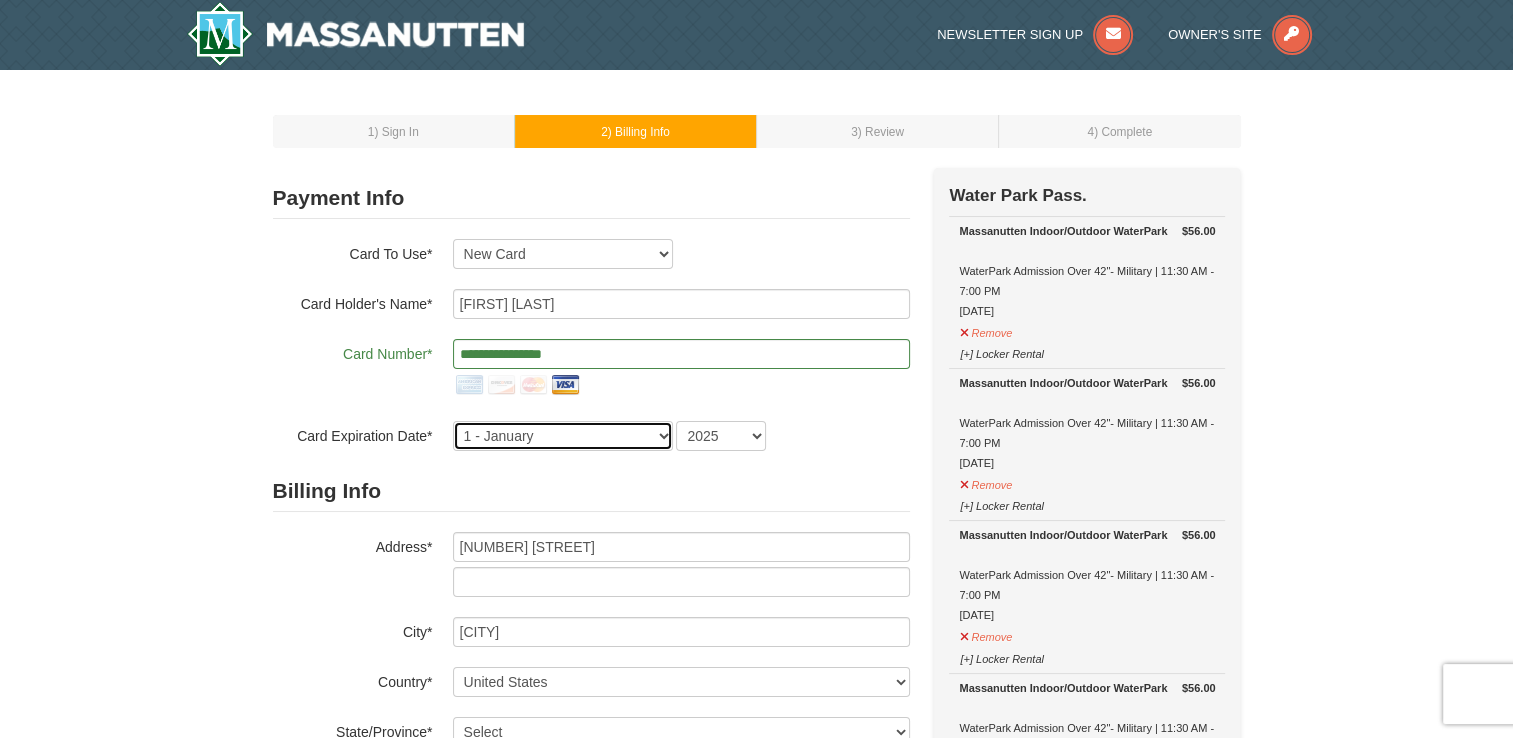 click on "1 - January 2 - February 3 - March 4 - April 5 - May 6 - June 7 - July 8 - August 9 - September 10 - October 11 - November 12 - December" at bounding box center (563, 436) 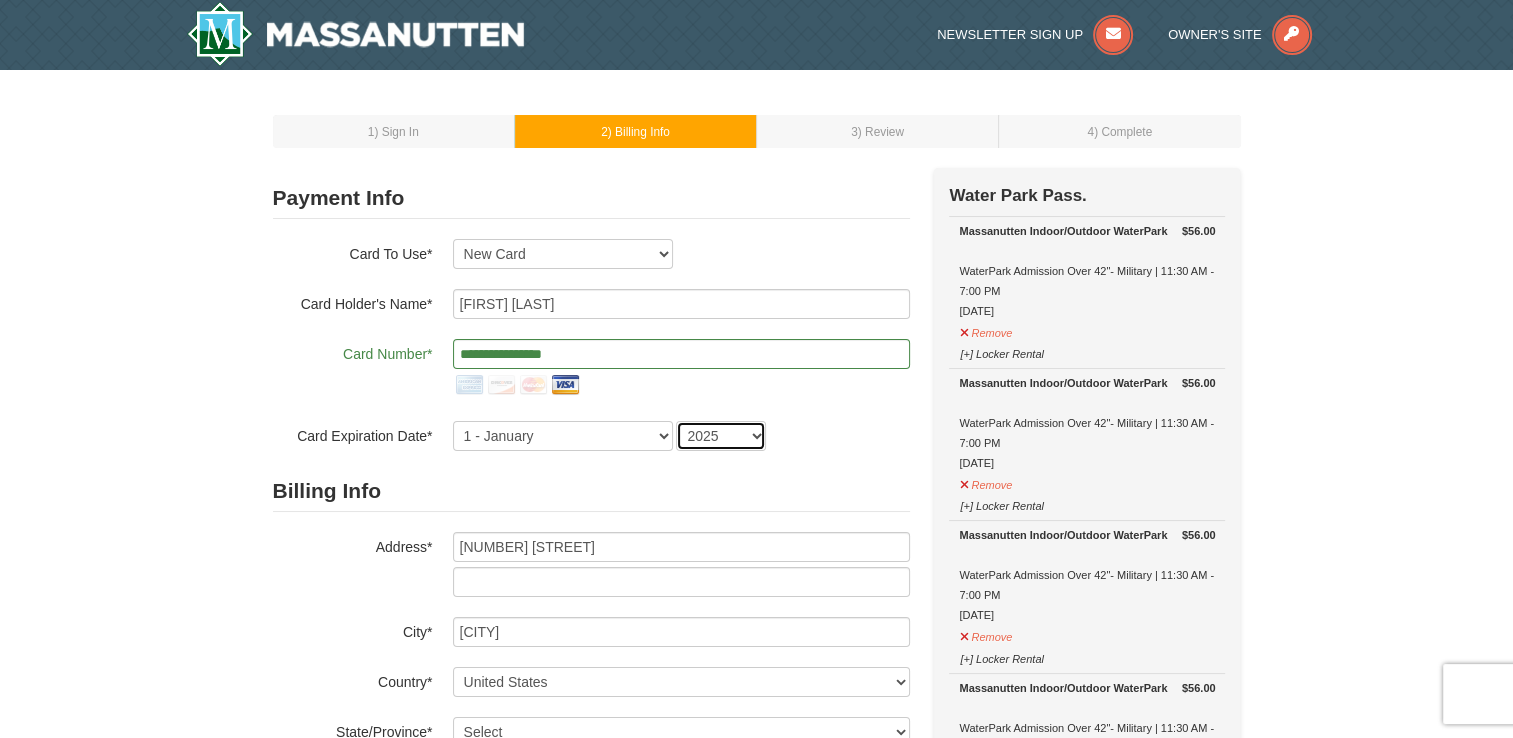 click on "2025 2026 2027 2028 2029 2030 2031 2032 2033 2034" at bounding box center (721, 436) 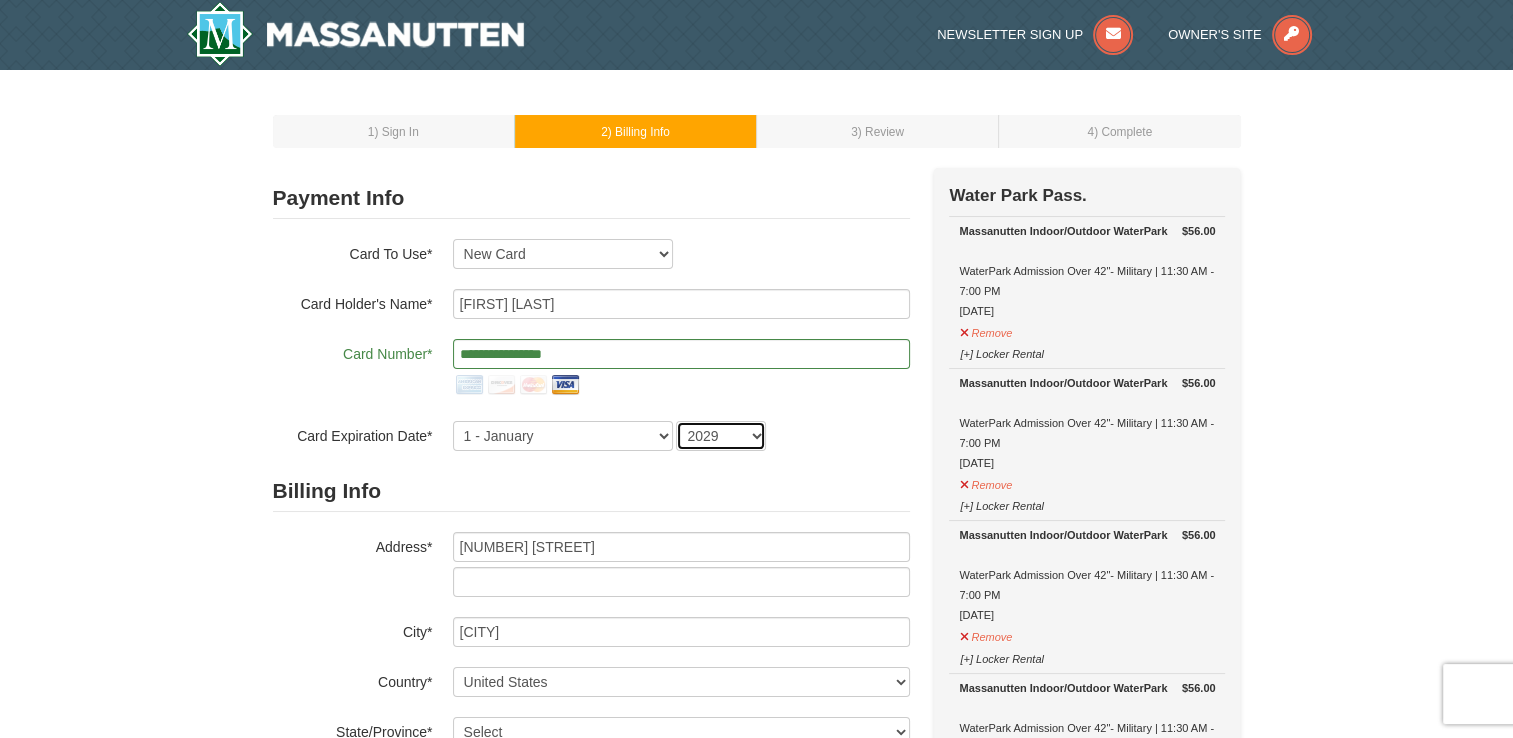 click on "2025 2026 2027 2028 2029 2030 2031 2032 2033 2034" at bounding box center (721, 436) 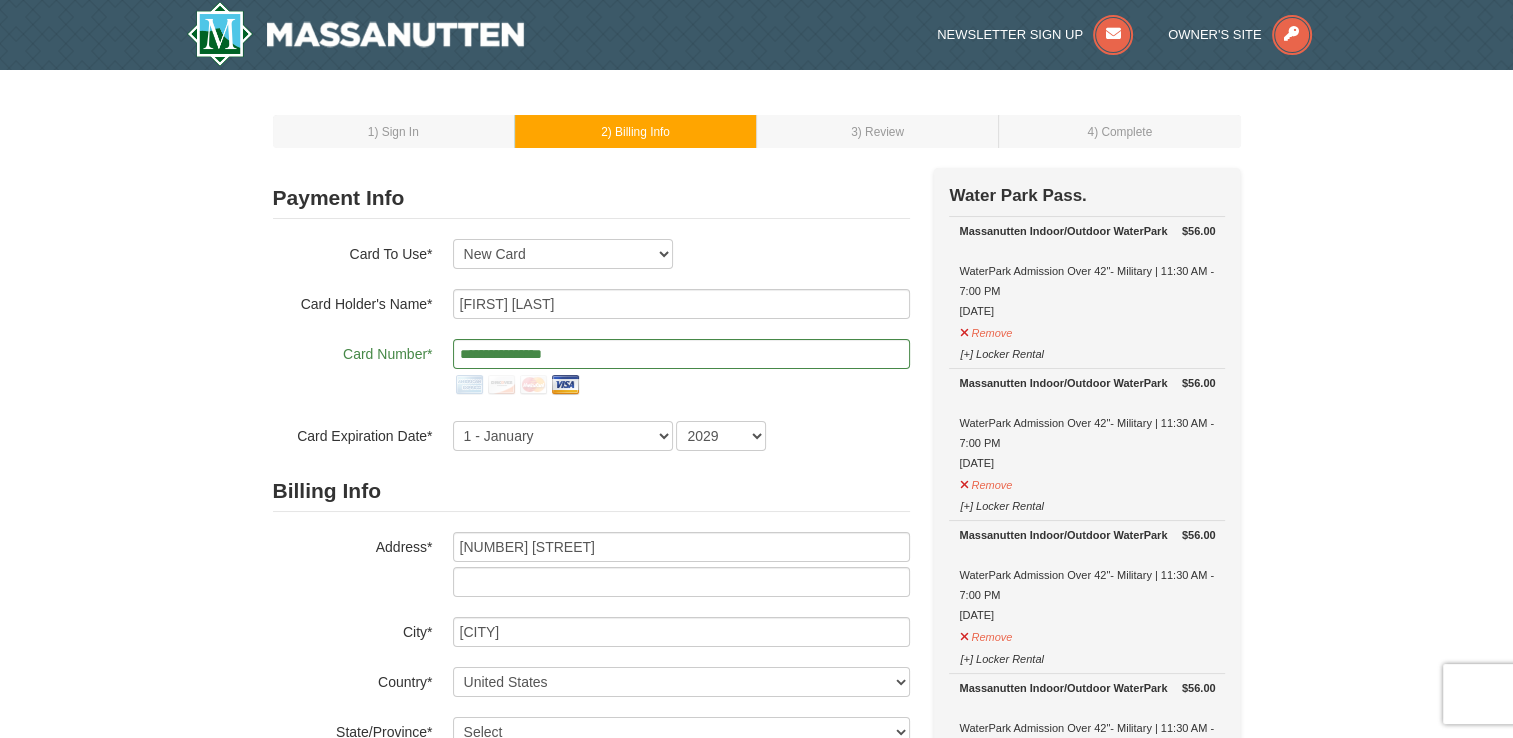 click on "Billing Info" at bounding box center (591, 491) 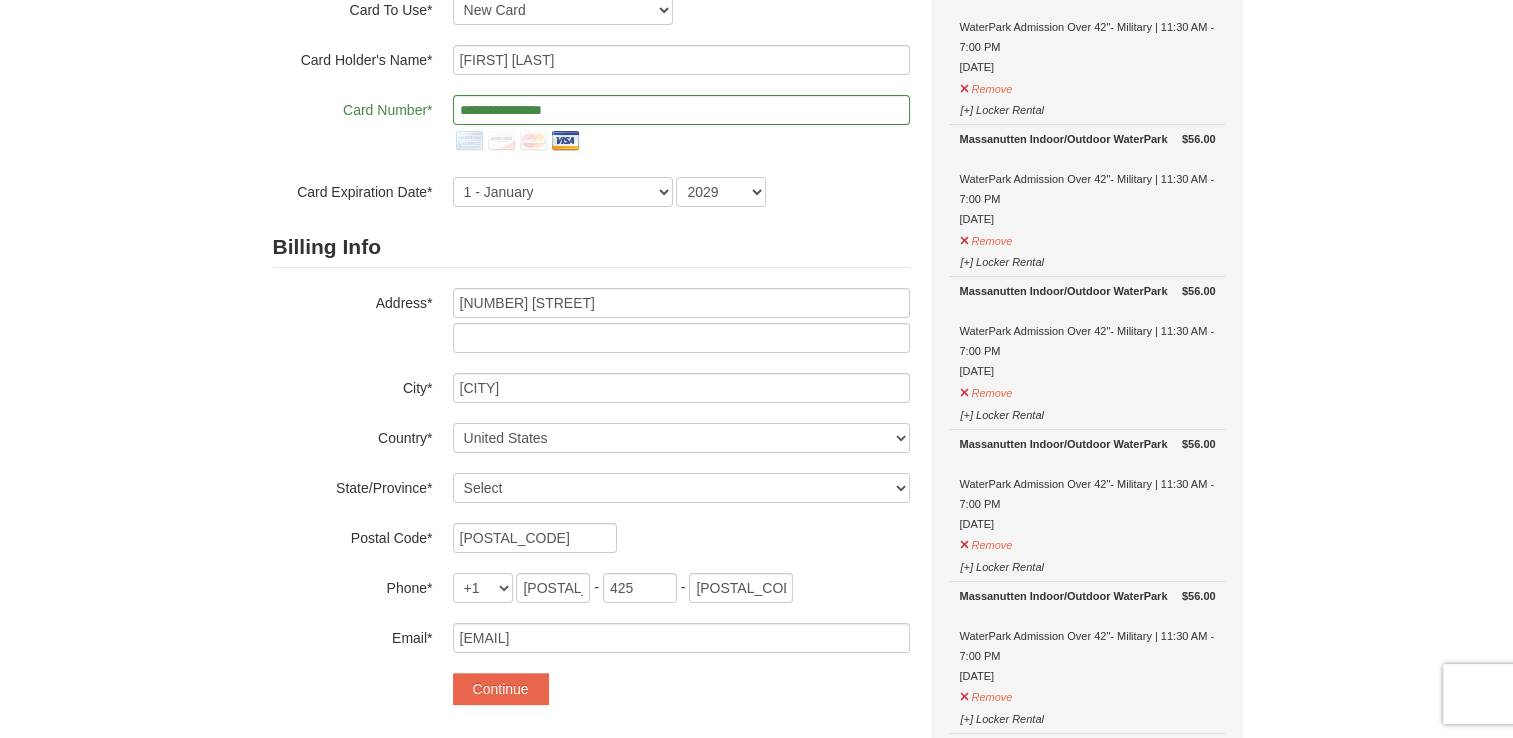scroll, scrollTop: 300, scrollLeft: 0, axis: vertical 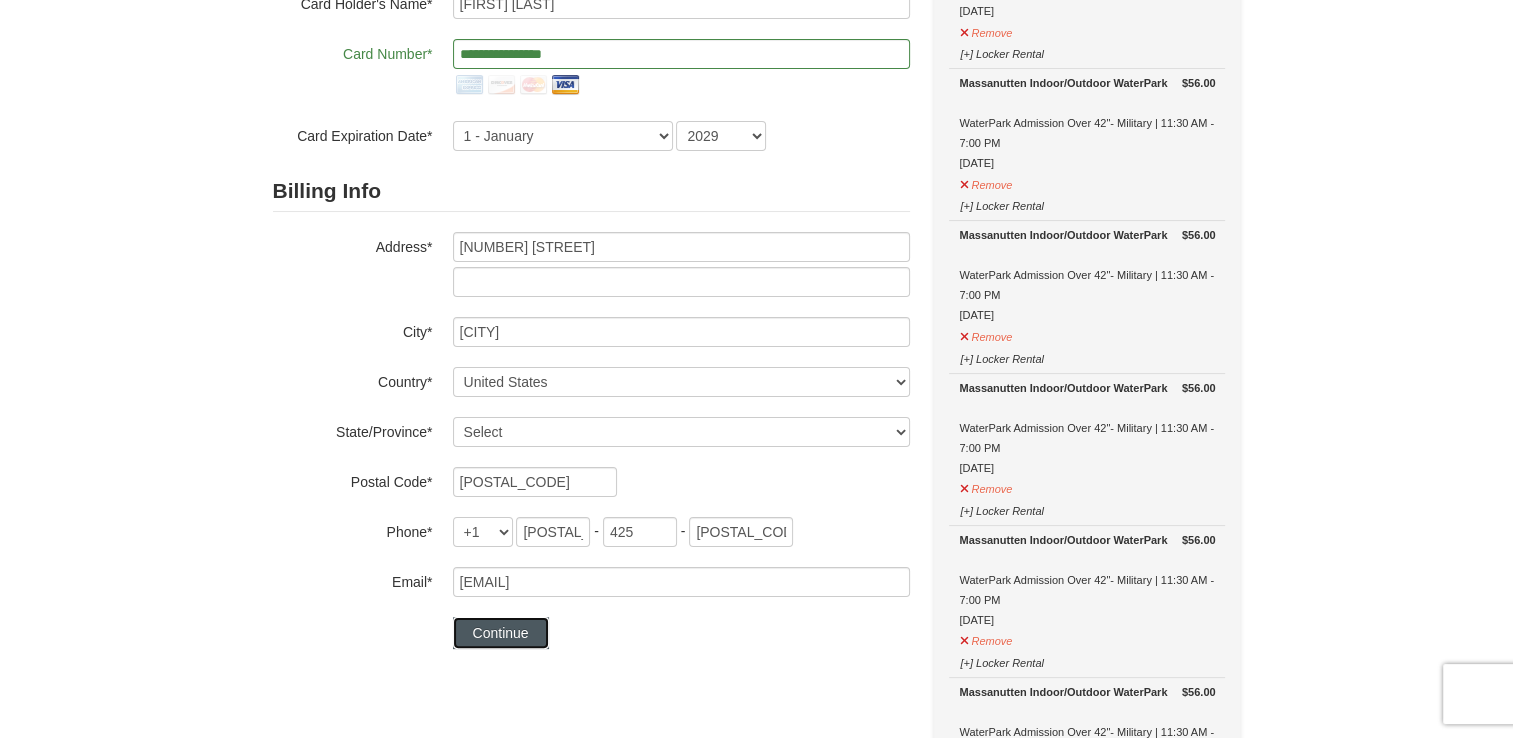 click on "Continue" at bounding box center (501, 633) 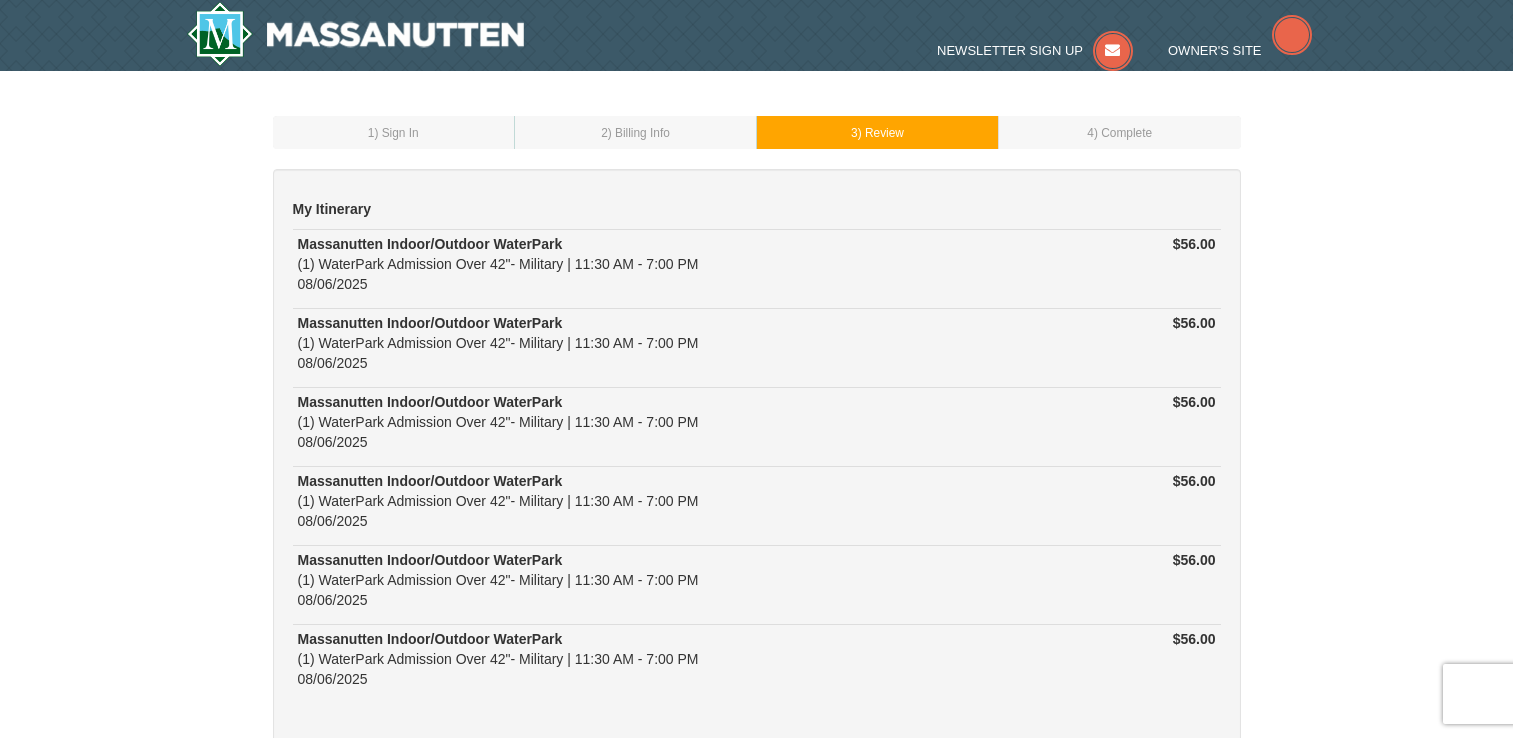 scroll, scrollTop: 0, scrollLeft: 0, axis: both 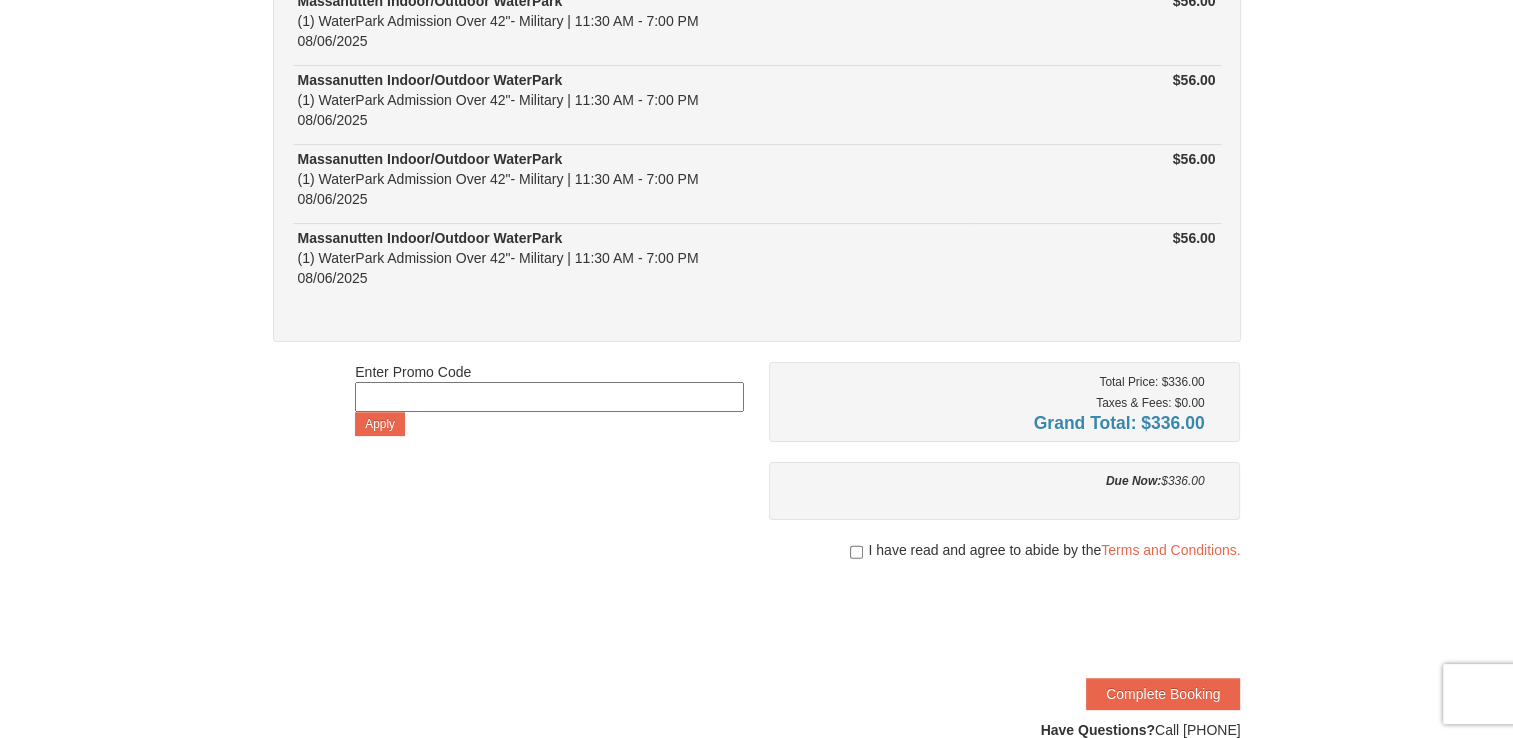 click on "I have read and agree to abide by the  Terms and Conditions." at bounding box center (1005, 550) 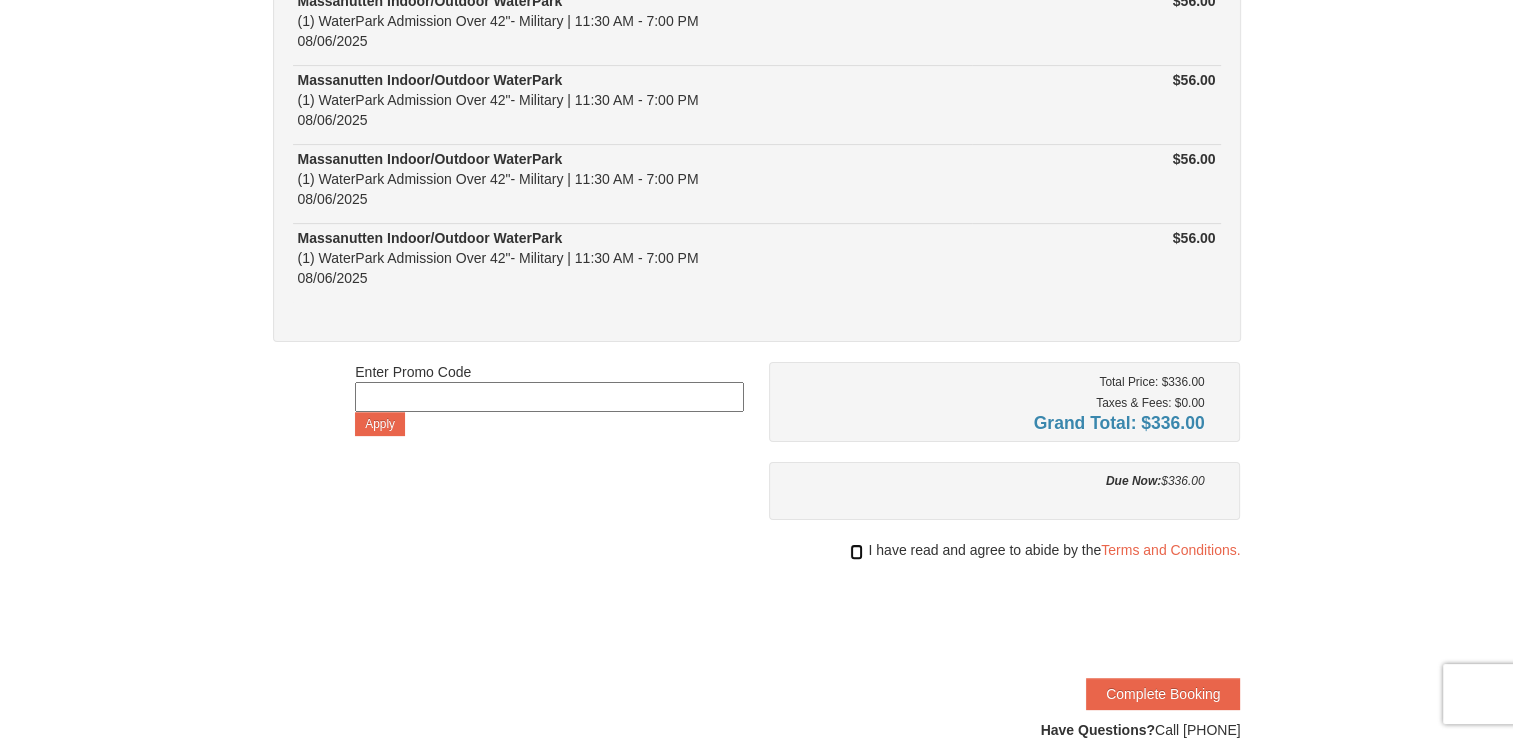 click at bounding box center [856, 552] 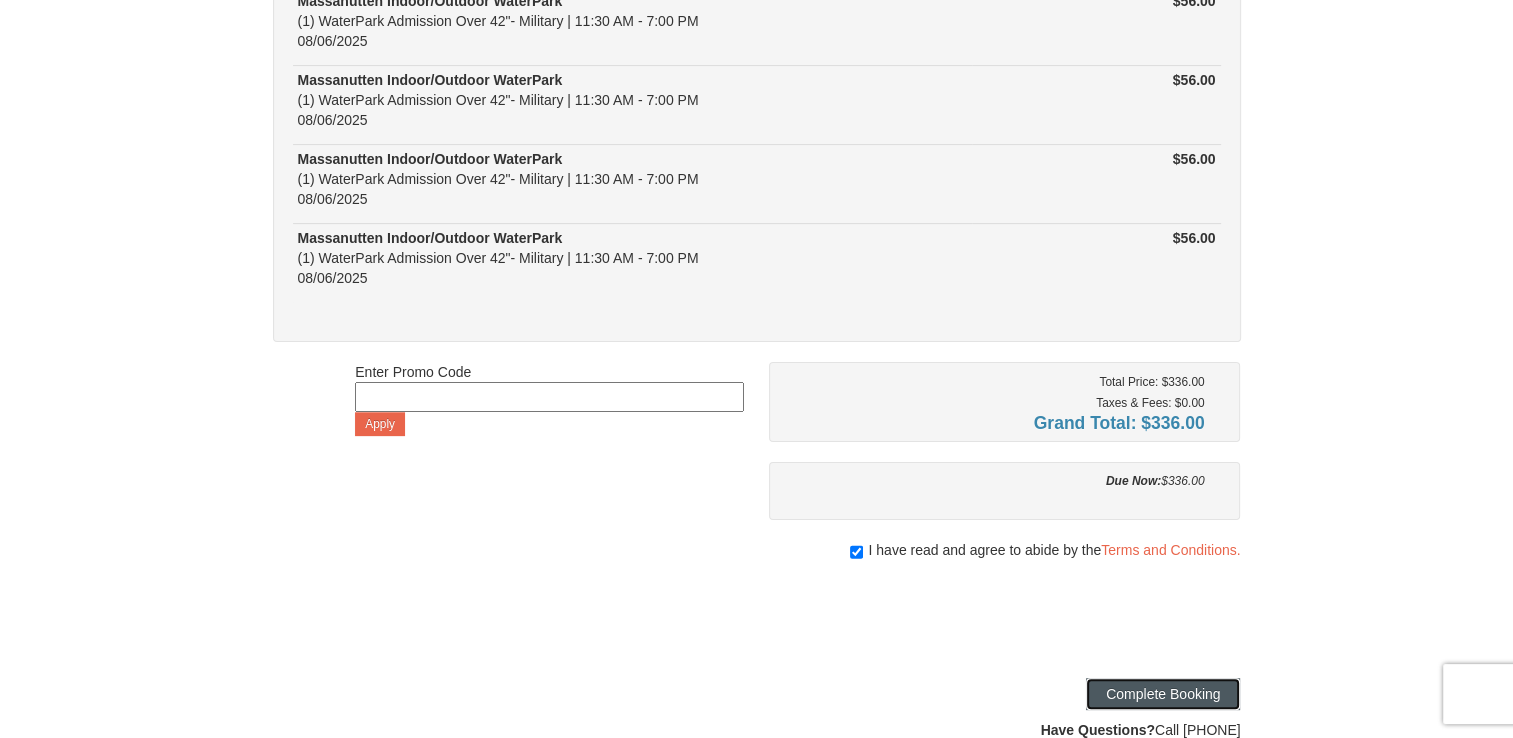 click on "Complete Booking" at bounding box center (1163, 694) 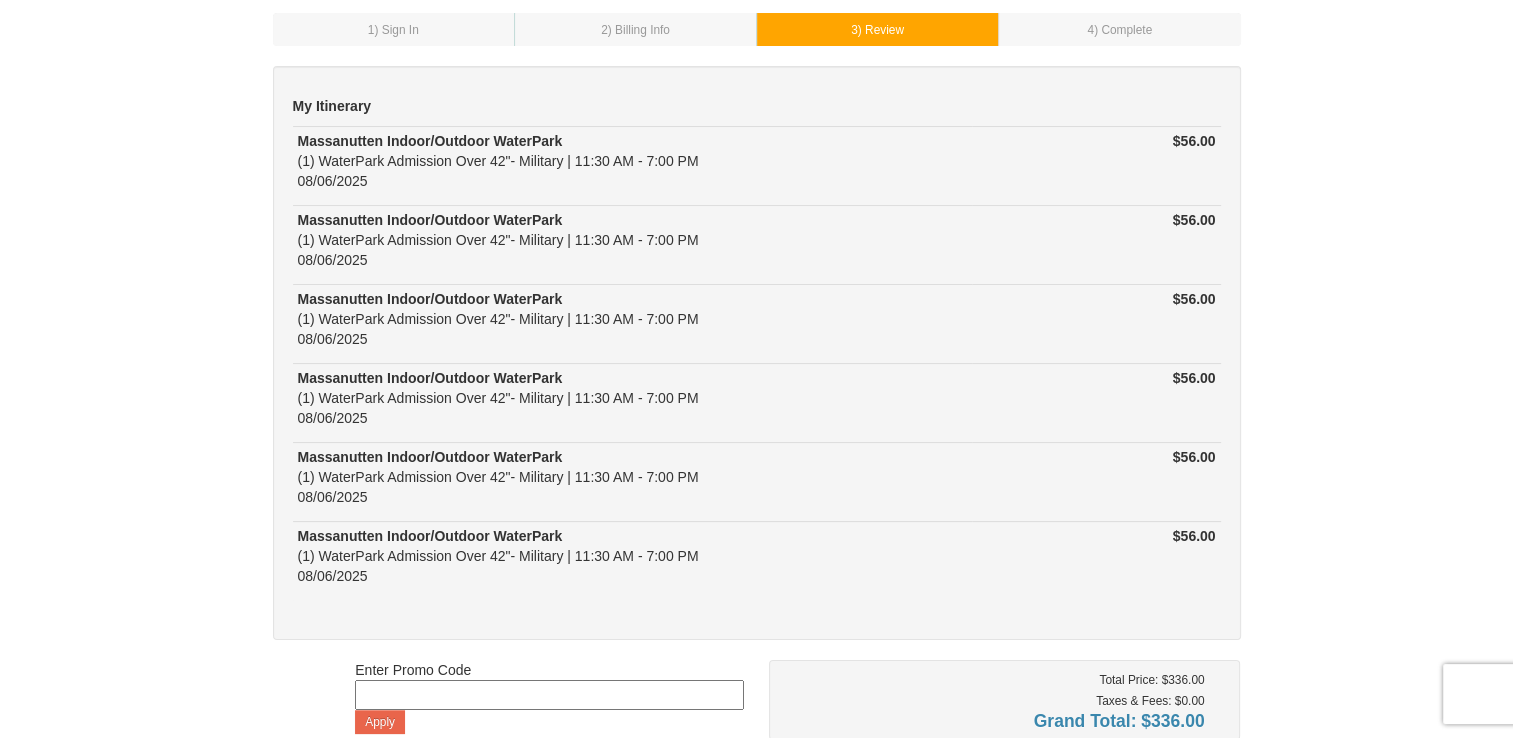 scroll, scrollTop: 0, scrollLeft: 0, axis: both 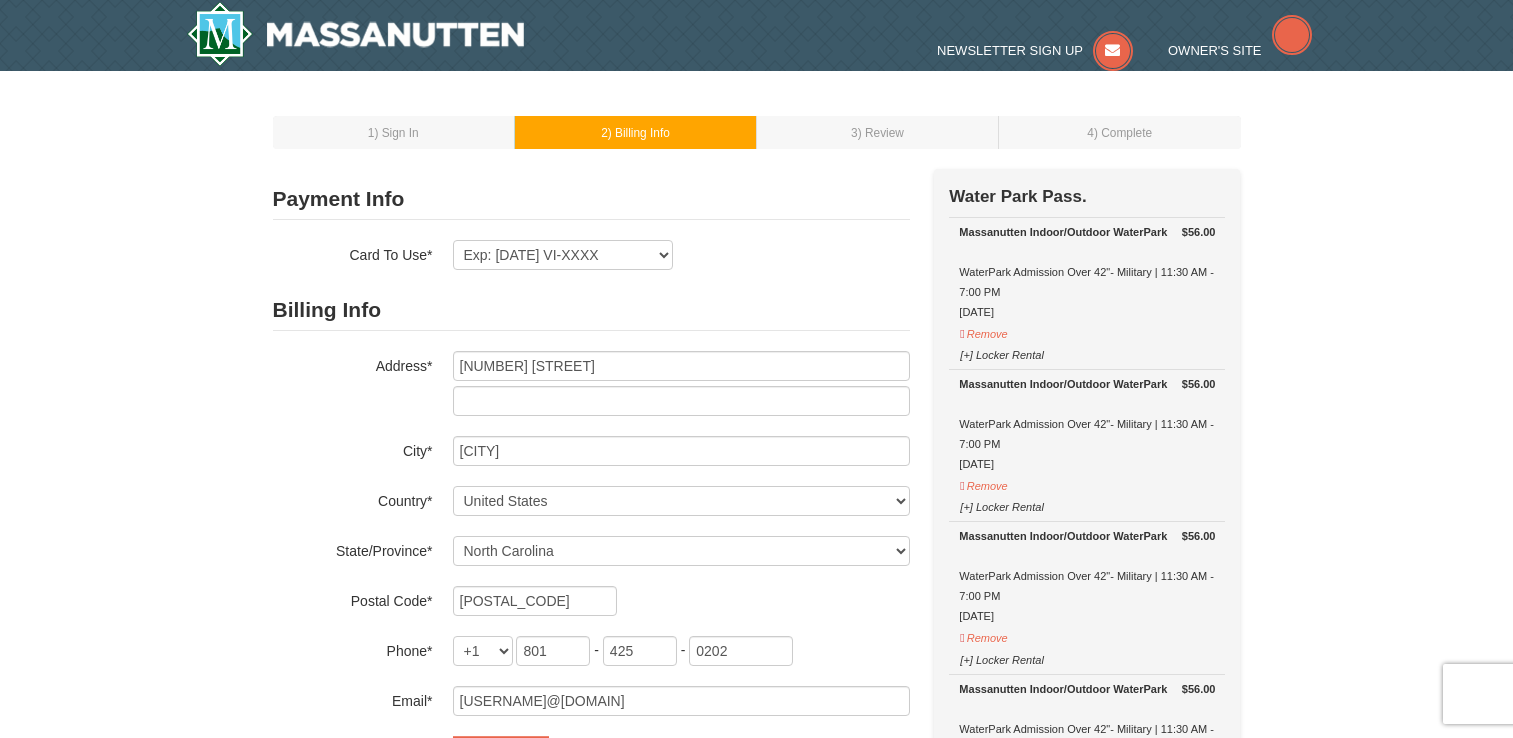select on "NC" 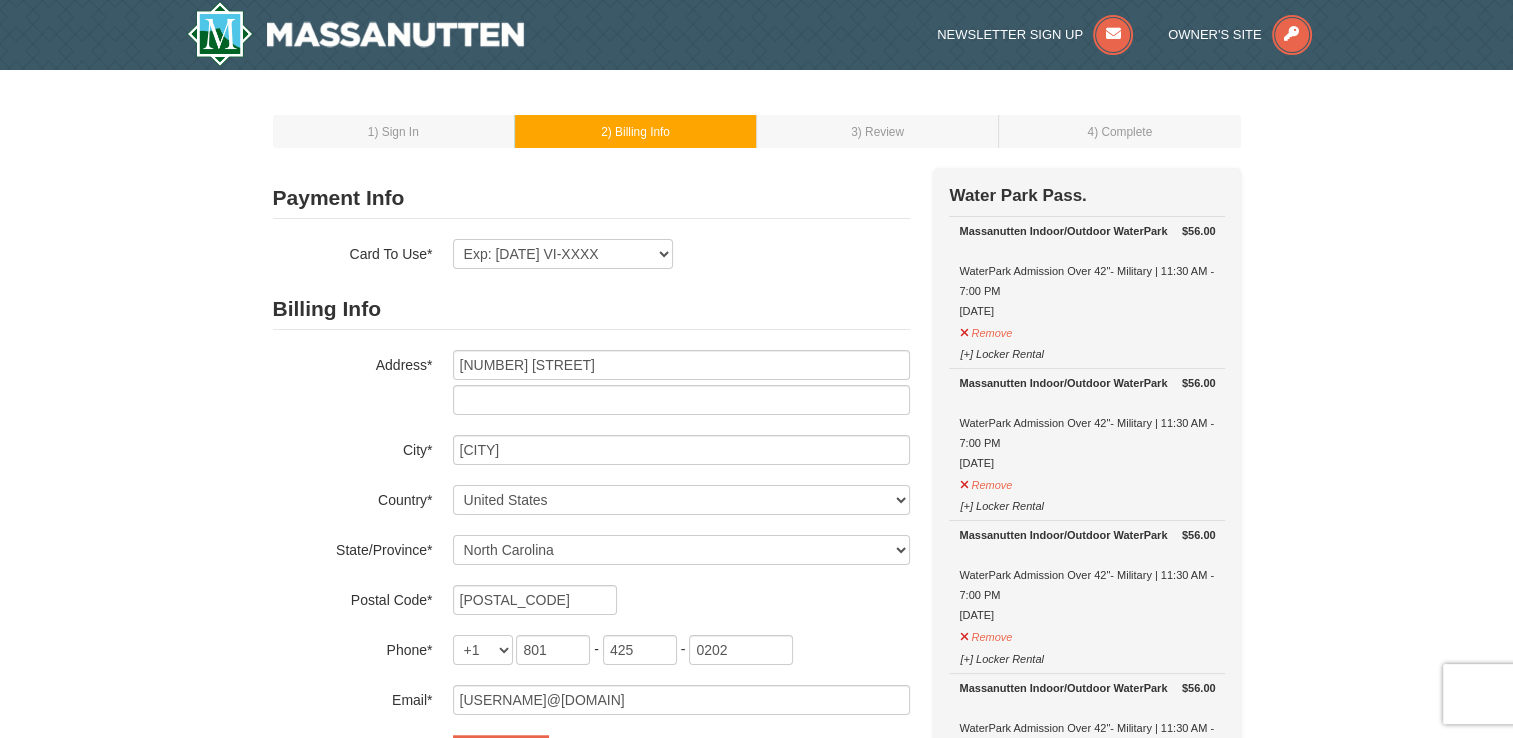 scroll, scrollTop: 200, scrollLeft: 0, axis: vertical 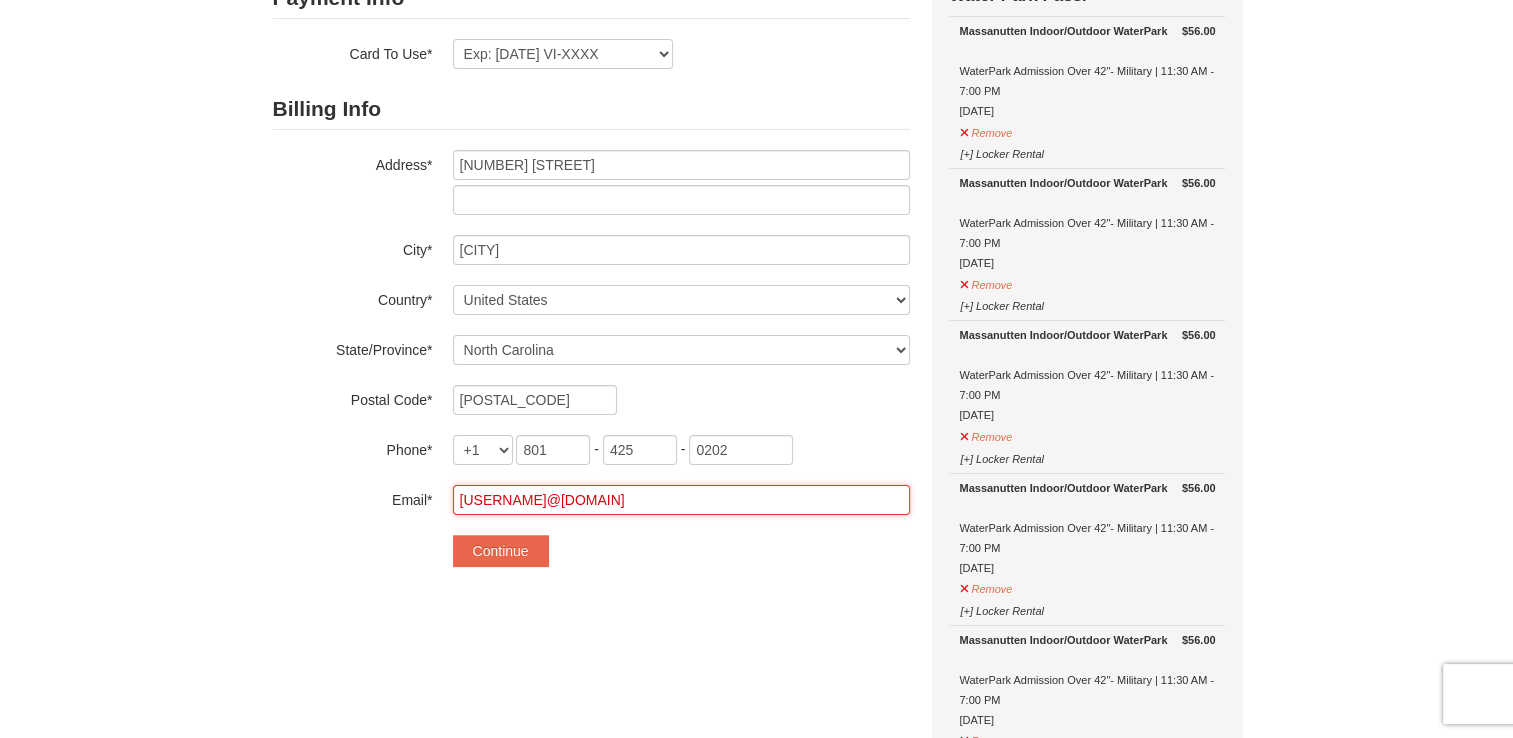drag, startPoint x: 612, startPoint y: 499, endPoint x: 50, endPoint y: 374, distance: 575.73346 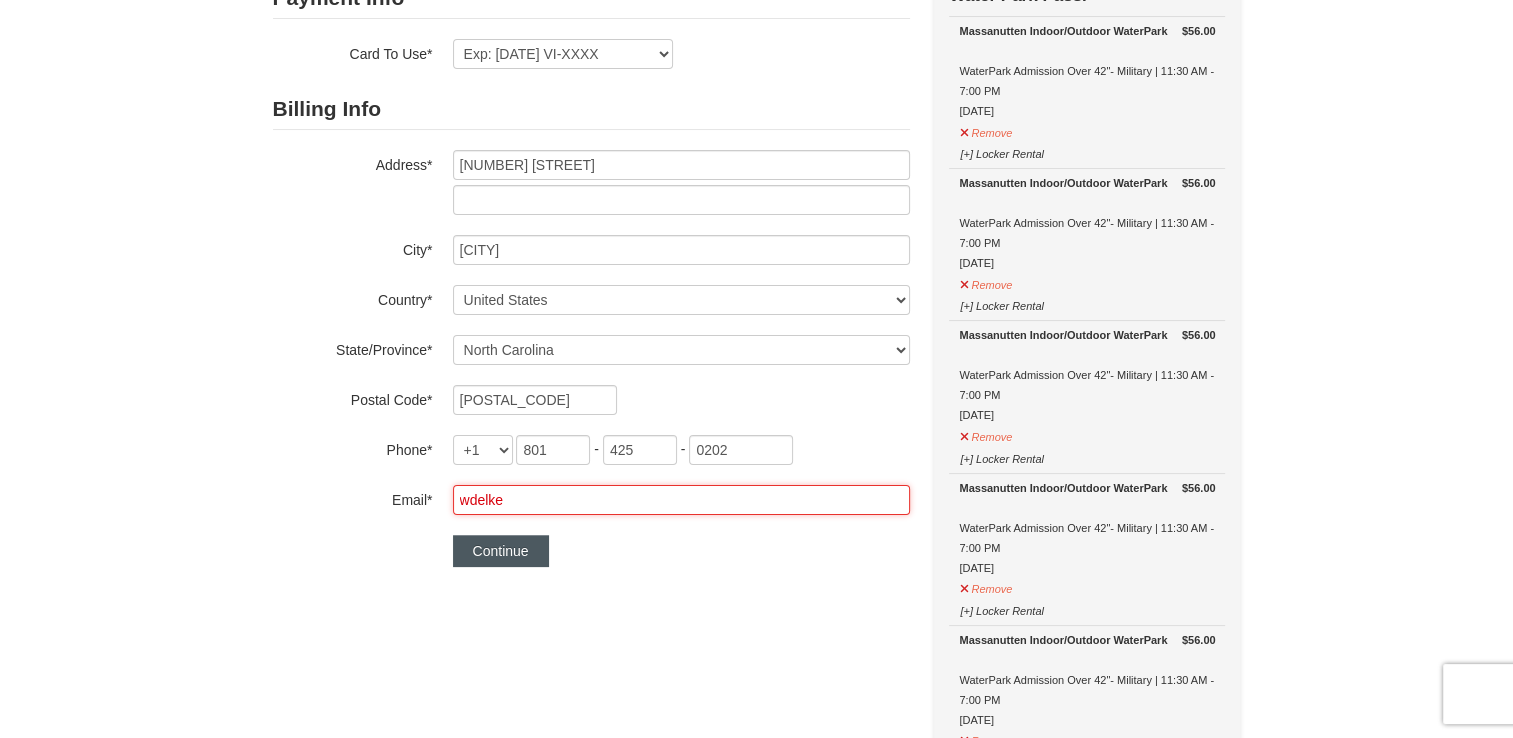 type on "[EMAIL]" 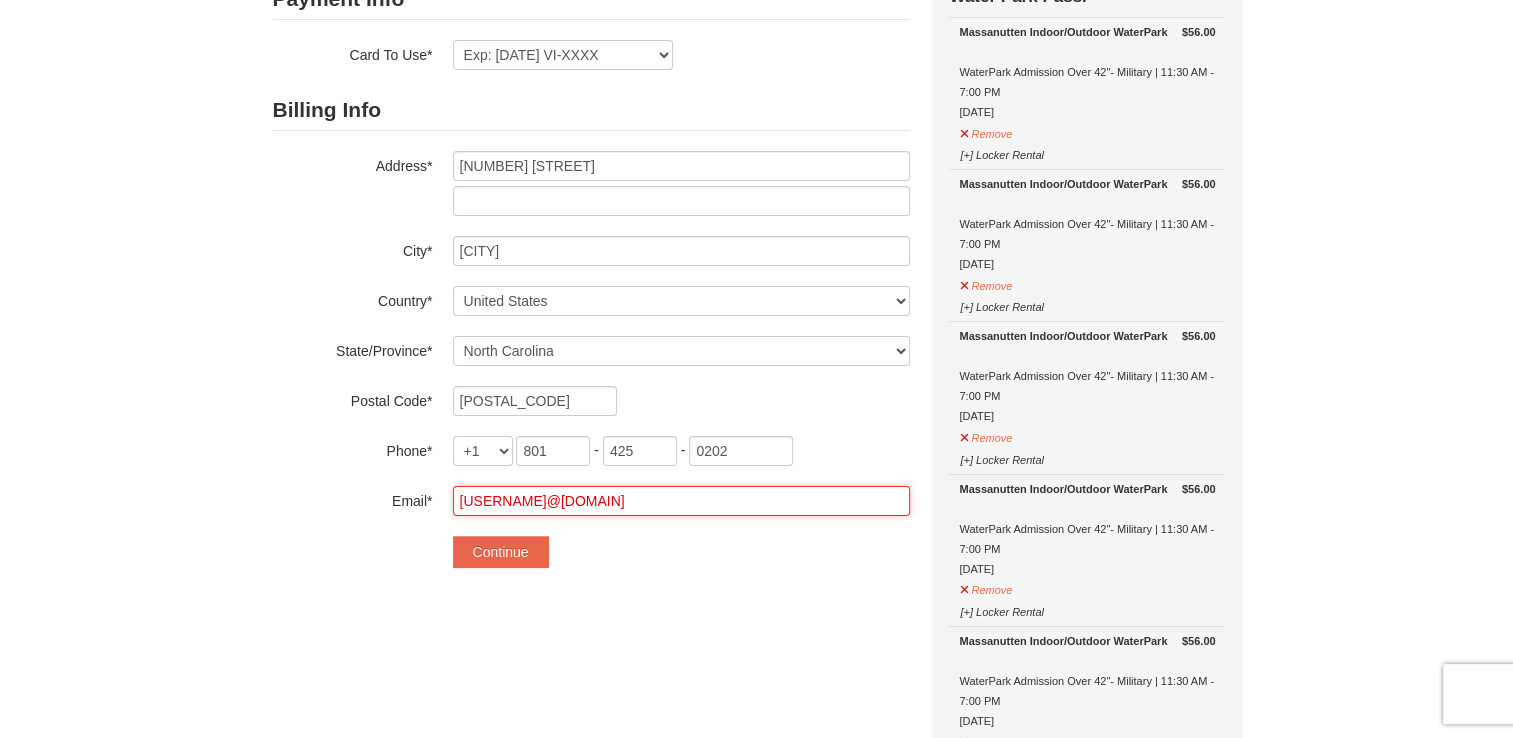 scroll, scrollTop: 200, scrollLeft: 0, axis: vertical 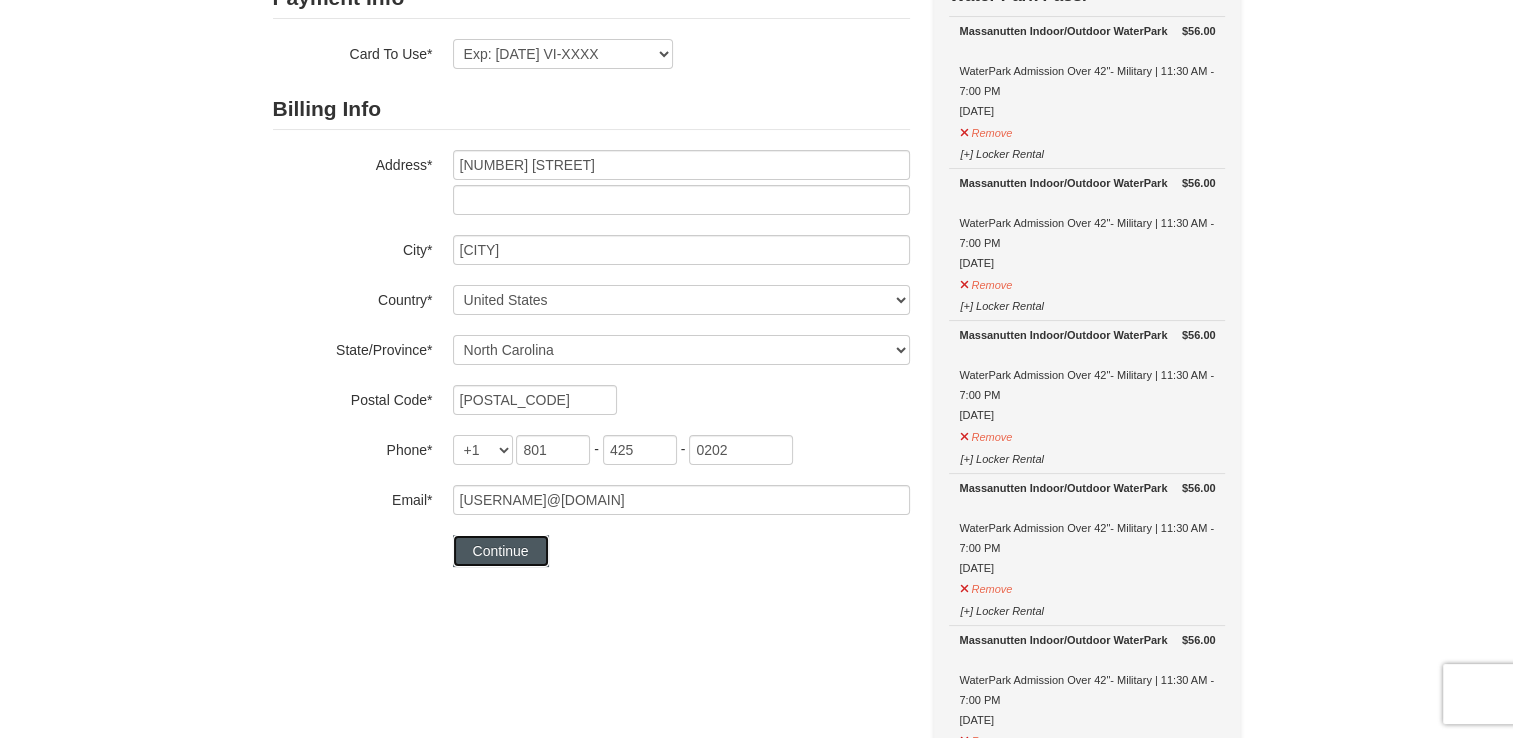 click on "Continue" at bounding box center [501, 551] 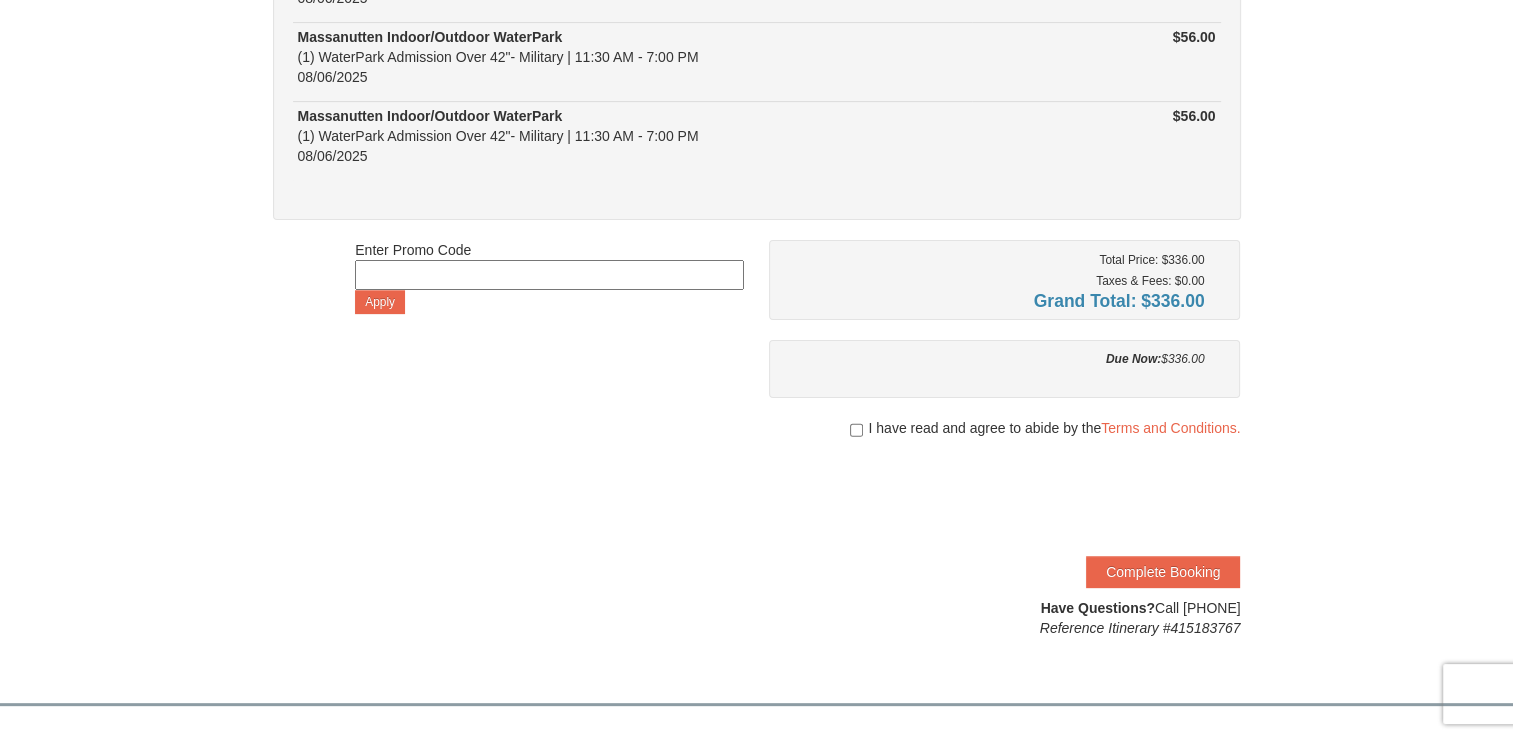 scroll, scrollTop: 598, scrollLeft: 0, axis: vertical 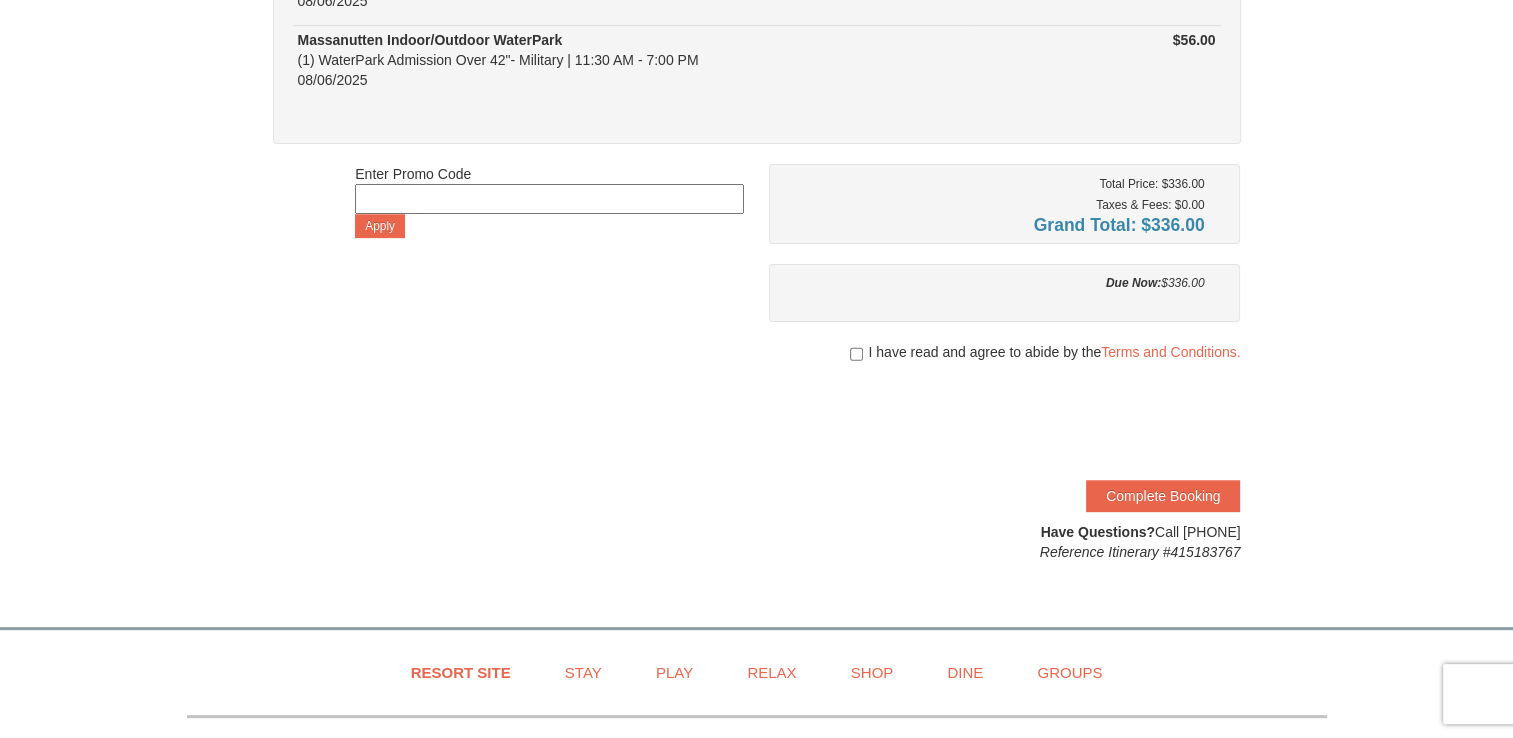 click on "I have read and agree to abide by the  Terms and Conditions." at bounding box center (1054, 352) 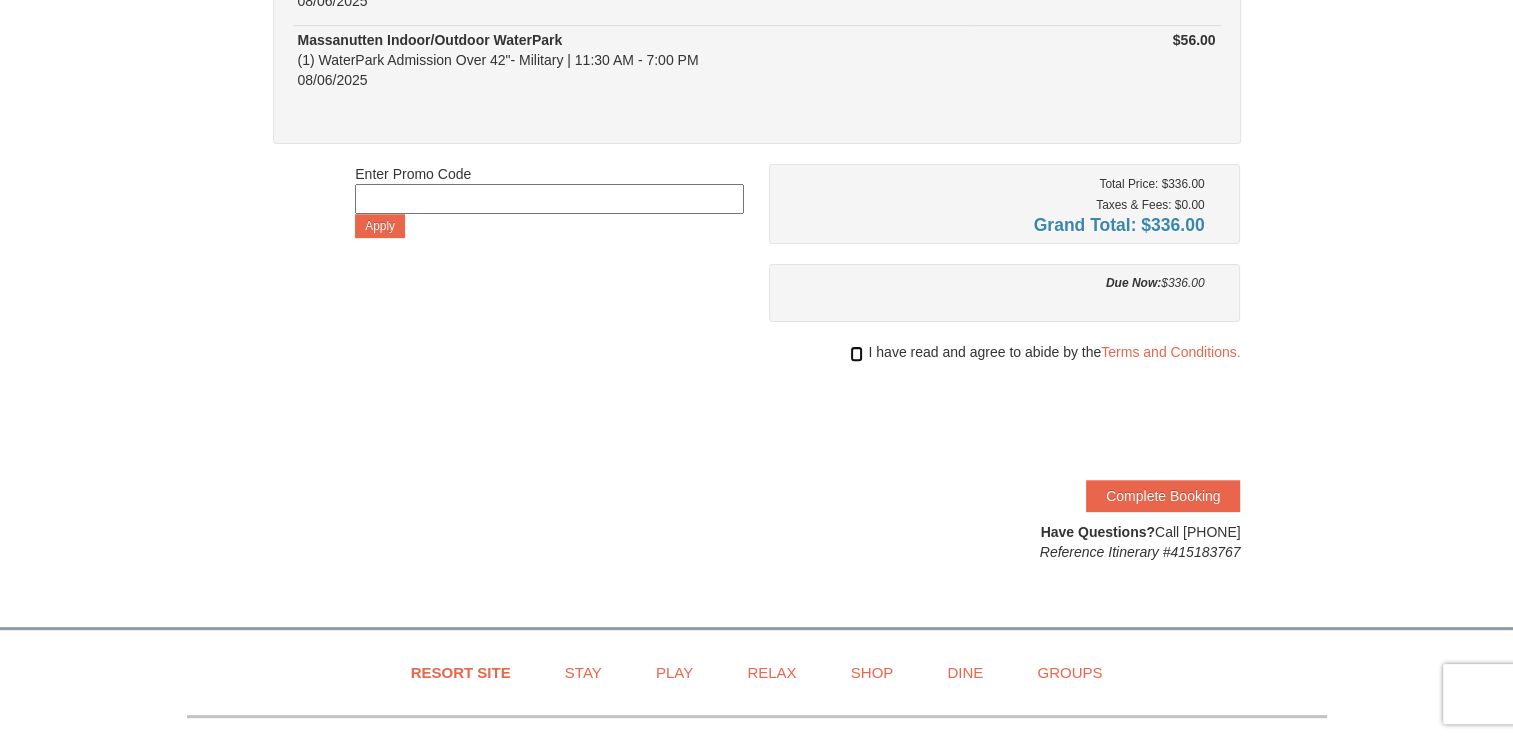 click at bounding box center [856, 354] 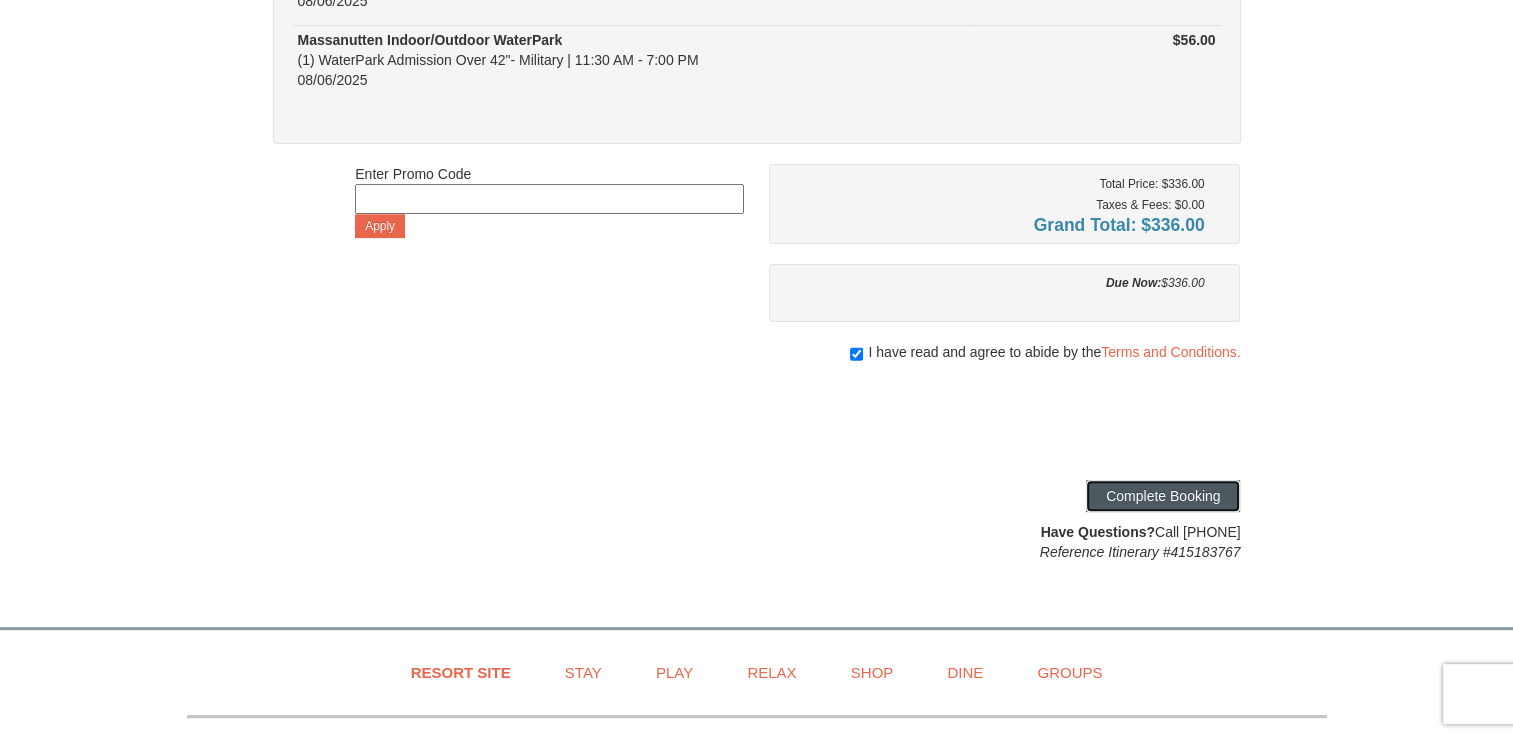 click on "Complete Booking" at bounding box center [1163, 496] 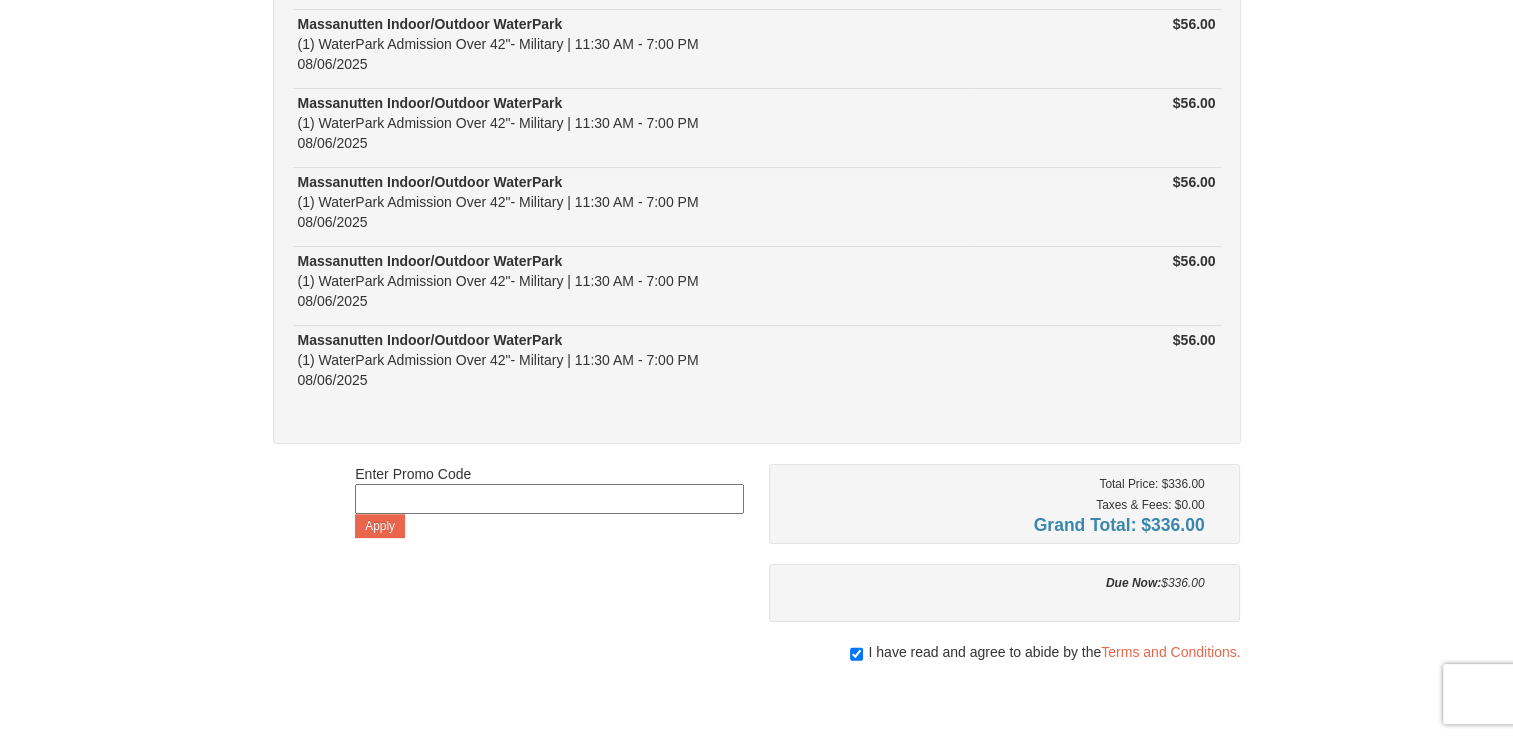 scroll, scrollTop: 0, scrollLeft: 0, axis: both 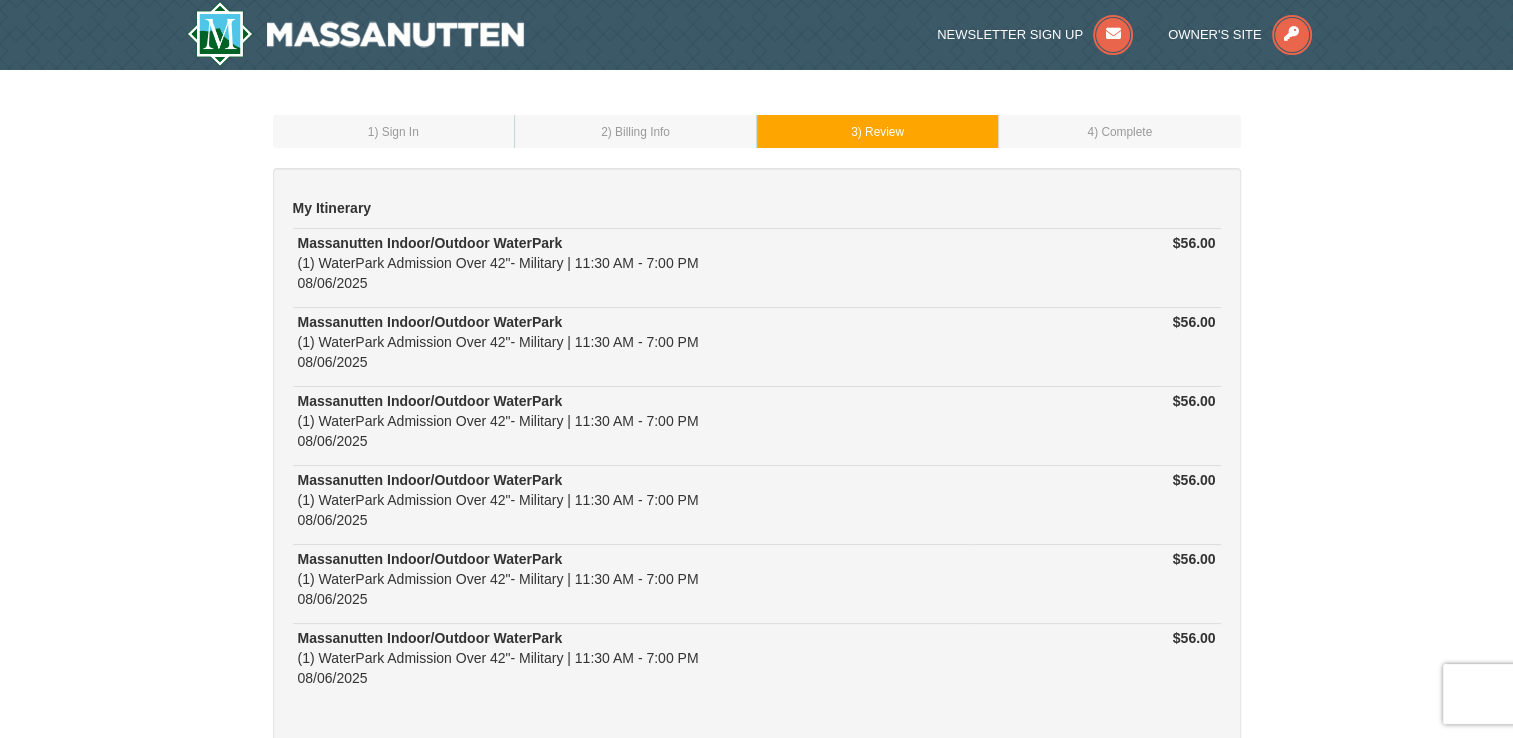 click on "1
) Sign In
2
) Billing Info
3
) Review
) Complete
×" at bounding box center (756, 706) 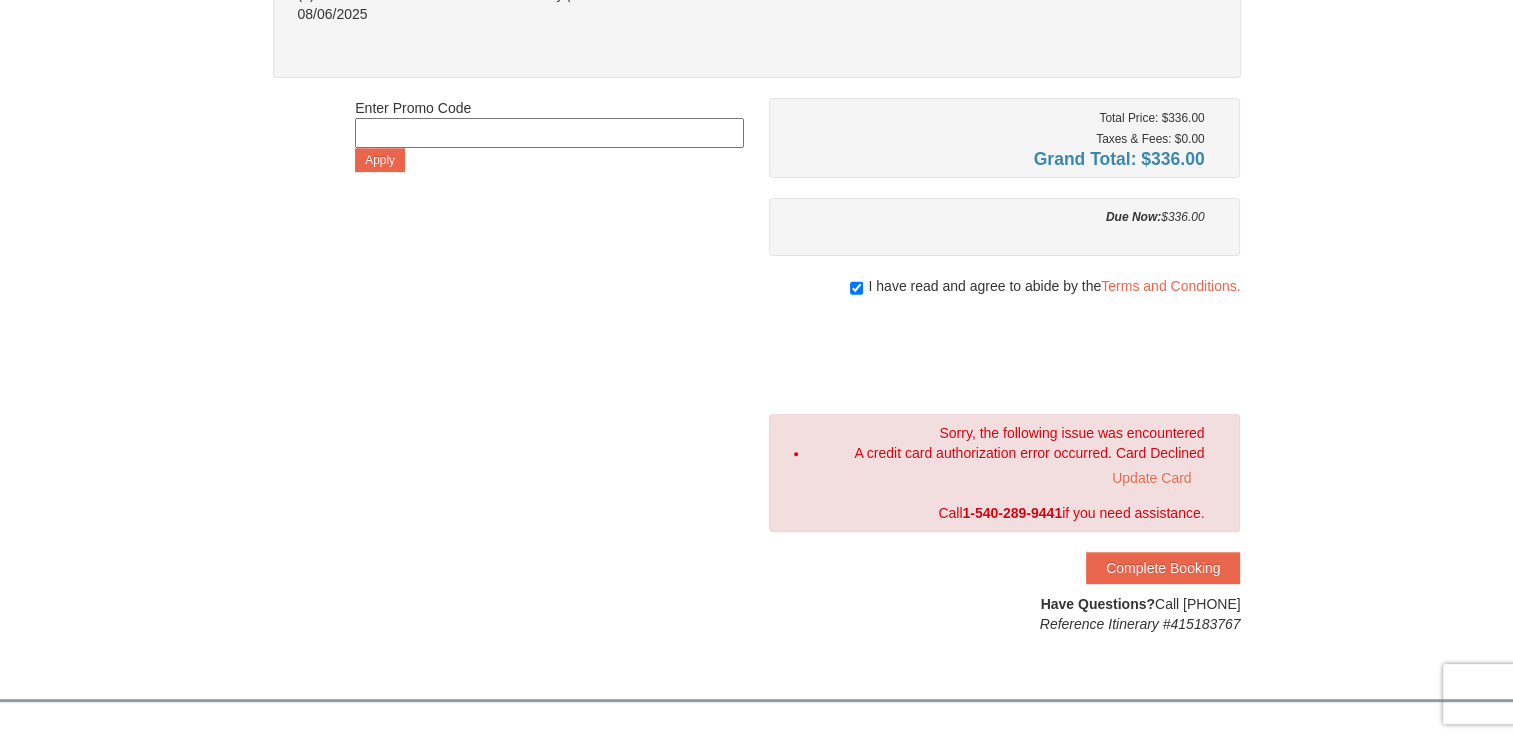 scroll, scrollTop: 700, scrollLeft: 0, axis: vertical 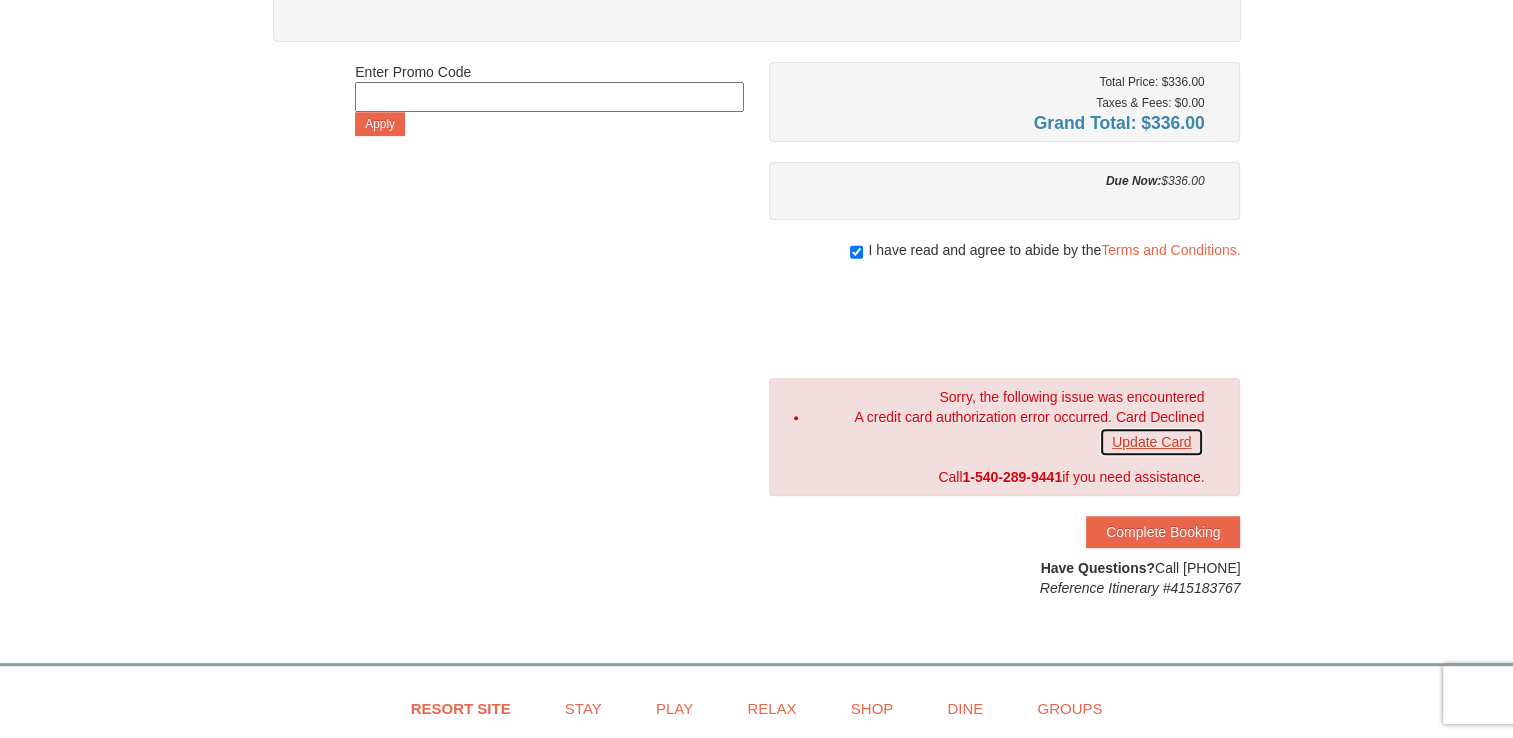 click on "Update Card" at bounding box center (1151, 442) 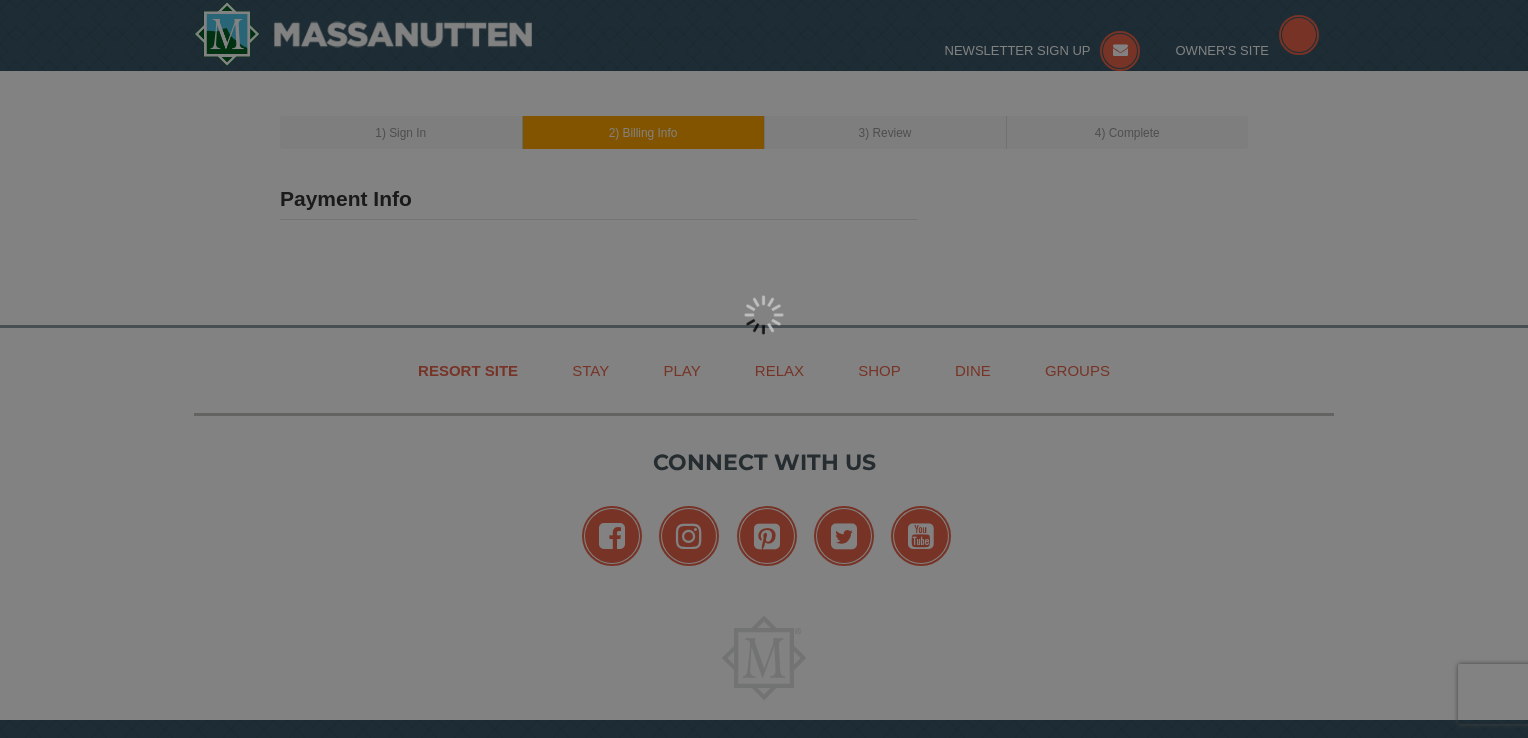 type on "[NUMBER] [STREET]" 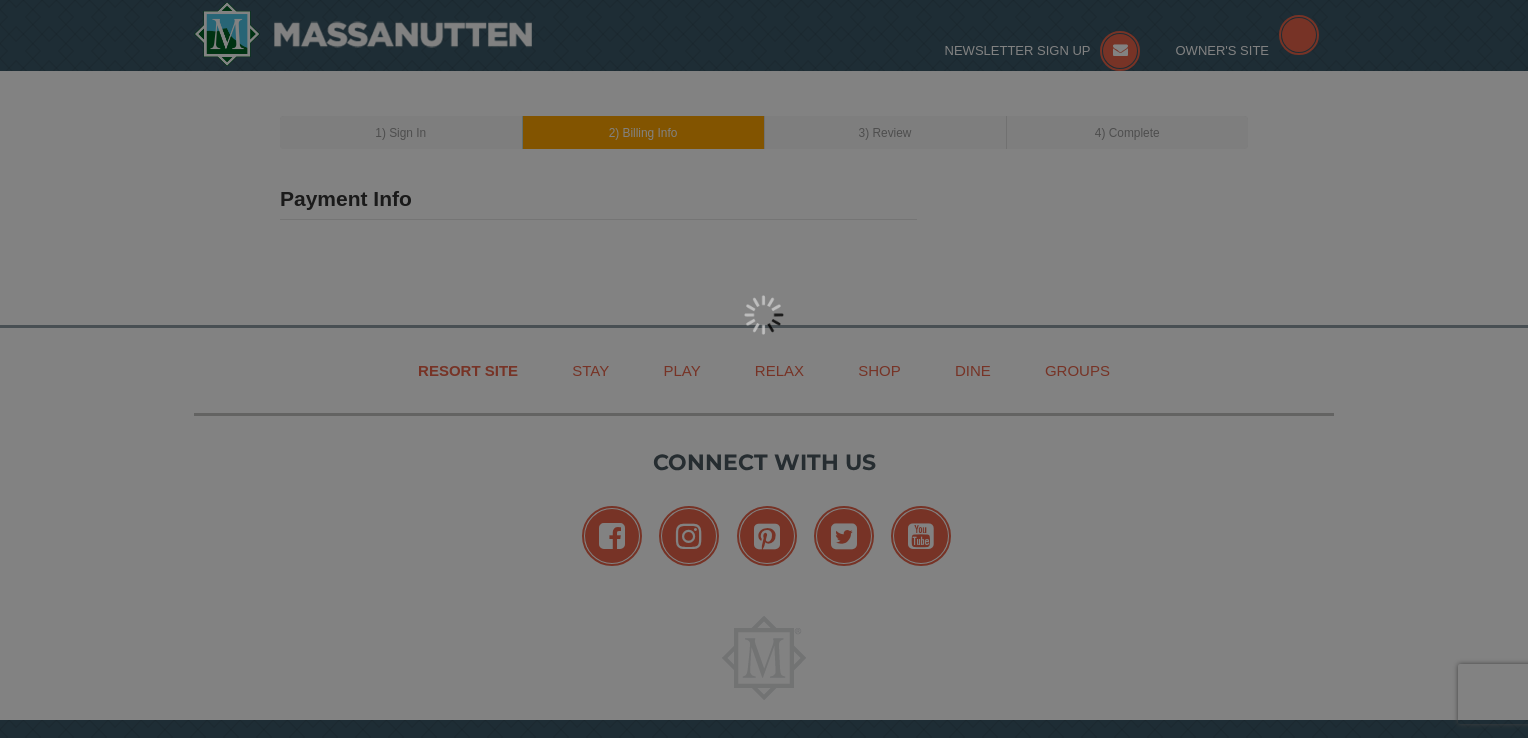type on "[CITY]" 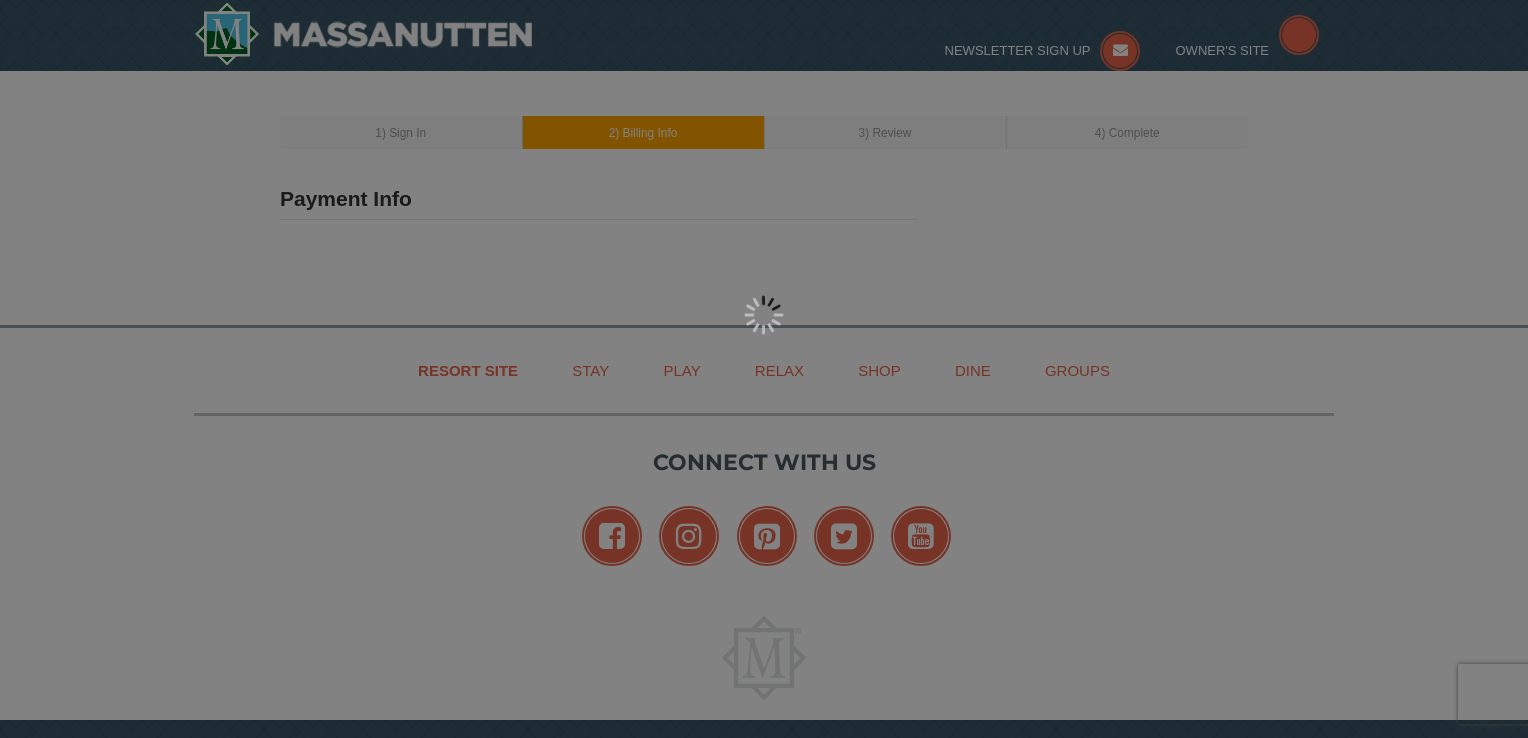 type on "[POSTAL_CODE]" 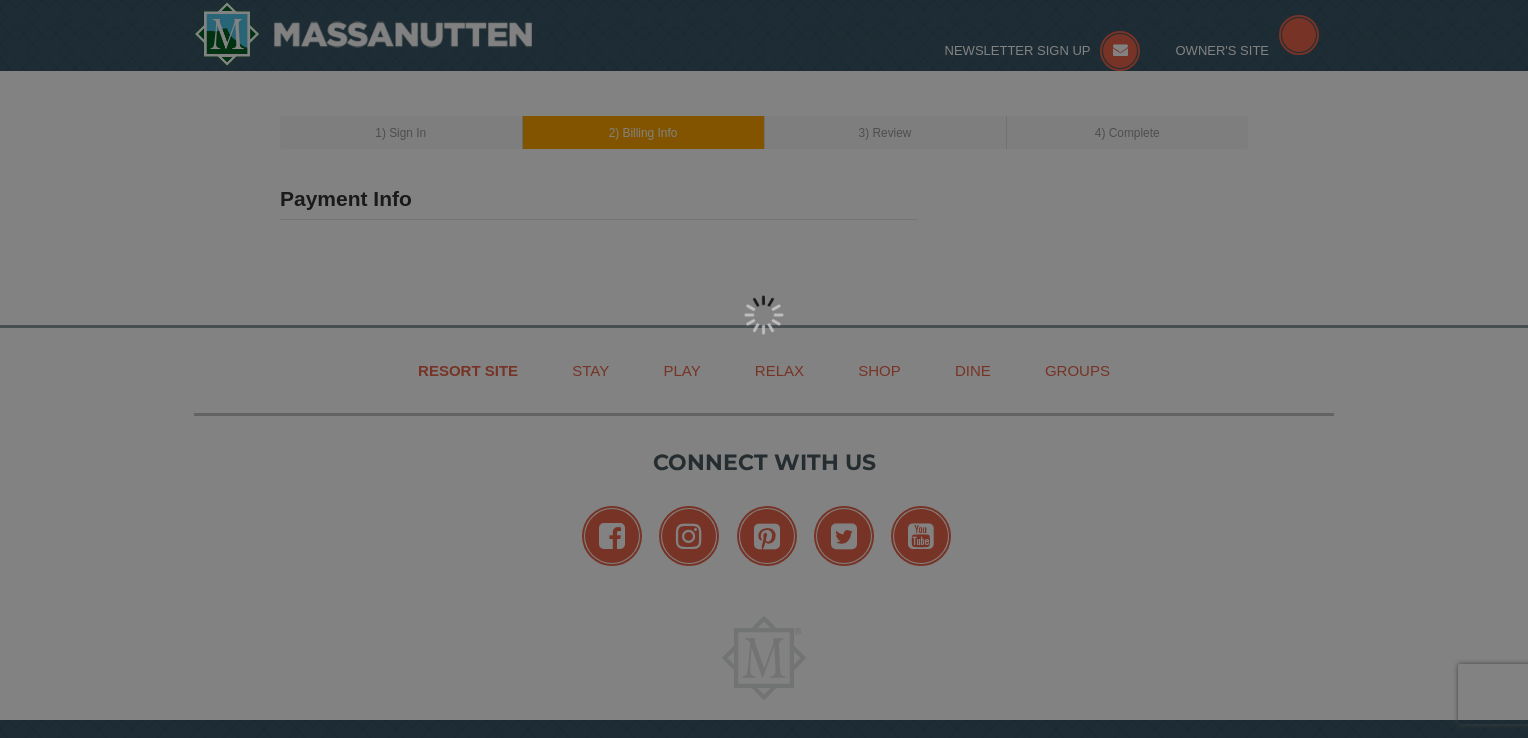 type on "801" 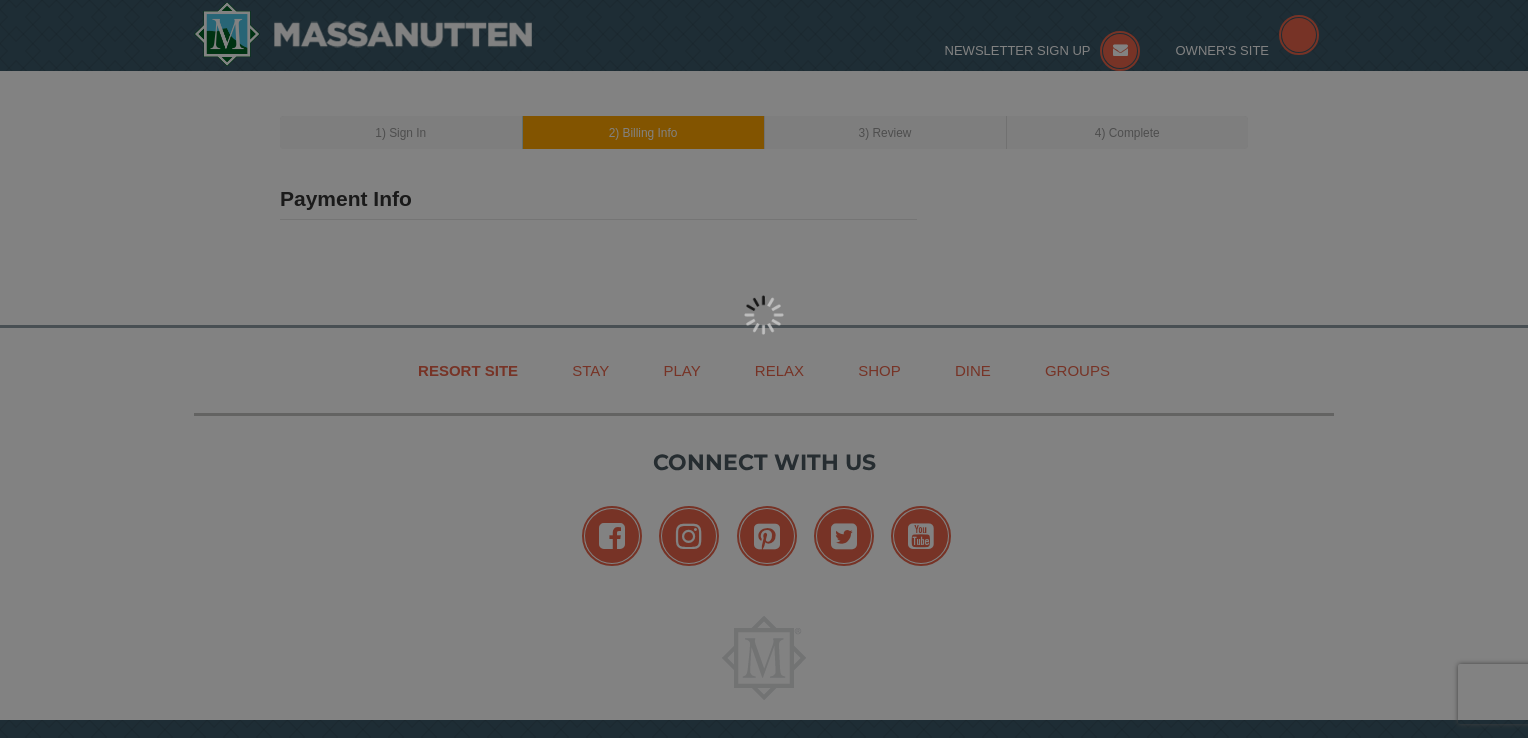 type on "425" 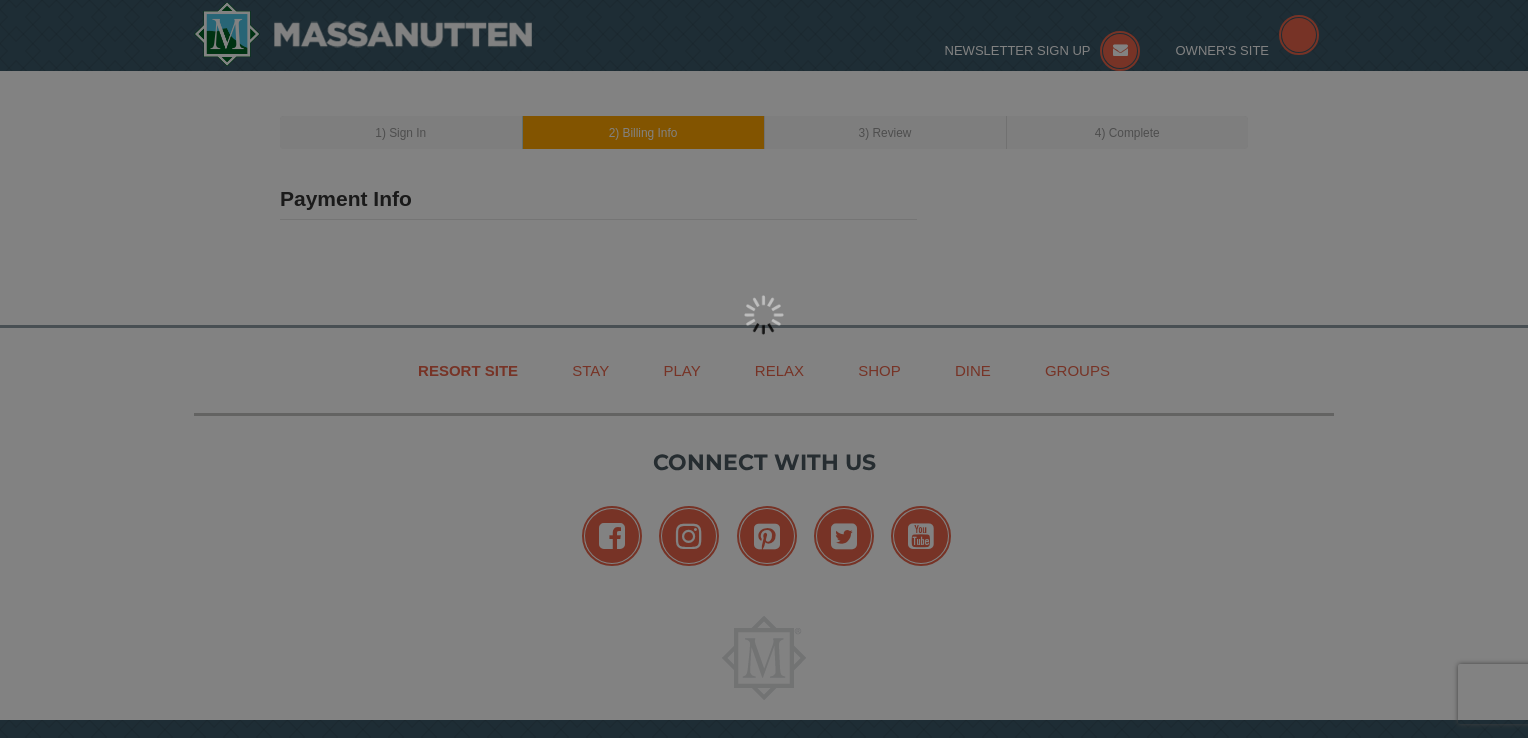type on "0202" 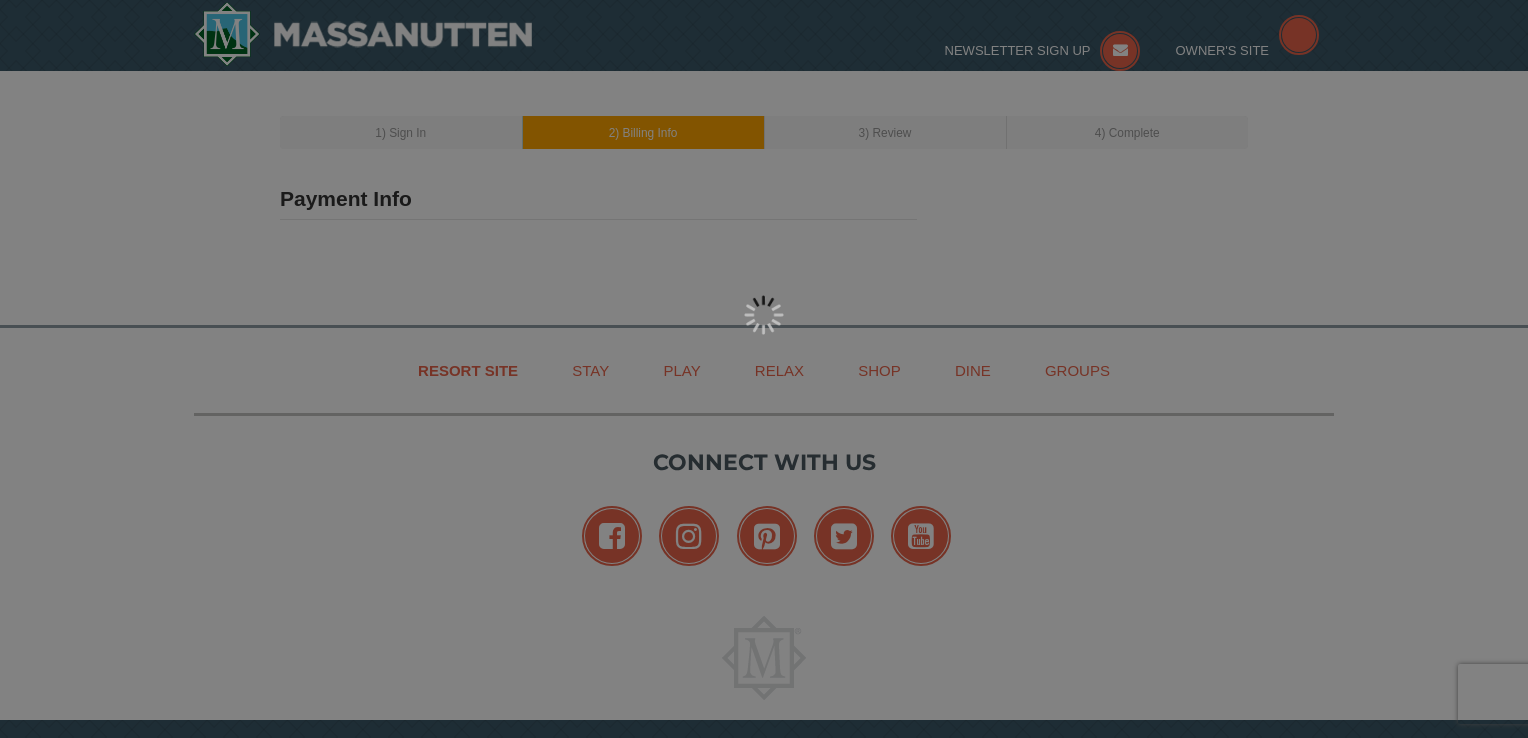 type on "[EMAIL]" 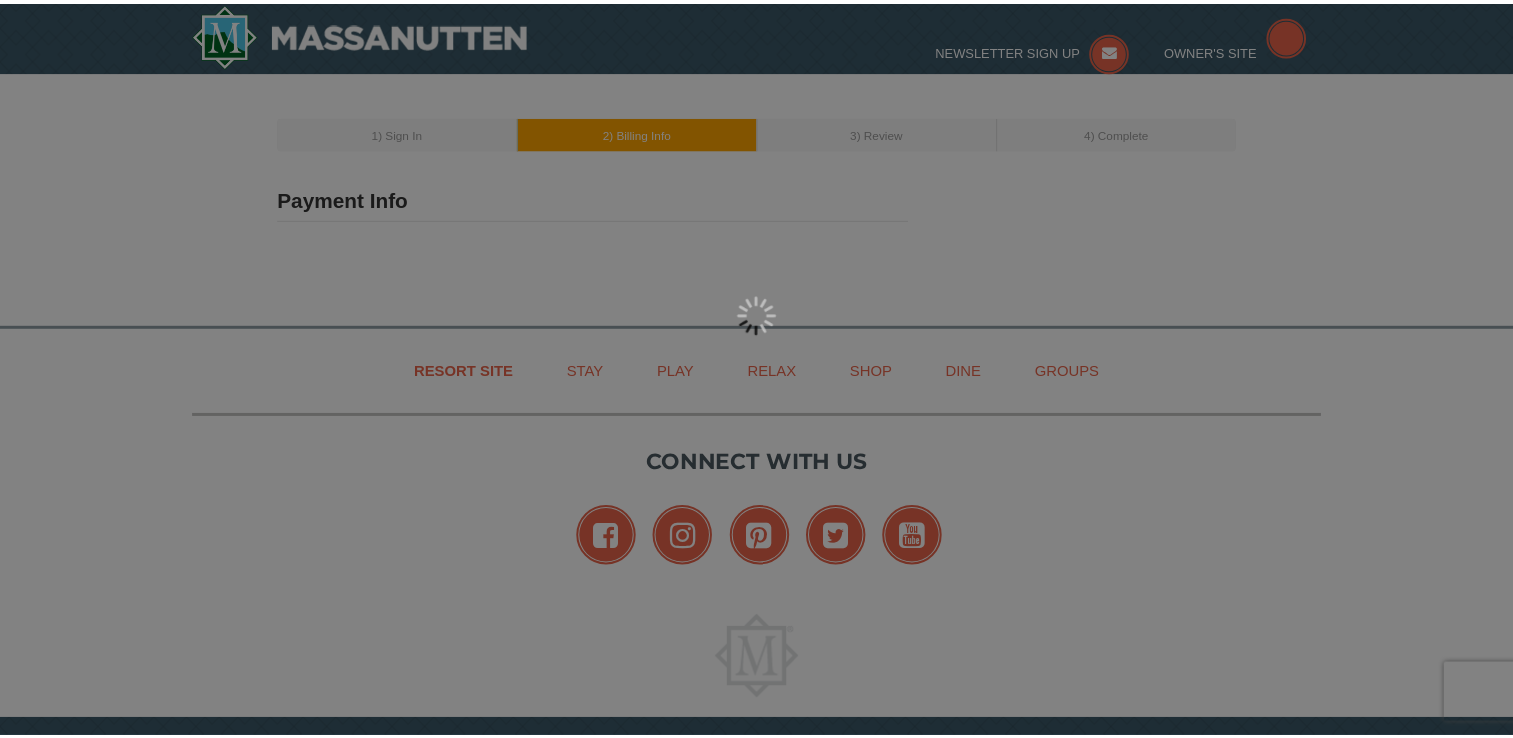 scroll, scrollTop: 0, scrollLeft: 0, axis: both 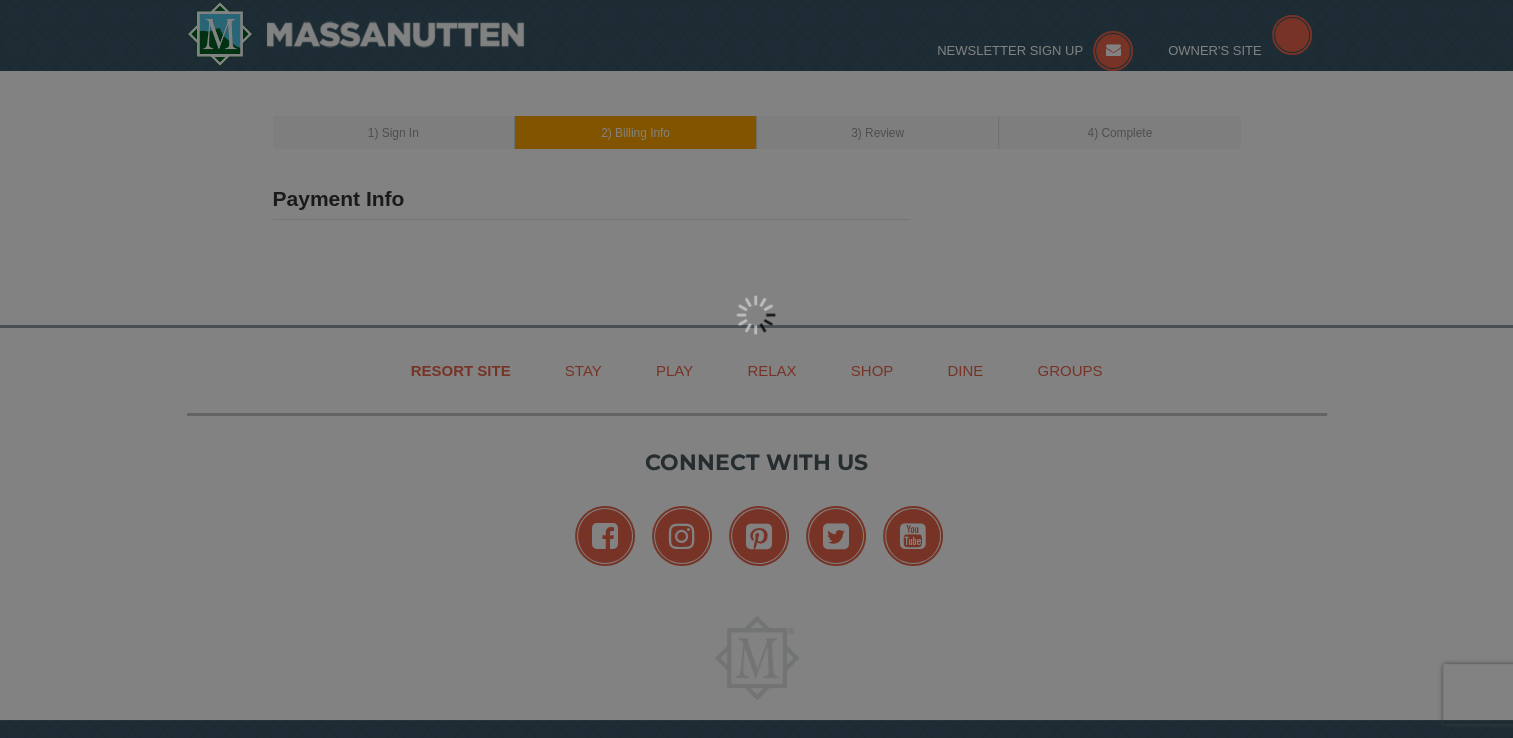 select on "NC" 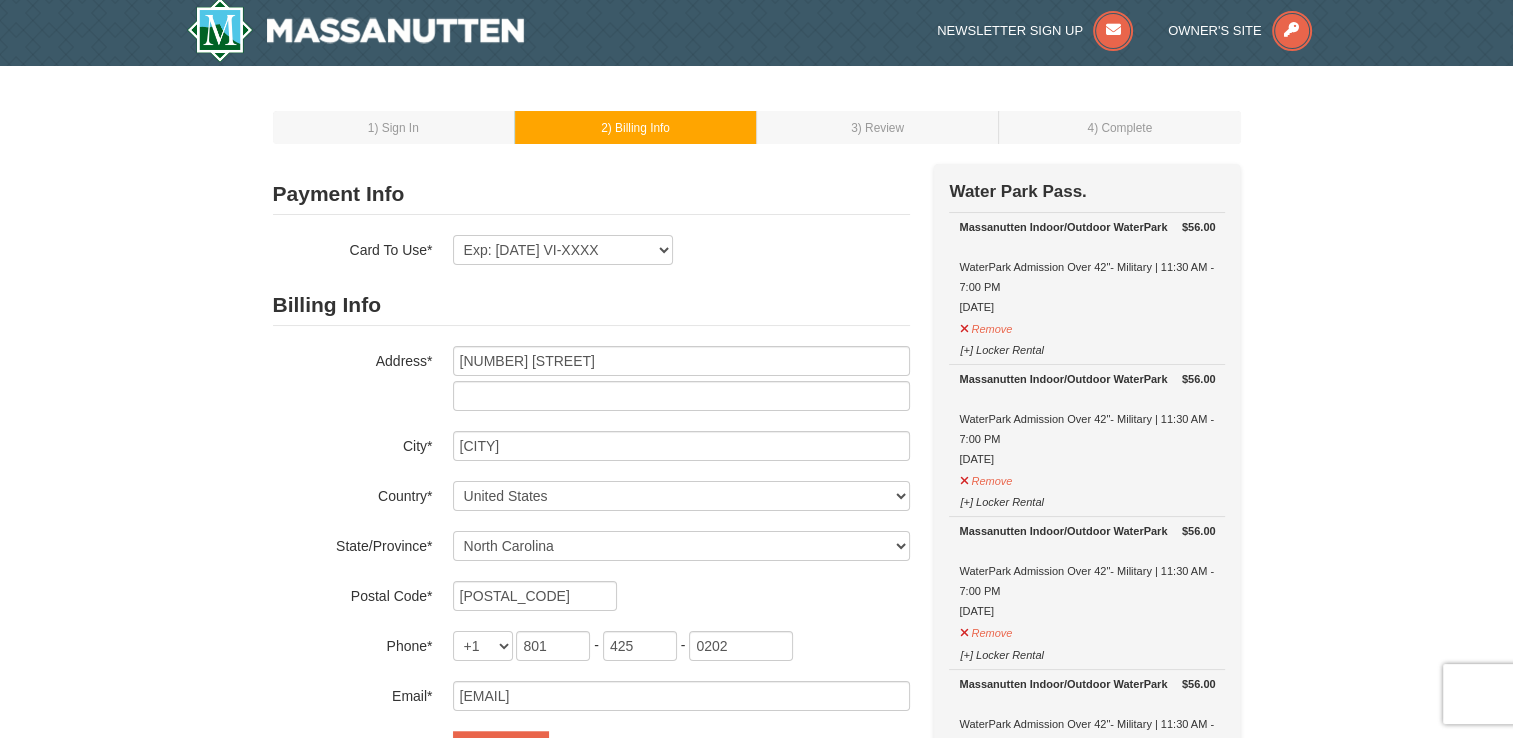 scroll, scrollTop: 0, scrollLeft: 0, axis: both 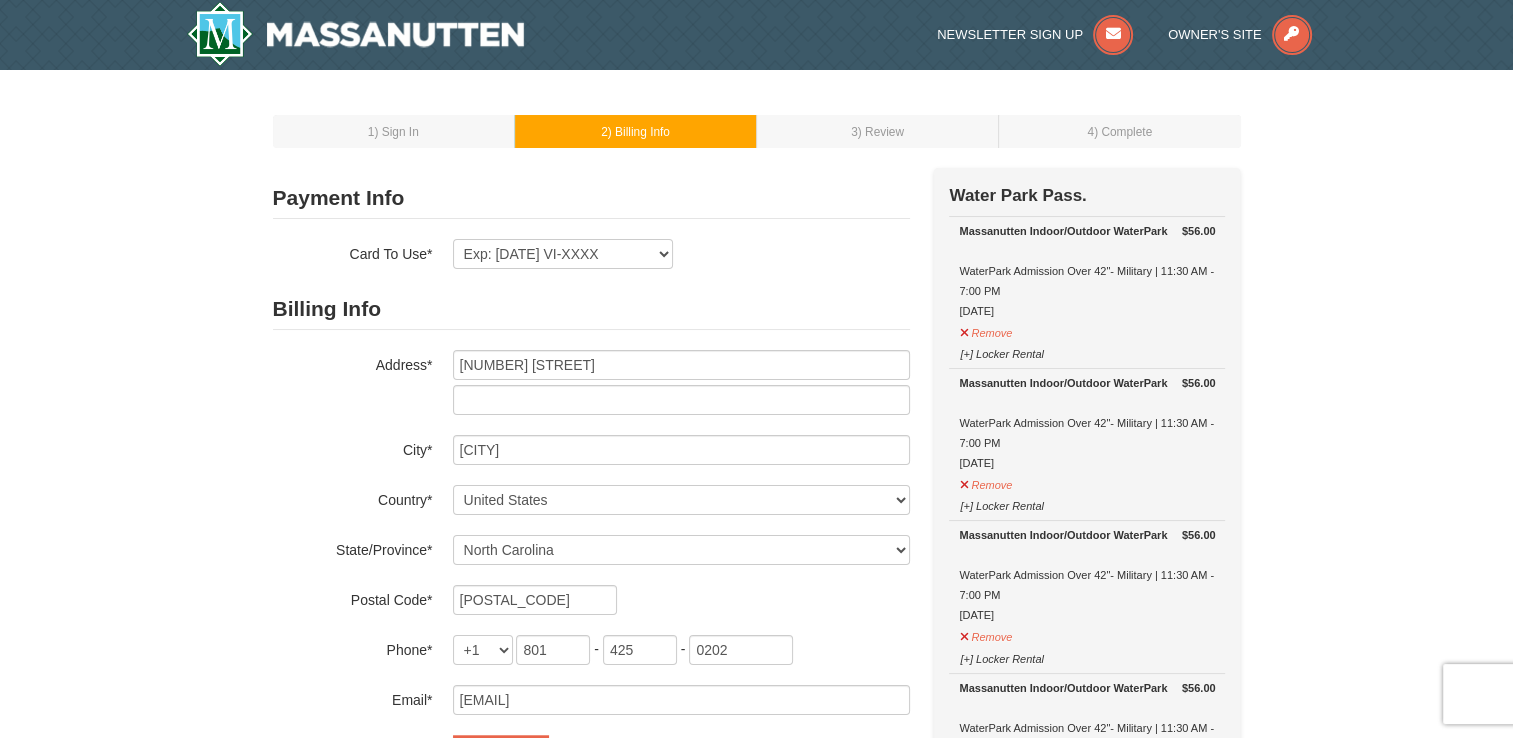 click on "Exp: [DATE] VI-XXXX Exp: [DATE] VI-XXXX New Card
Are you sure you want to remove this card?
No
Yes" at bounding box center (681, 254) 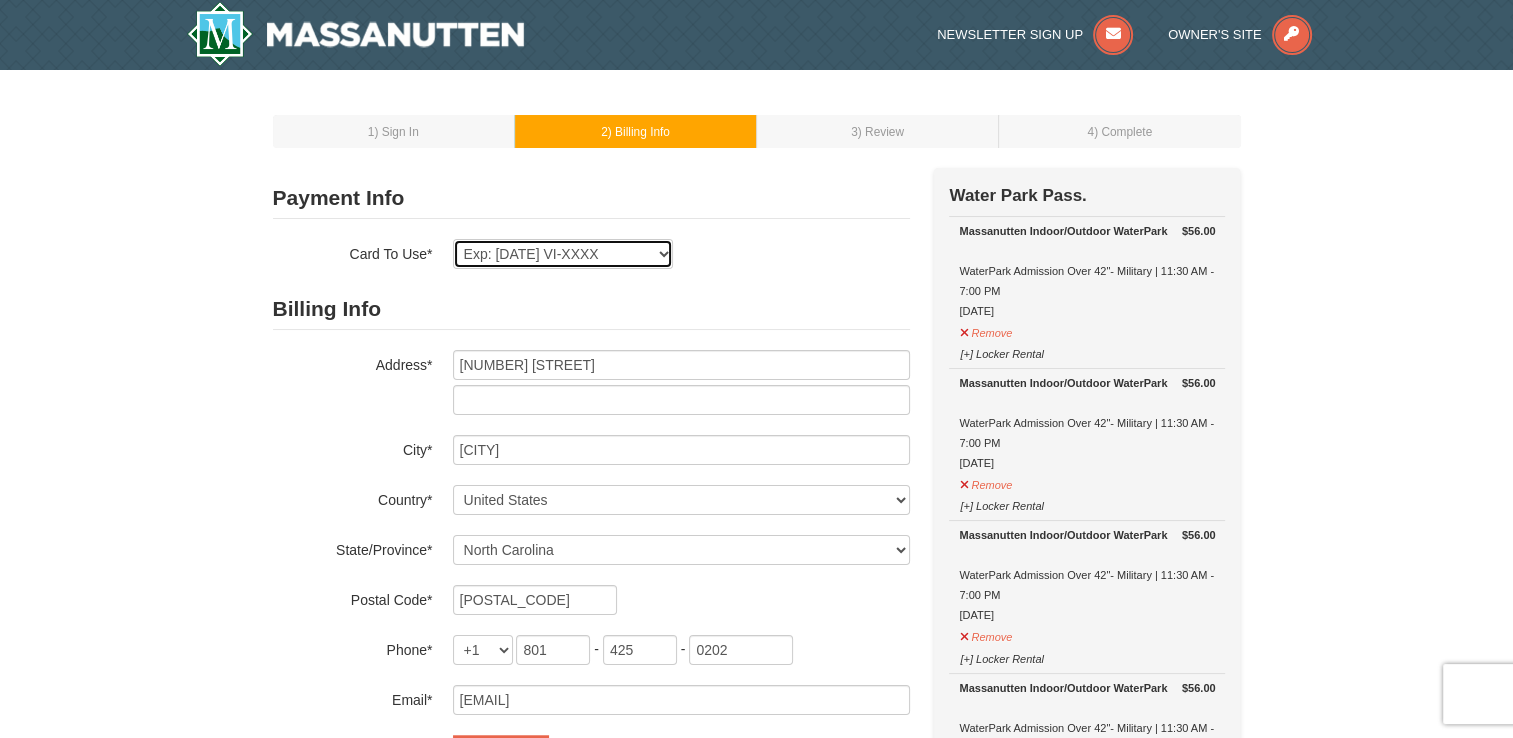 click on "Exp: 01/29      VI-XXXX Exp: 01/29      VI-XXXX New Card" at bounding box center [563, 254] 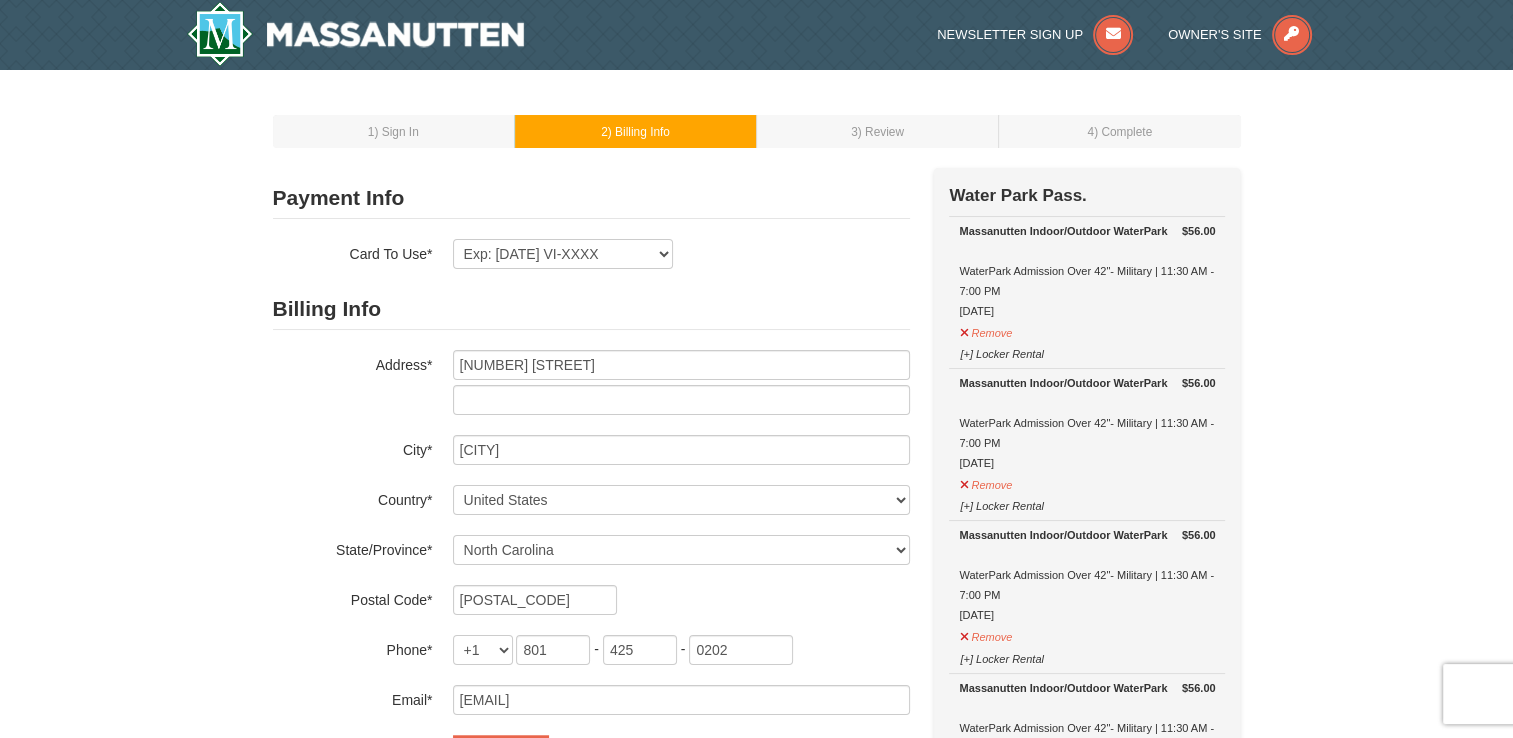 click on "Payment Info
Card To Use*
Exp: 01/29      VI-XXXX Exp: 01/29      VI-XXXX New Card
Are you sure you want to remove this card?
No
Yes
CVV*
+1" at bounding box center (591, 472) 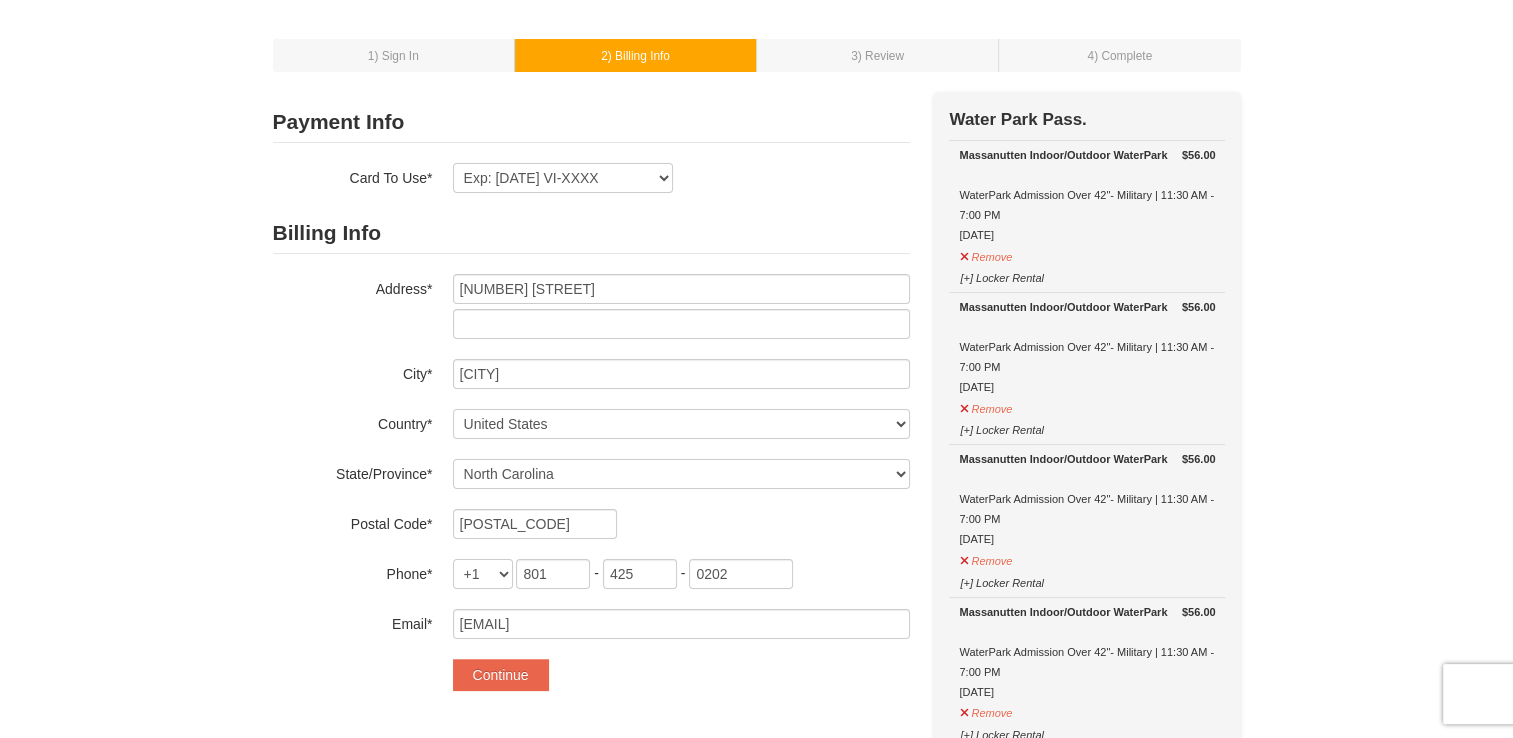 scroll, scrollTop: 0, scrollLeft: 0, axis: both 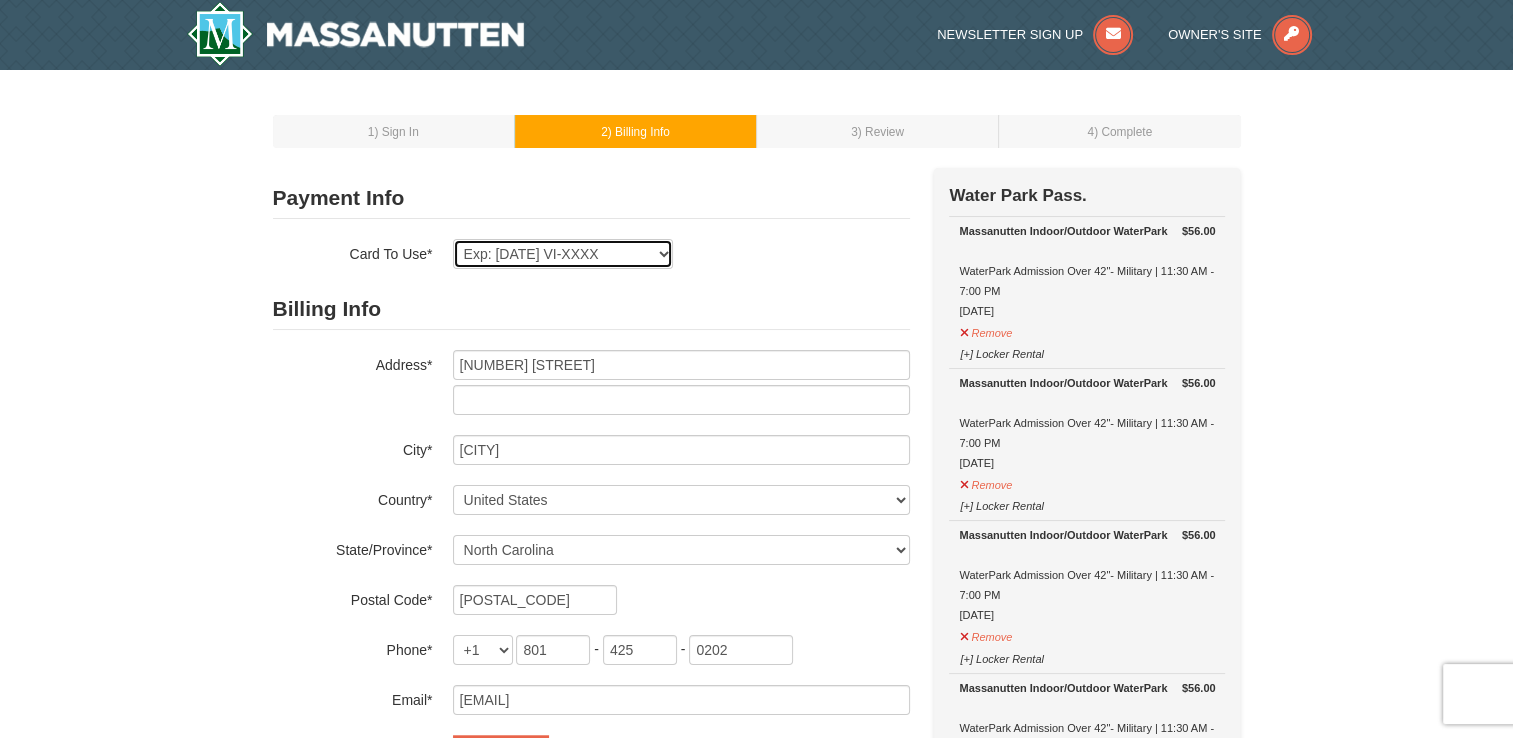 click on "Exp: 01/29      VI-XXXX Exp: 01/29      VI-XXXX New Card" at bounding box center [563, 254] 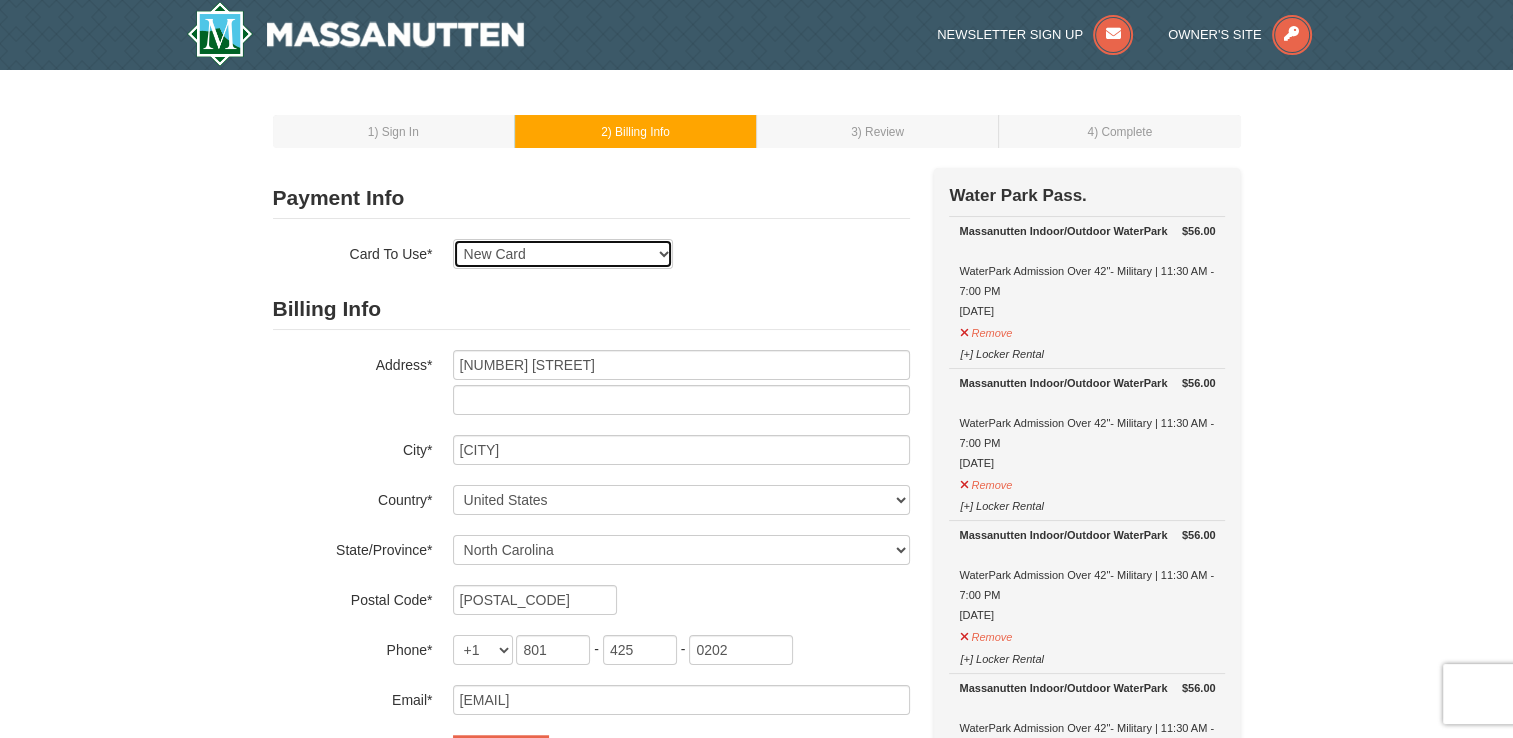 click on "Exp: 01/29      VI-XXXX Exp: 01/29      VI-XXXX New Card" at bounding box center (563, 254) 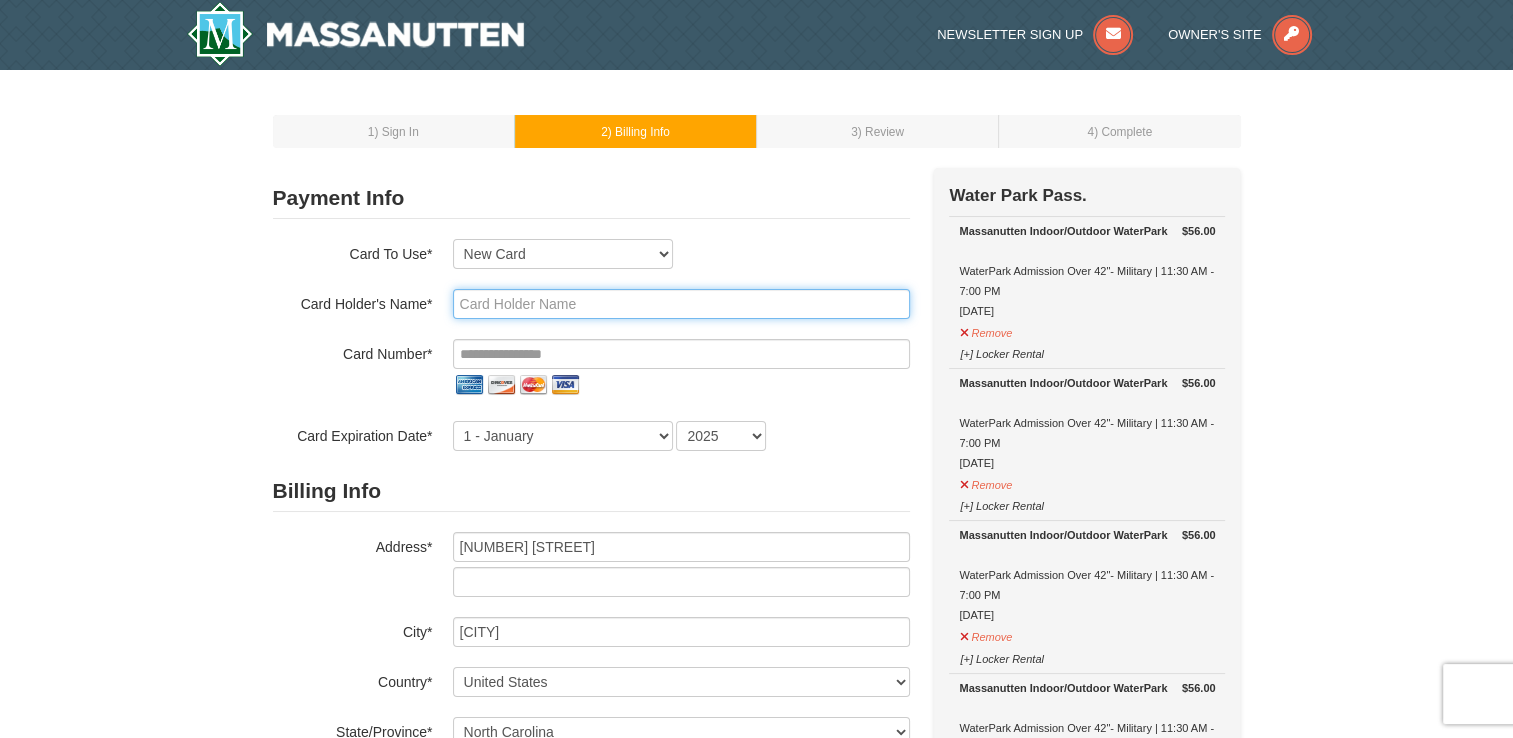 click at bounding box center [681, 304] 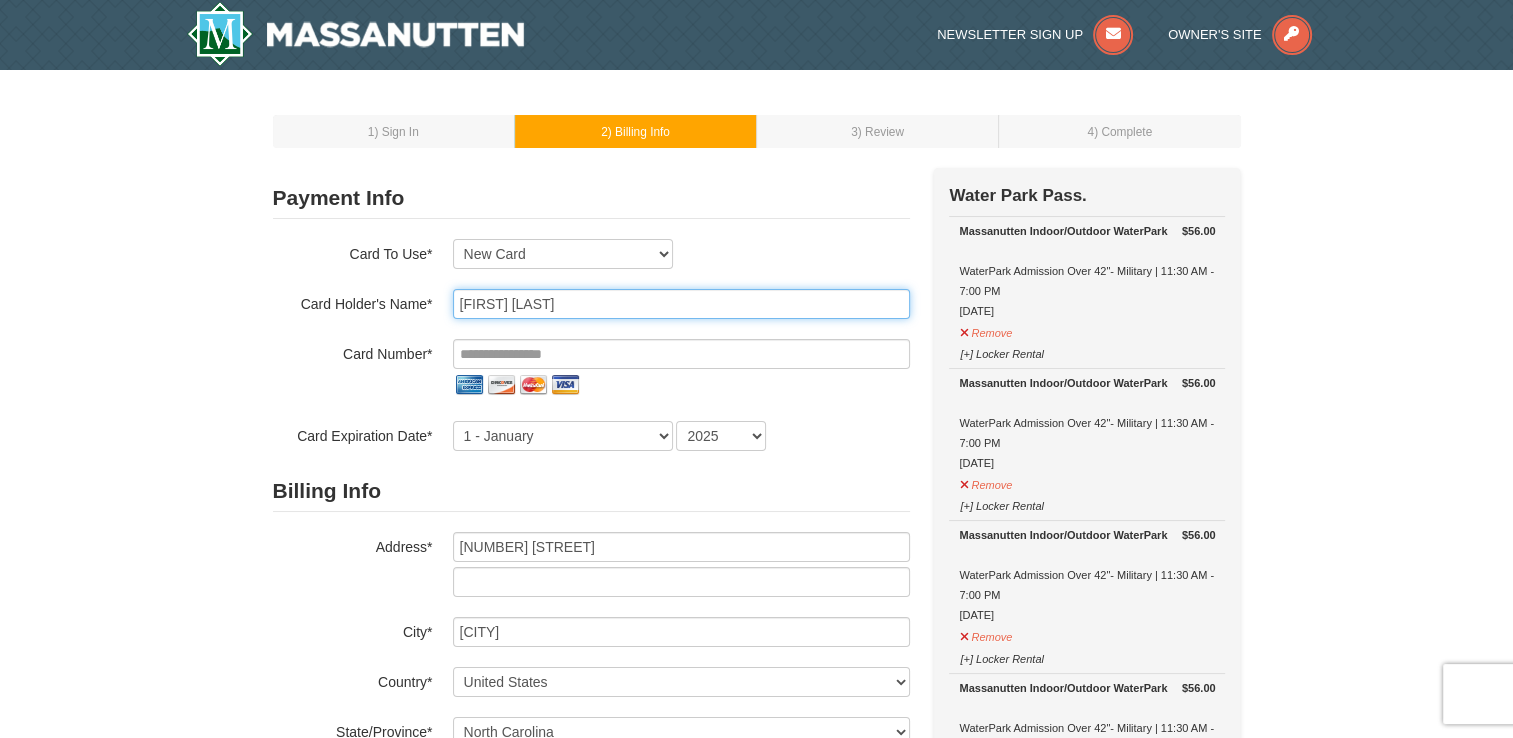 type on "Don Delker" 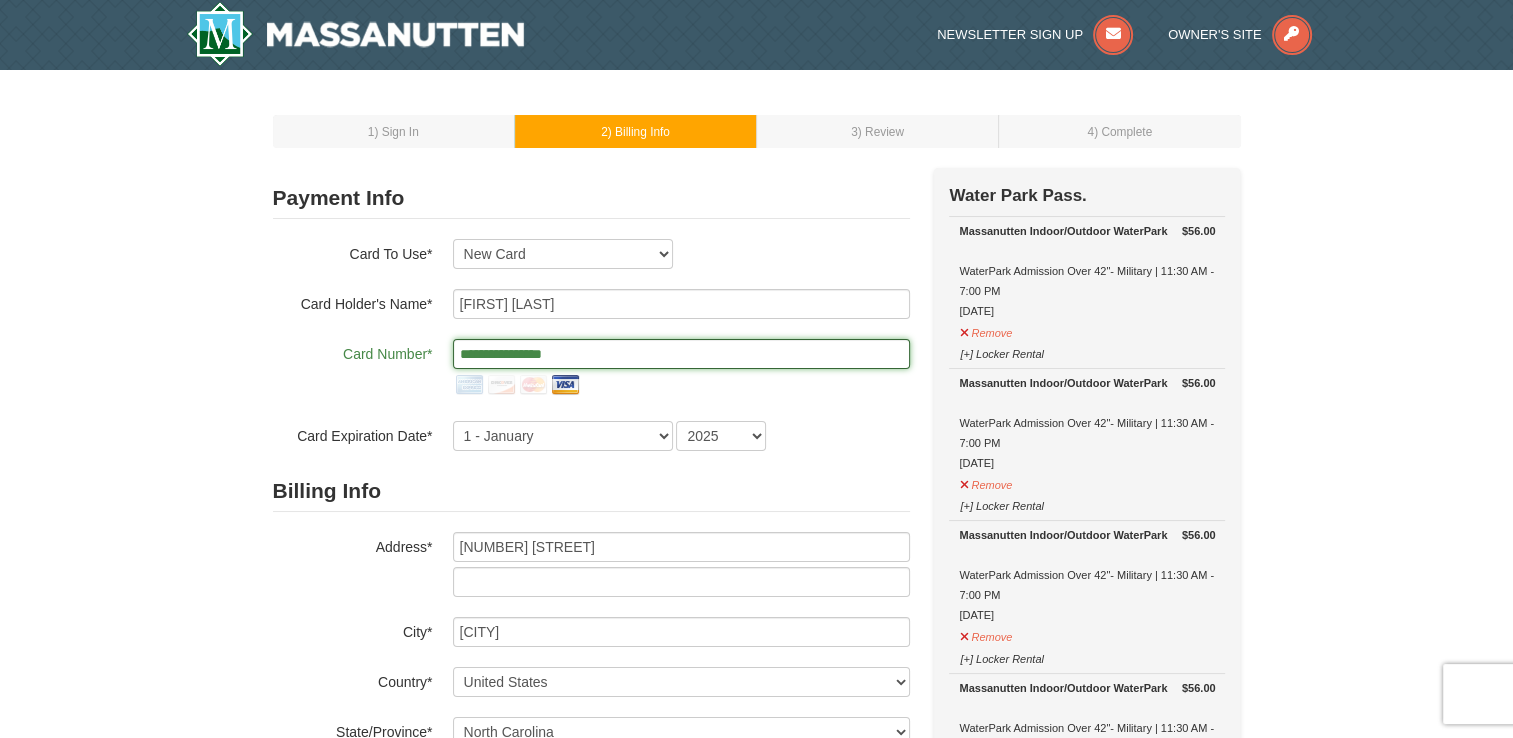 type on "**********" 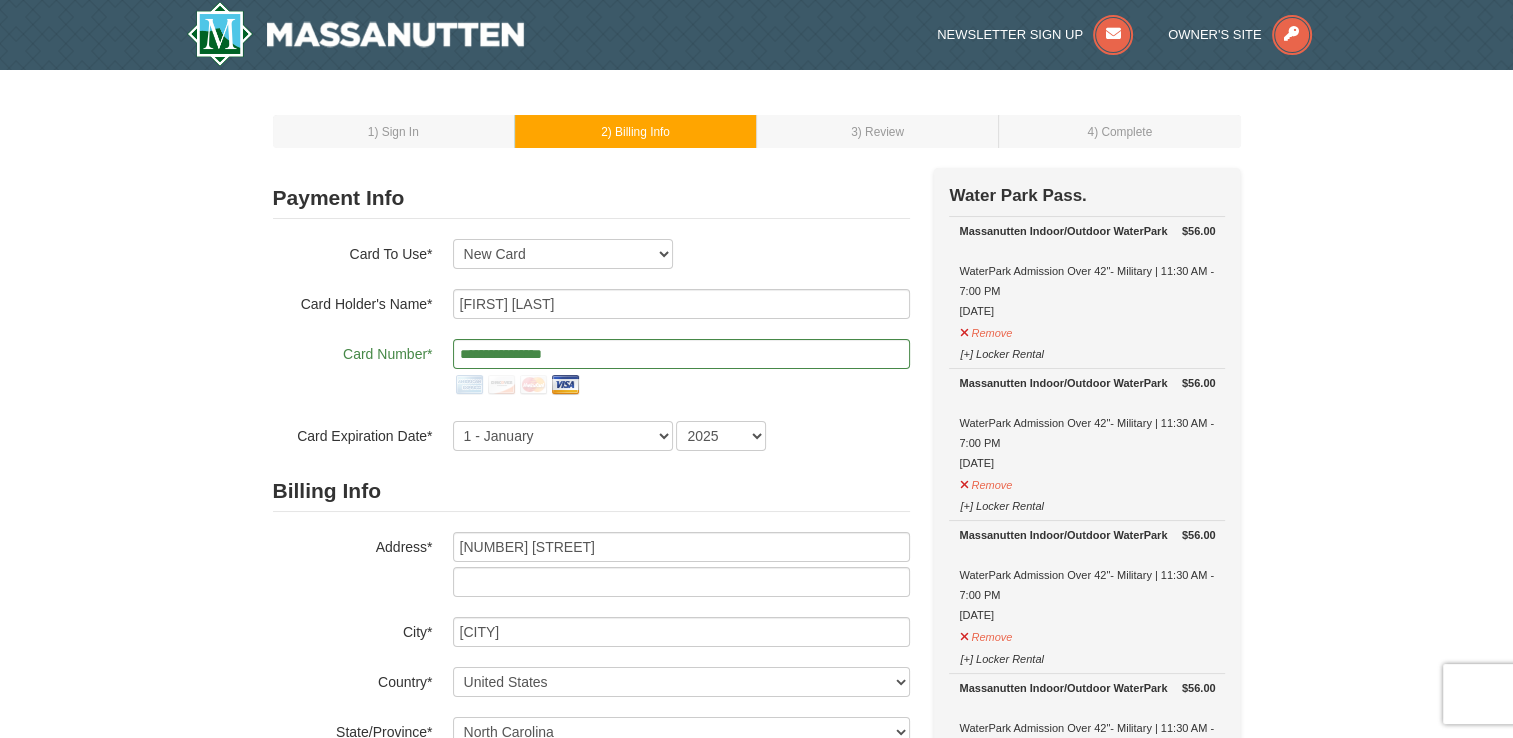 click on "1
) Sign In
2
) Billing Info
3
) Review
) Complete
×" at bounding box center (756, 993) 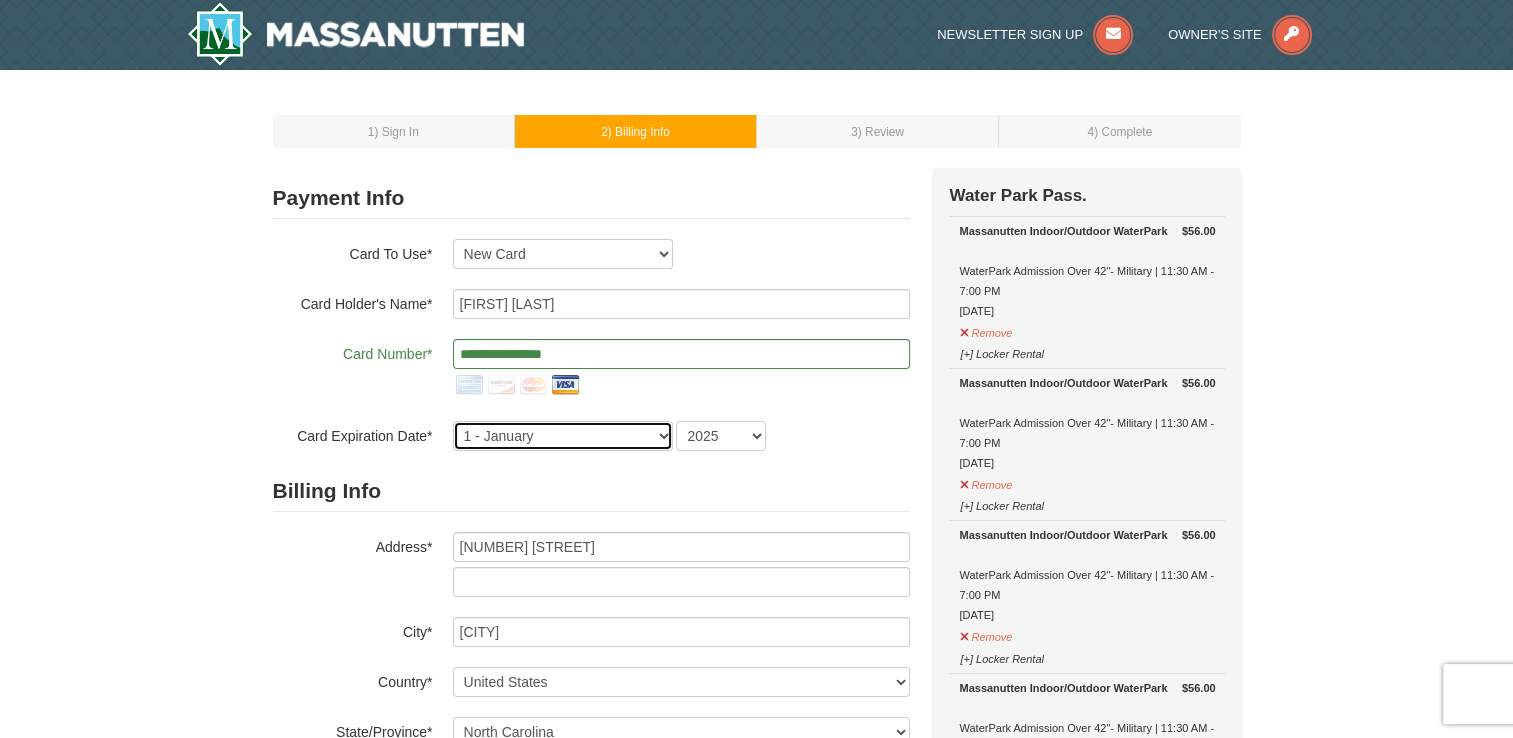 click on "1 - January 2 - February 3 - March 4 - April 5 - May 6 - June 7 - July 8 - August 9 - September 10 - October 11 - November 12 - December" at bounding box center (563, 436) 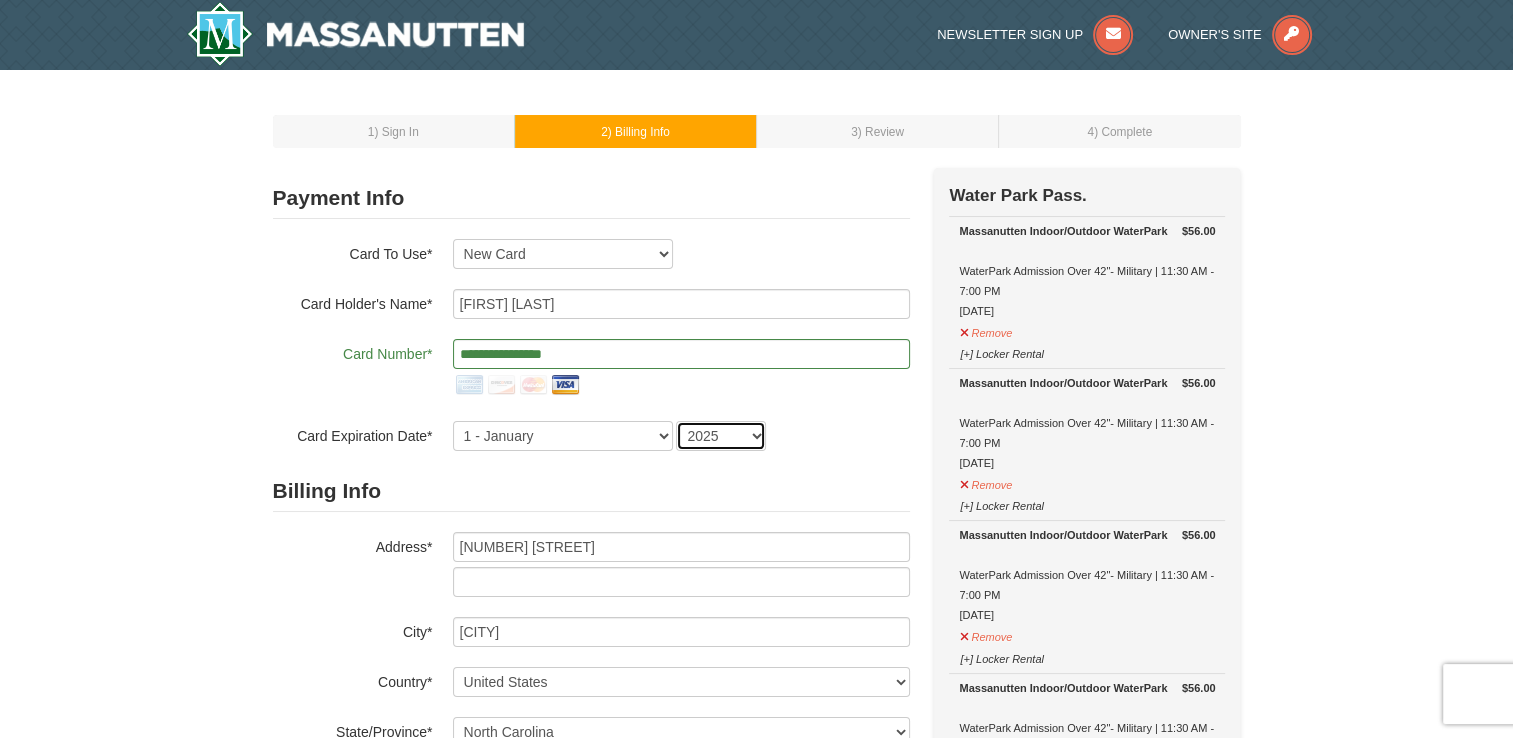 click on "2025 2026 2027 2028 2029 2030 2031 2032 2033 2034" at bounding box center [721, 436] 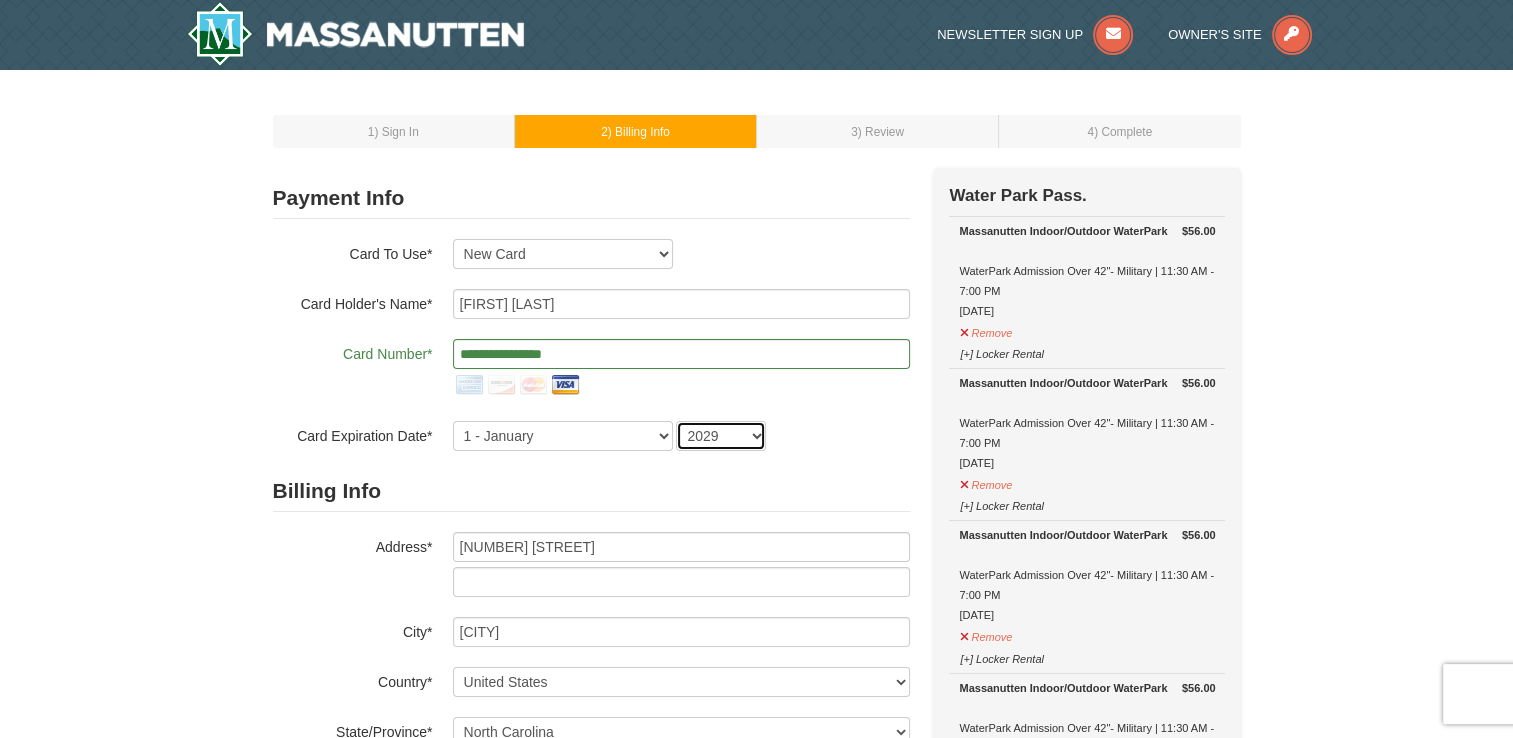 click on "2025 2026 2027 2028 2029 2030 2031 2032 2033 2034" at bounding box center [721, 436] 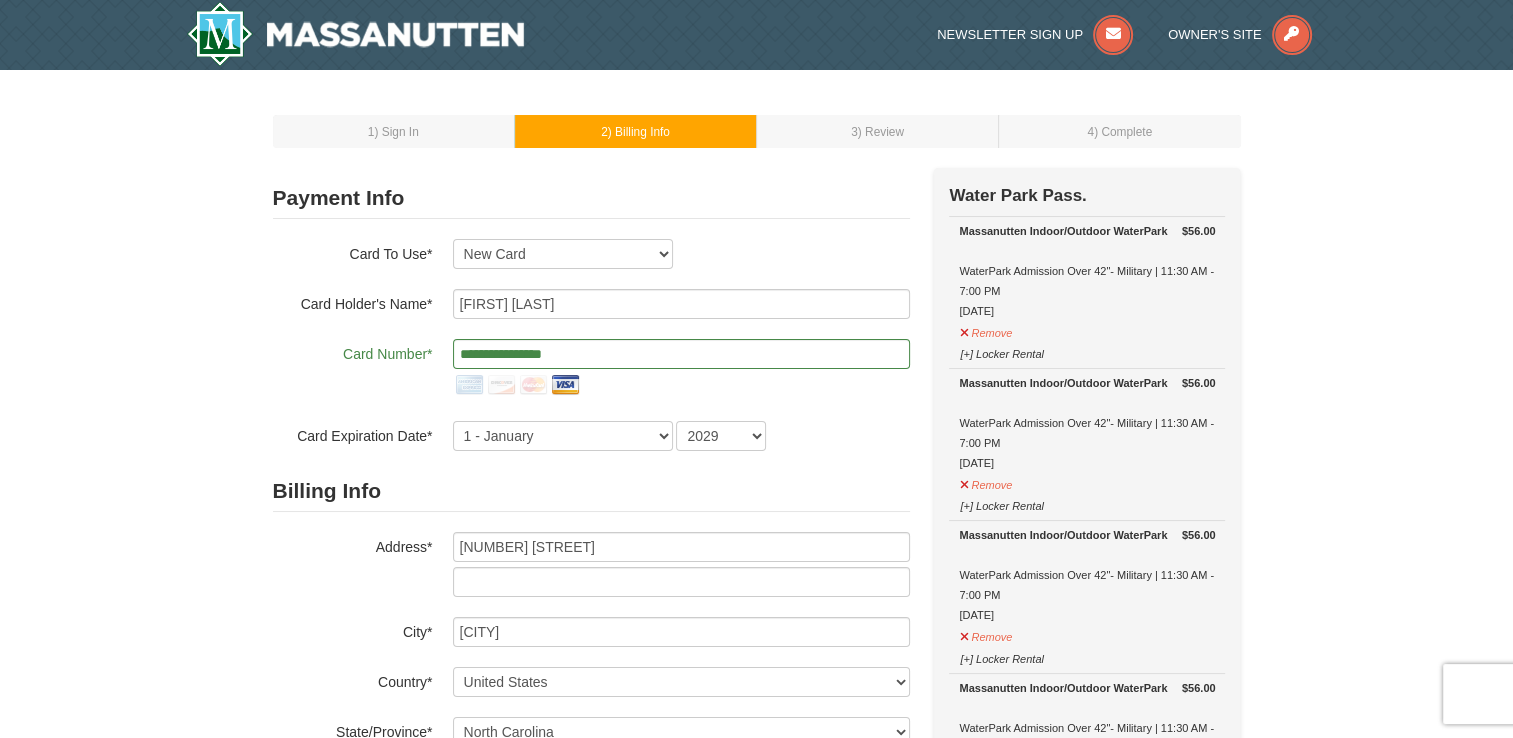 click on "Billing Info" at bounding box center (591, 491) 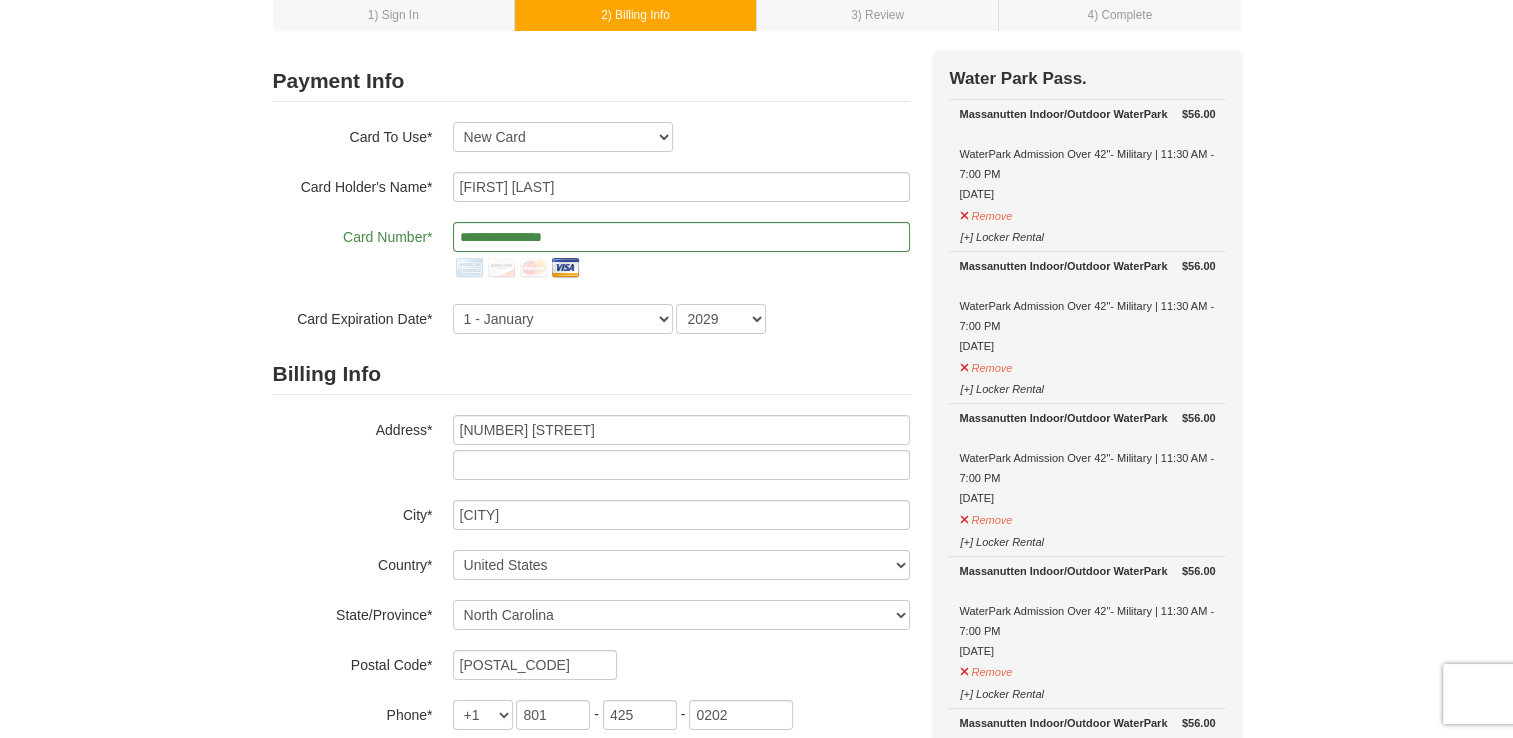 scroll, scrollTop: 400, scrollLeft: 0, axis: vertical 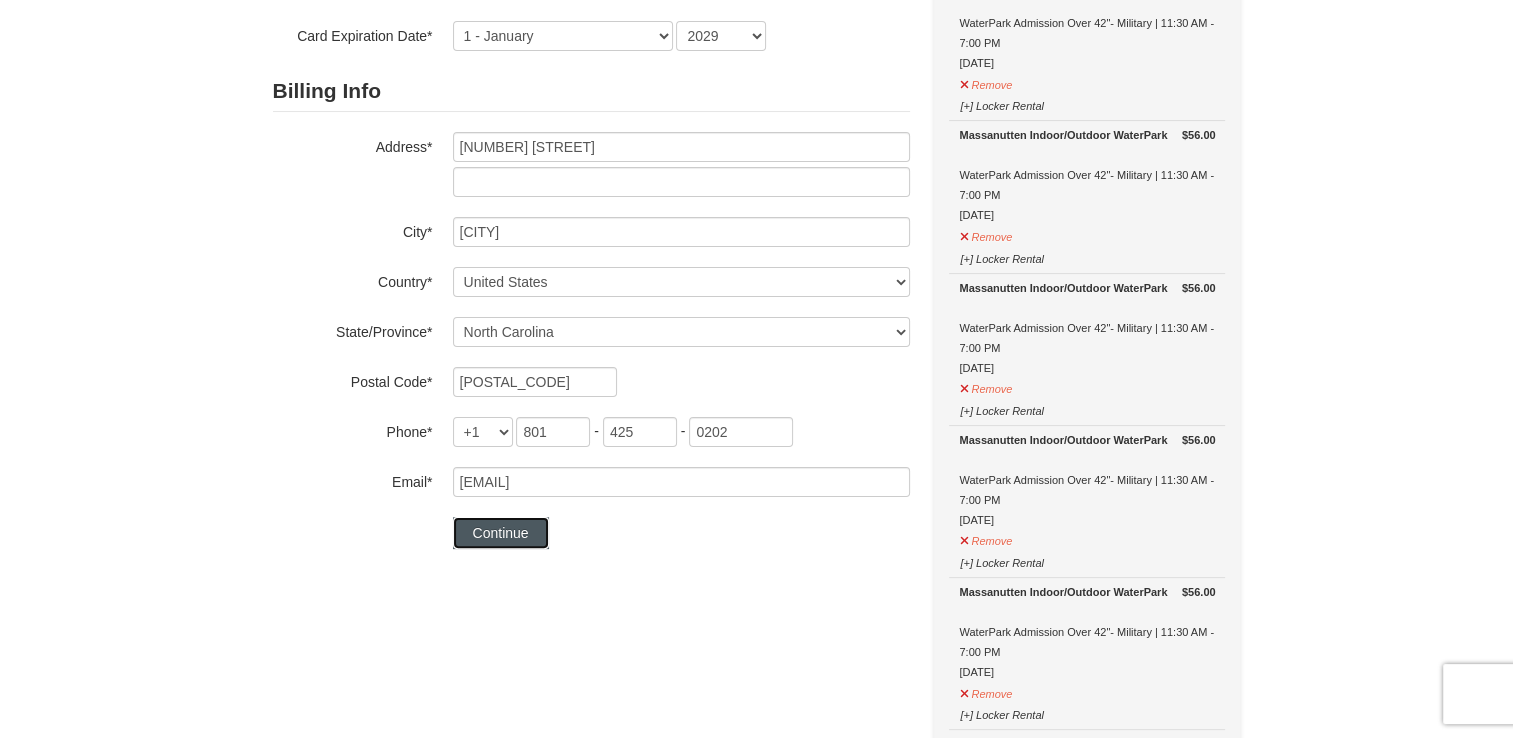 click on "Continue" at bounding box center (501, 533) 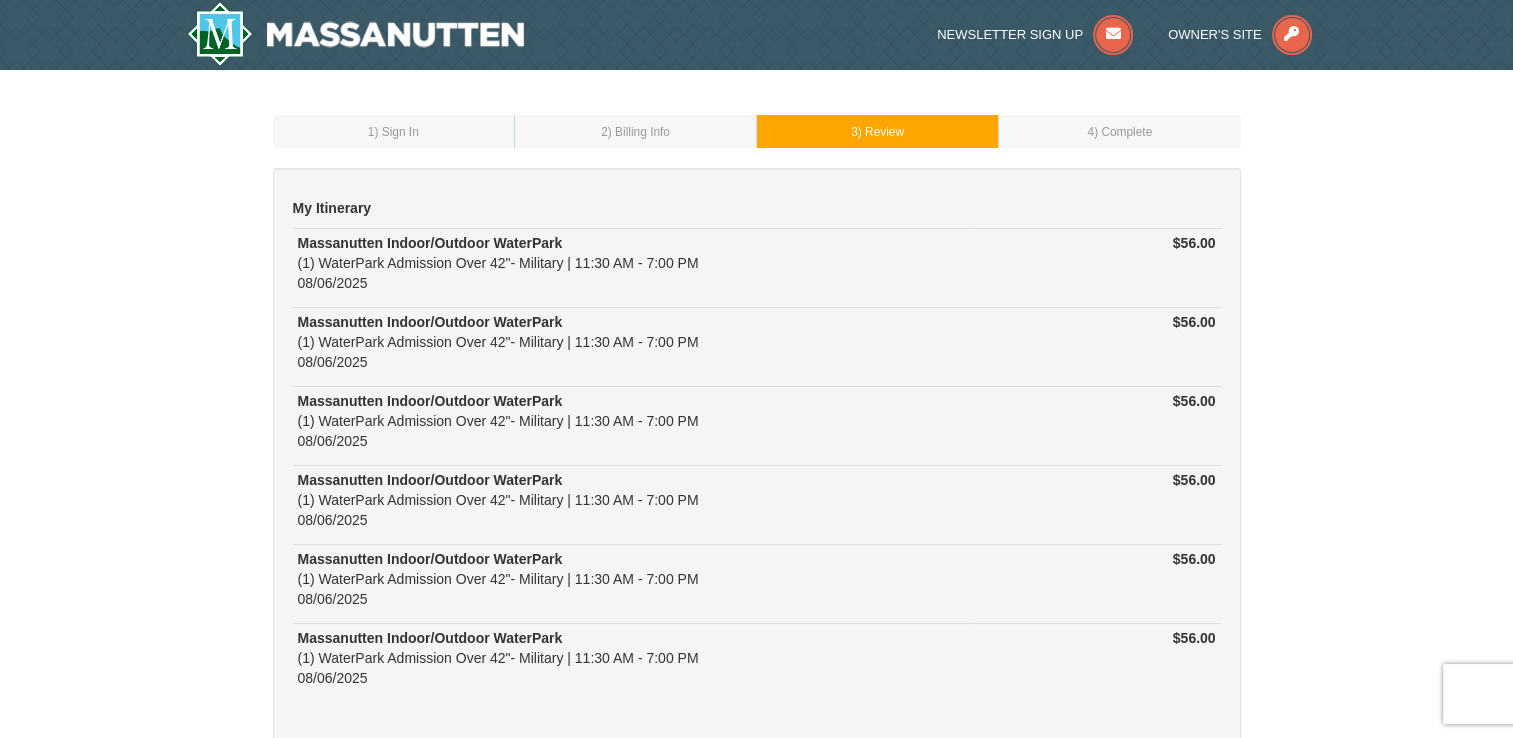 scroll, scrollTop: 537, scrollLeft: 0, axis: vertical 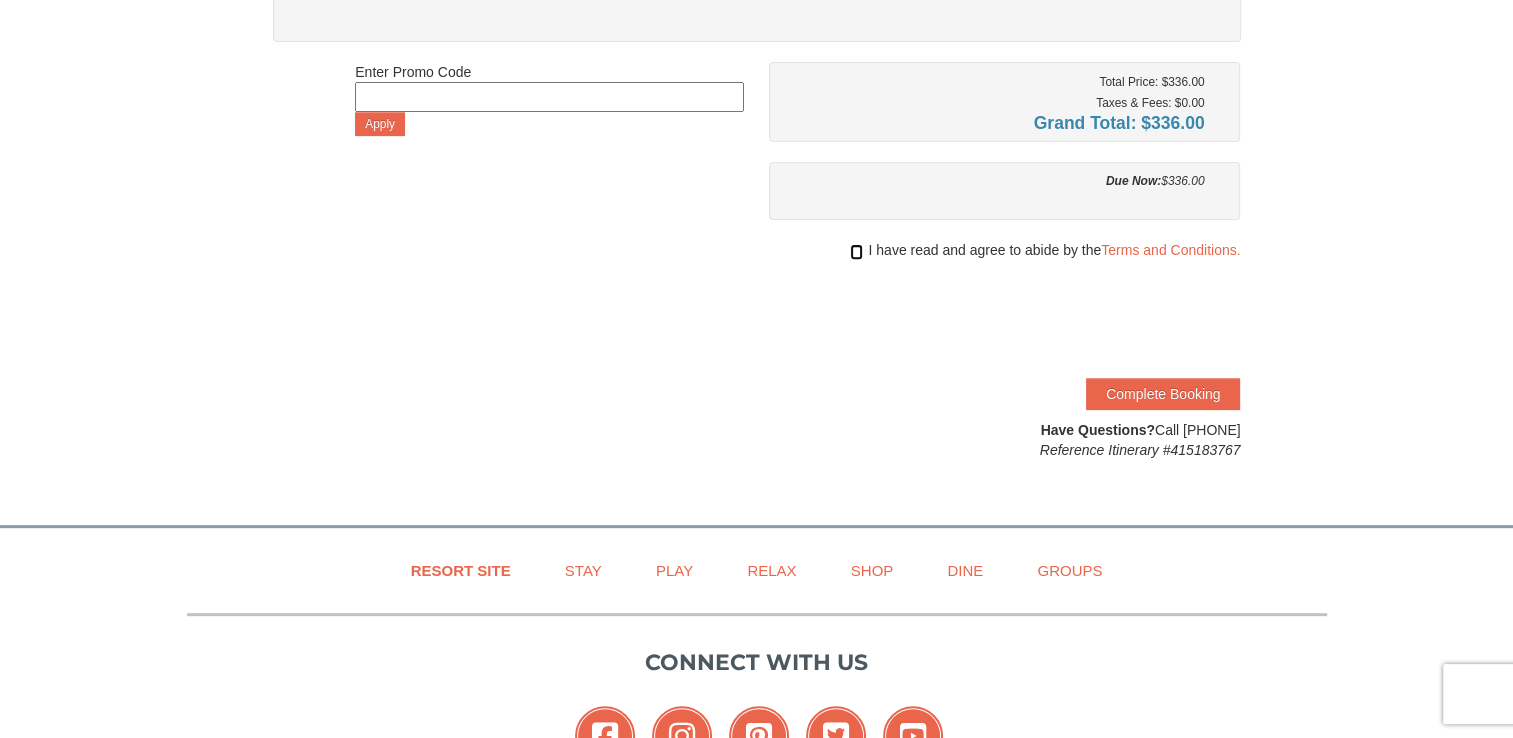 click at bounding box center [856, 252] 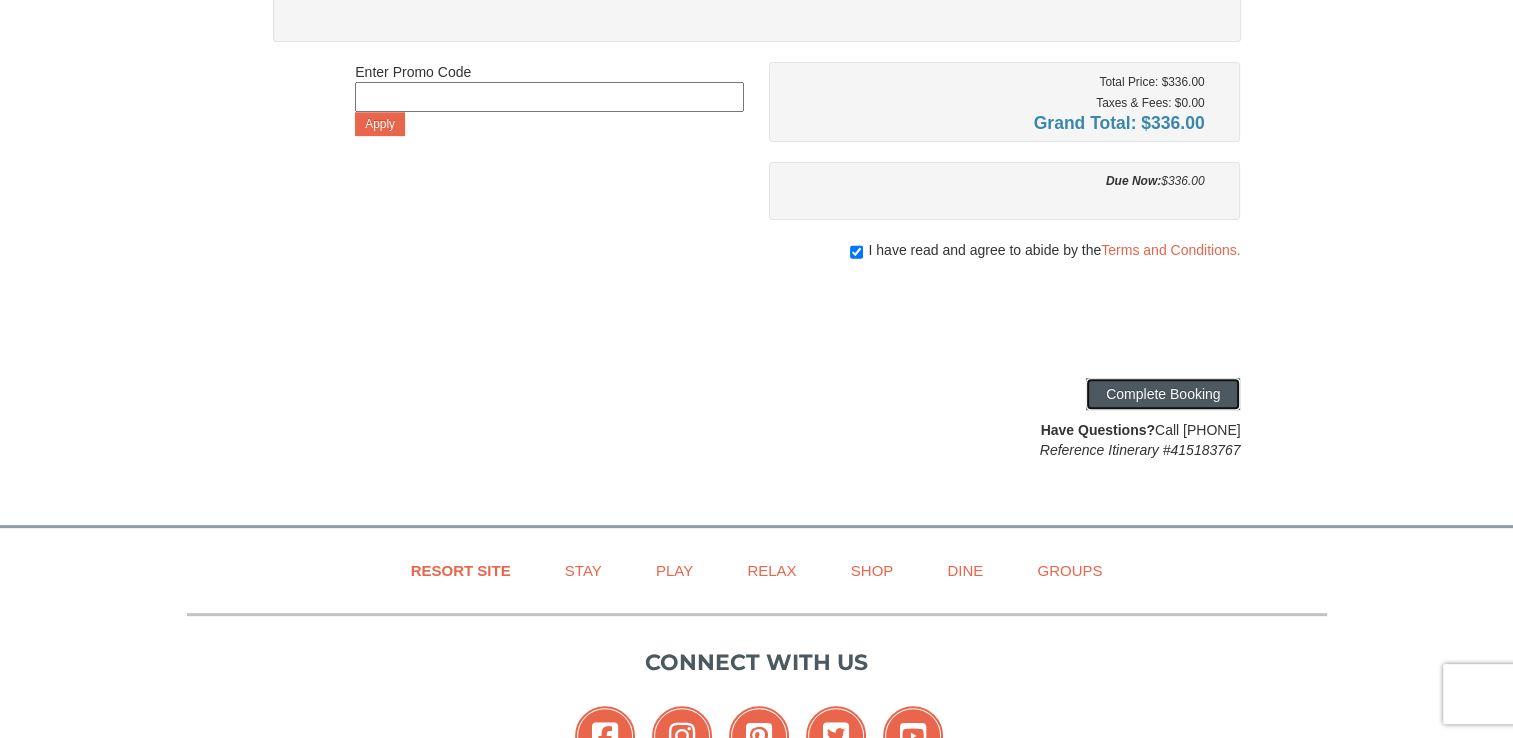 click on "Complete Booking" at bounding box center (1163, 394) 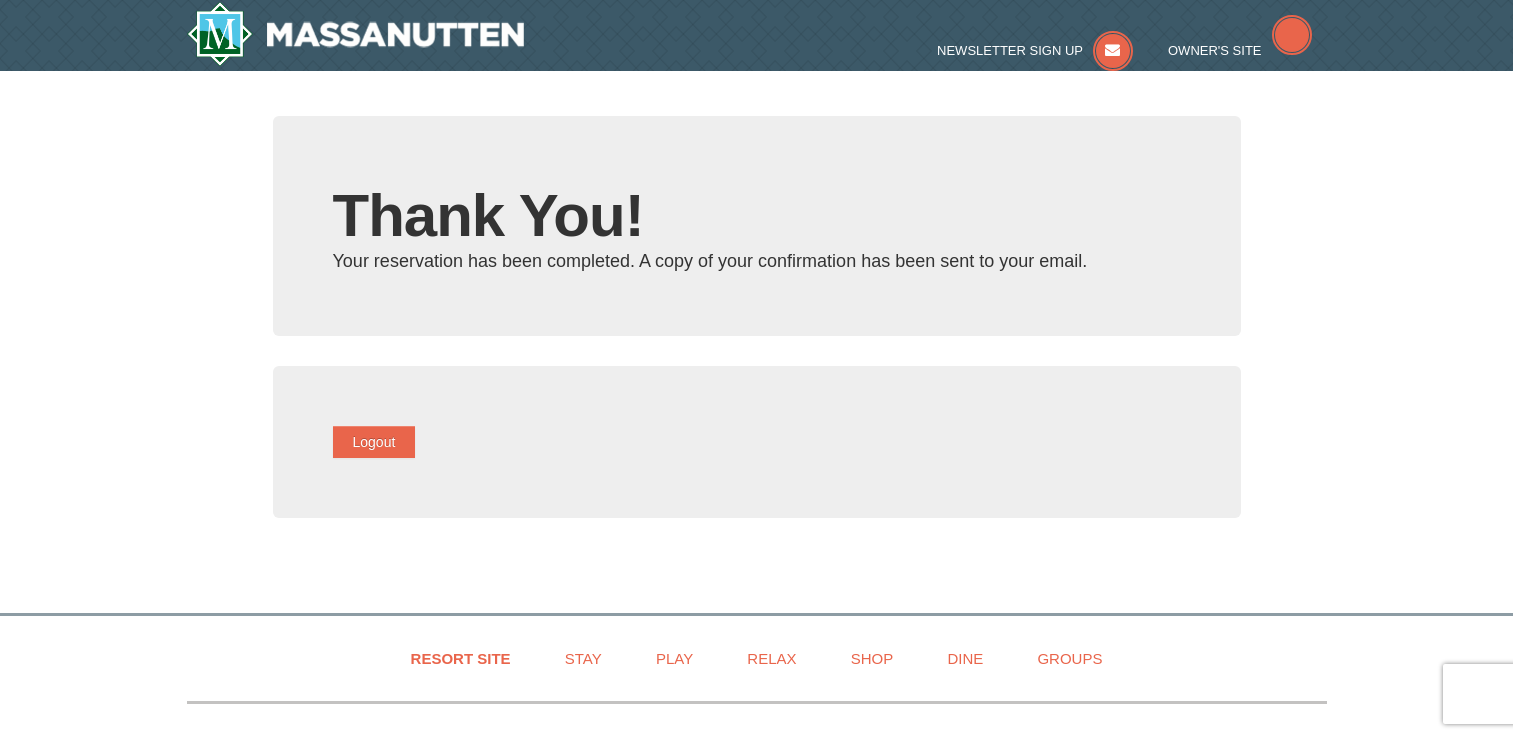scroll, scrollTop: 0, scrollLeft: 0, axis: both 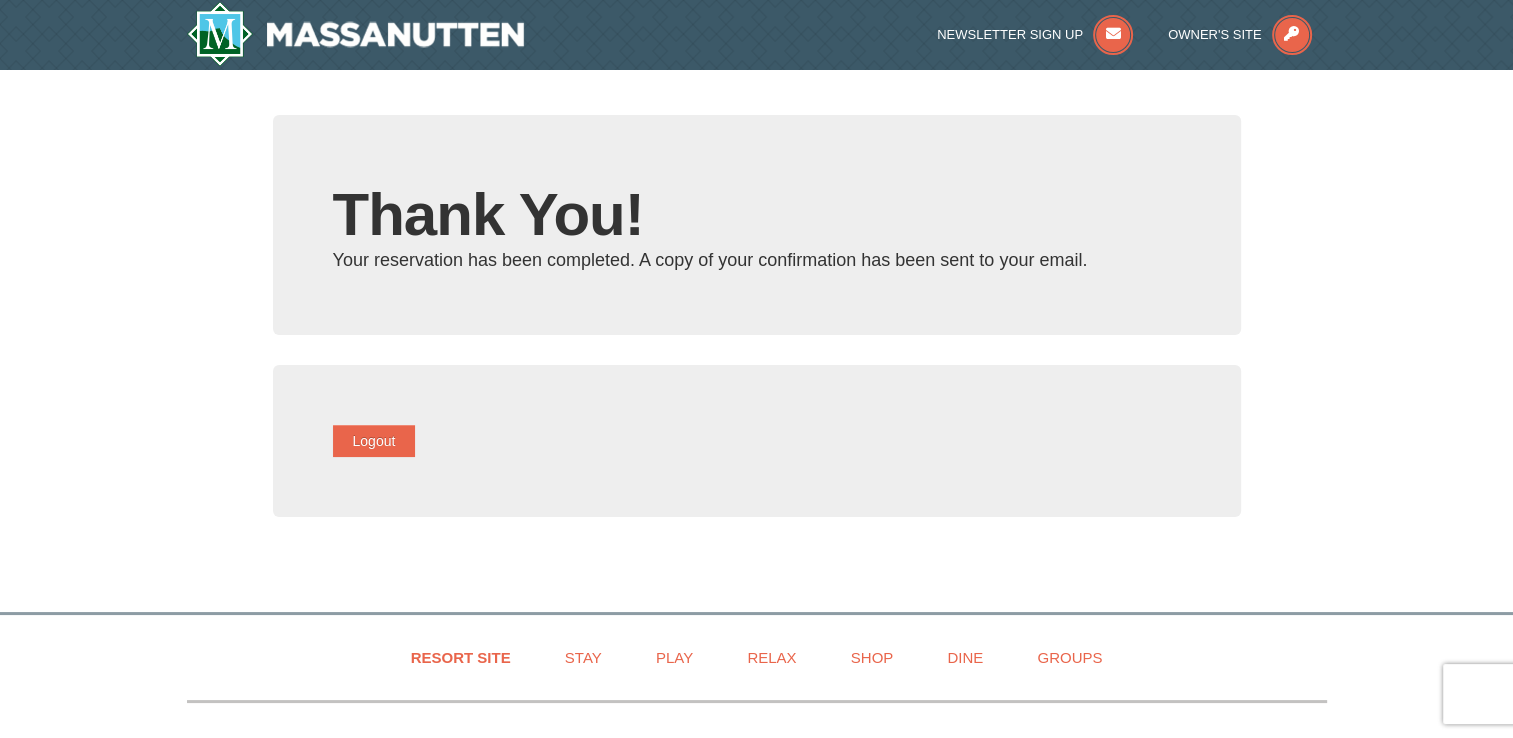 type on "[EMAIL]" 